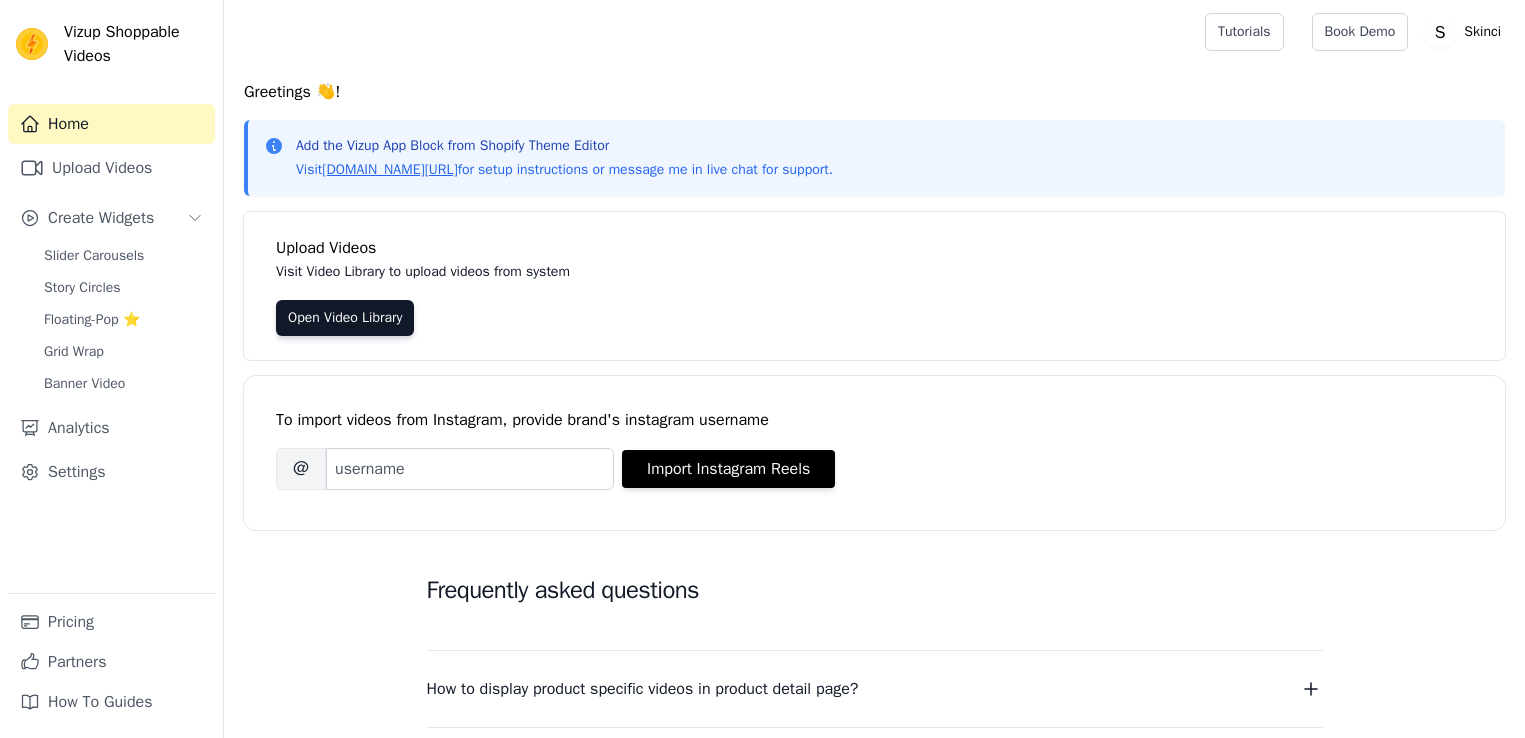 scroll, scrollTop: 0, scrollLeft: 0, axis: both 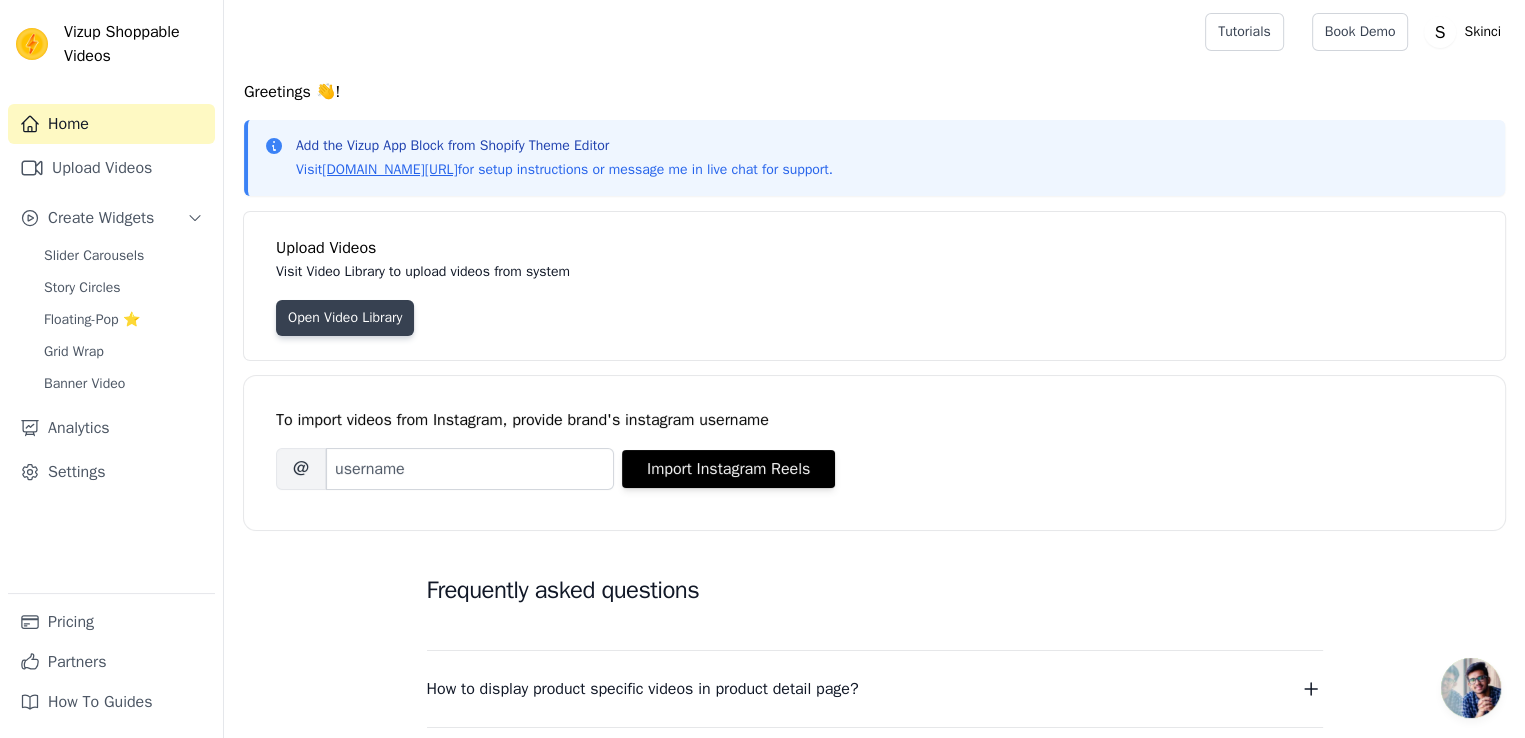 click on "Open Video Library" at bounding box center [345, 318] 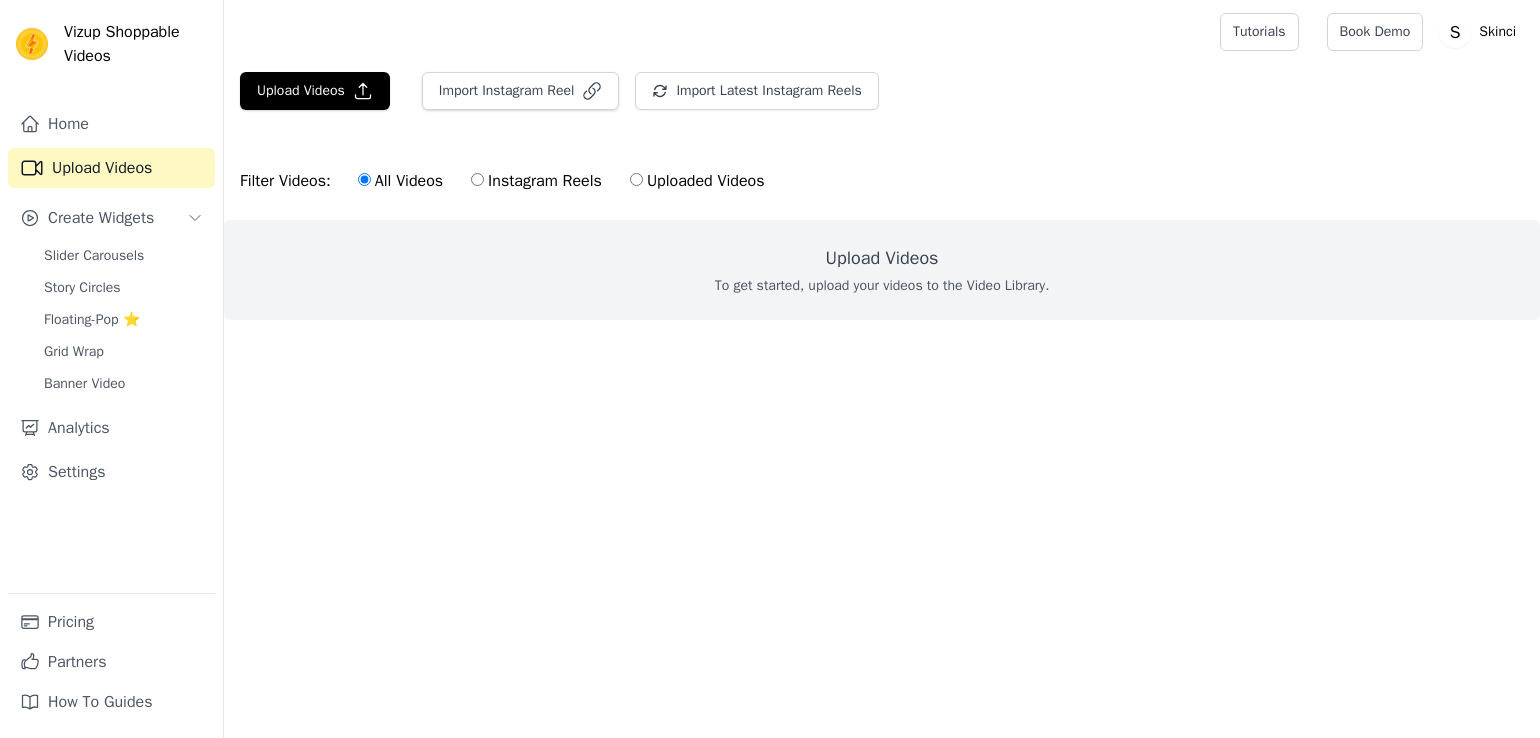 scroll, scrollTop: 0, scrollLeft: 0, axis: both 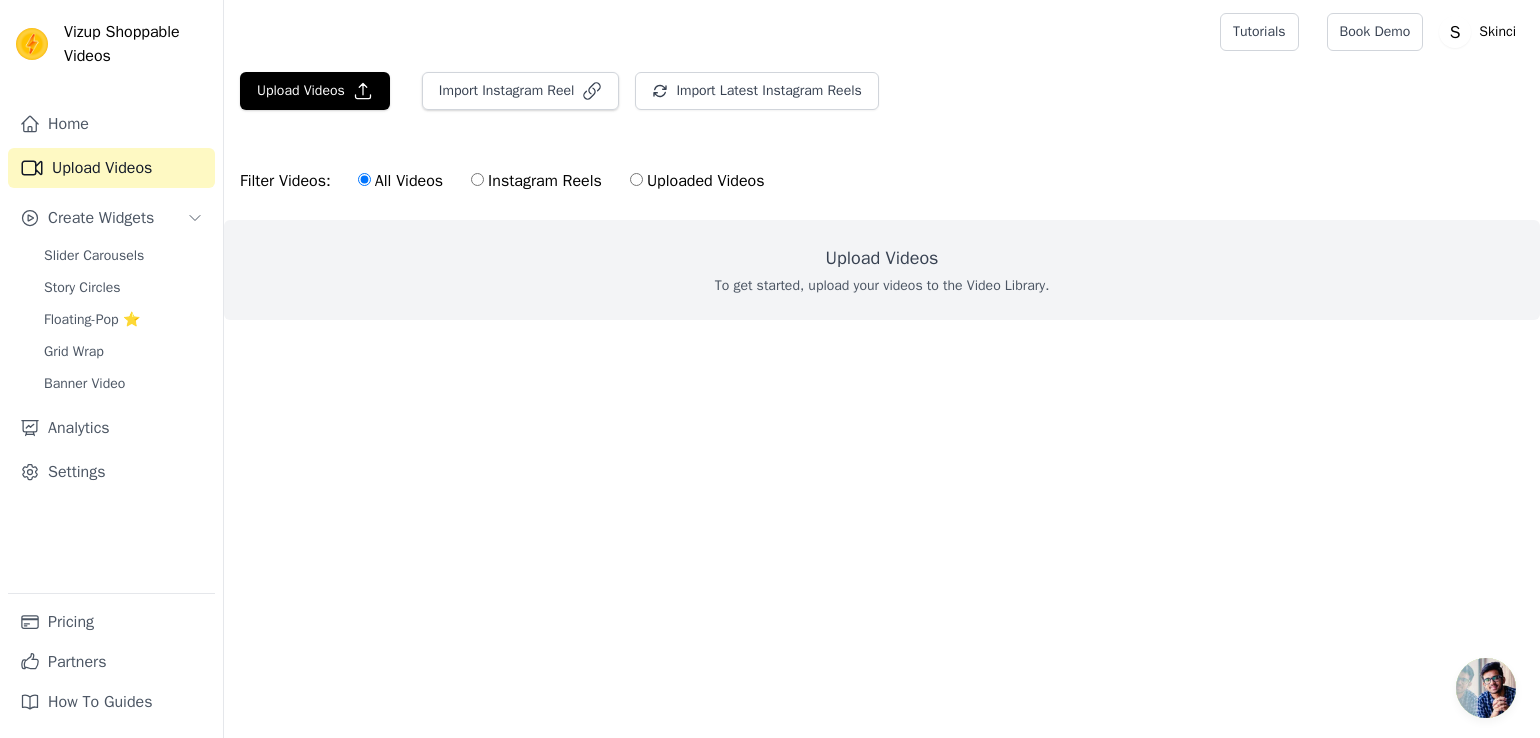 click on "Uploaded Videos" at bounding box center [697, 181] 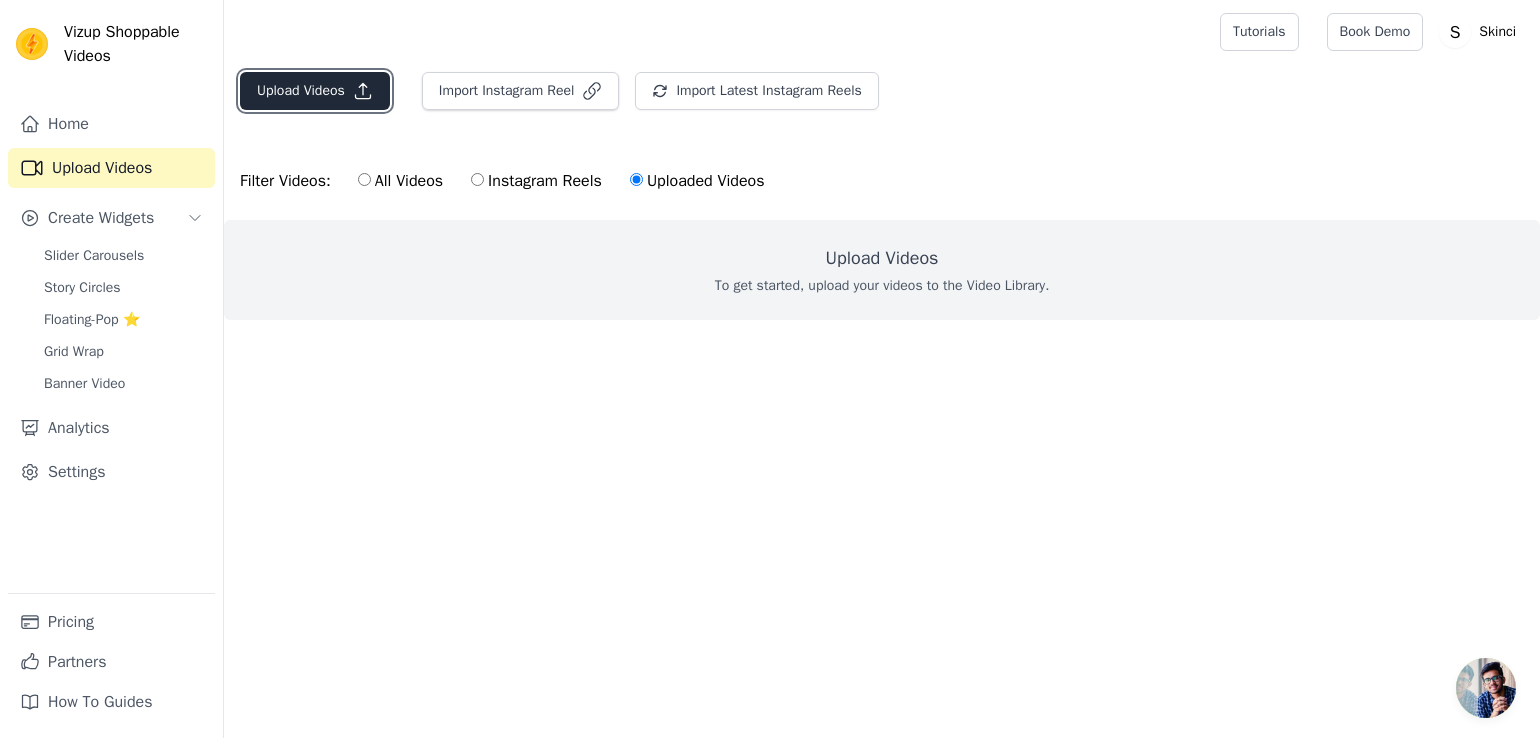 click on "Upload Videos" at bounding box center [315, 91] 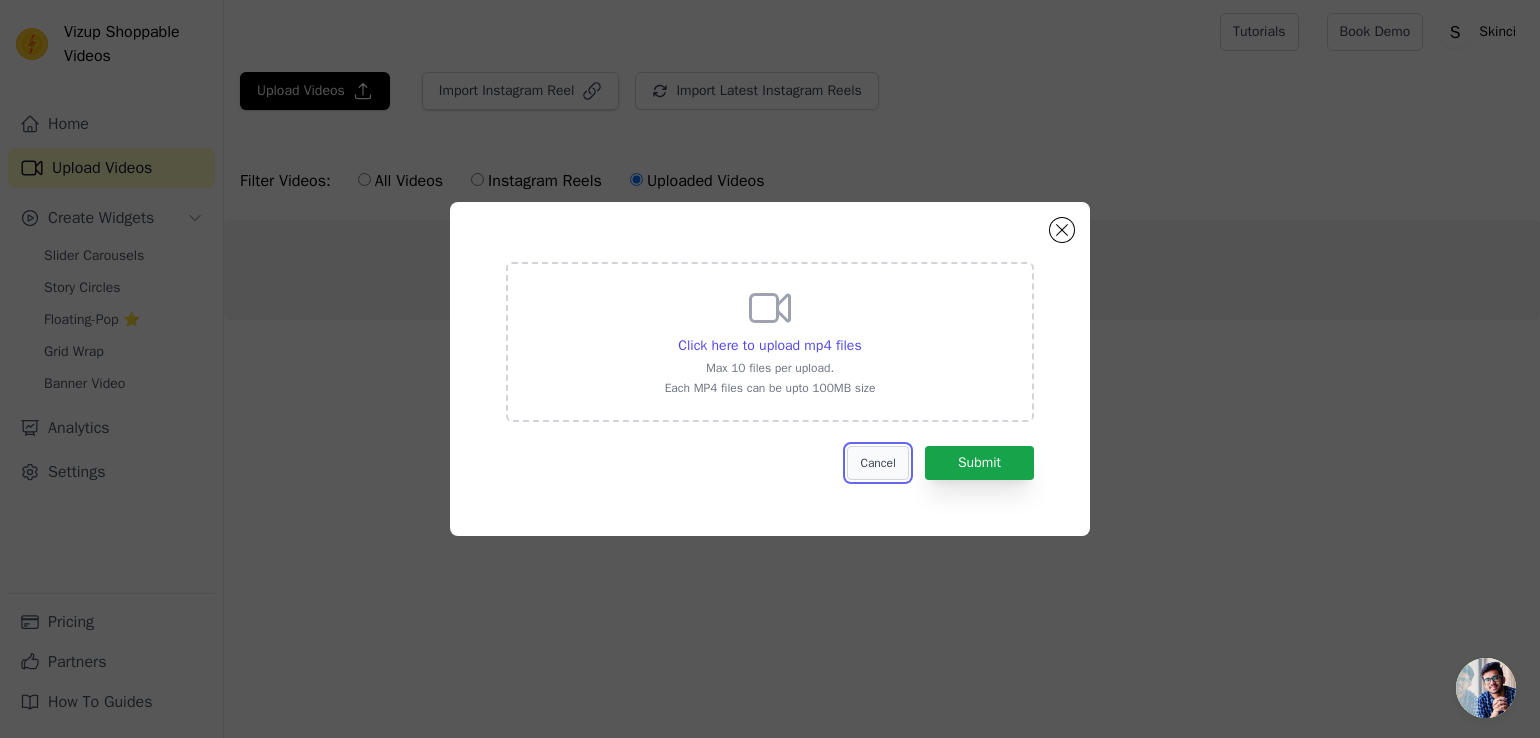 click on "Cancel" at bounding box center [877, 463] 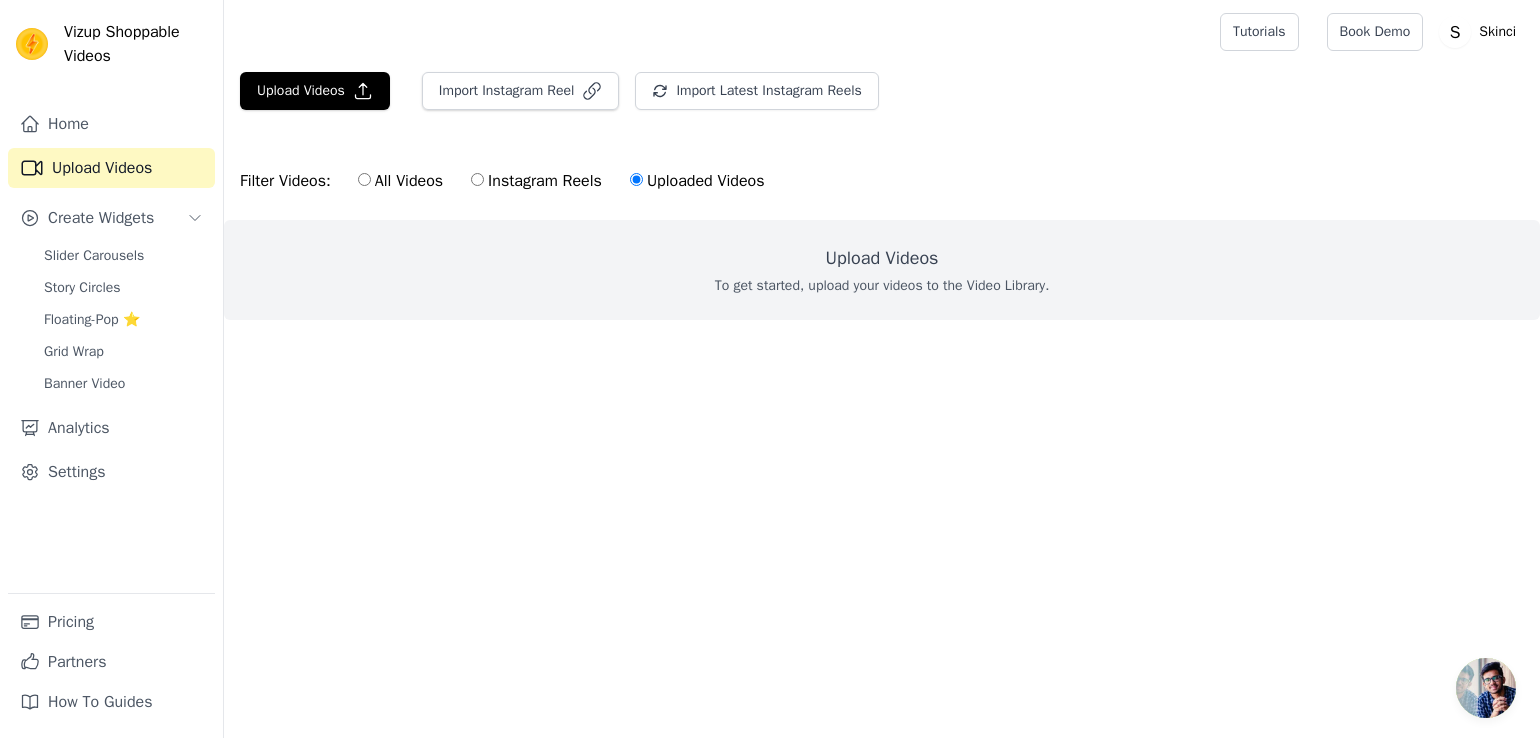 click on "All Videos" at bounding box center [364, 179] 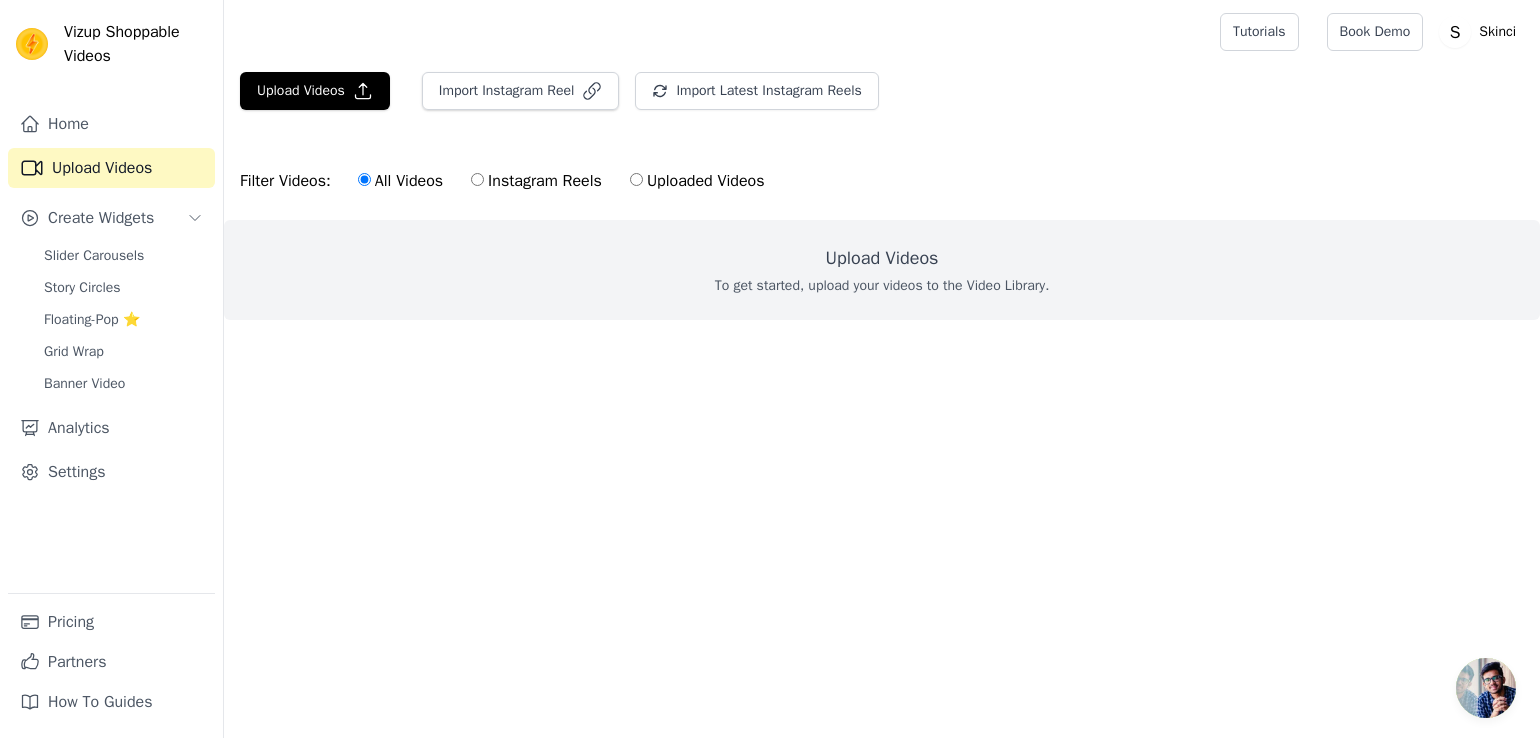 click on "All Videos" at bounding box center (364, 179) 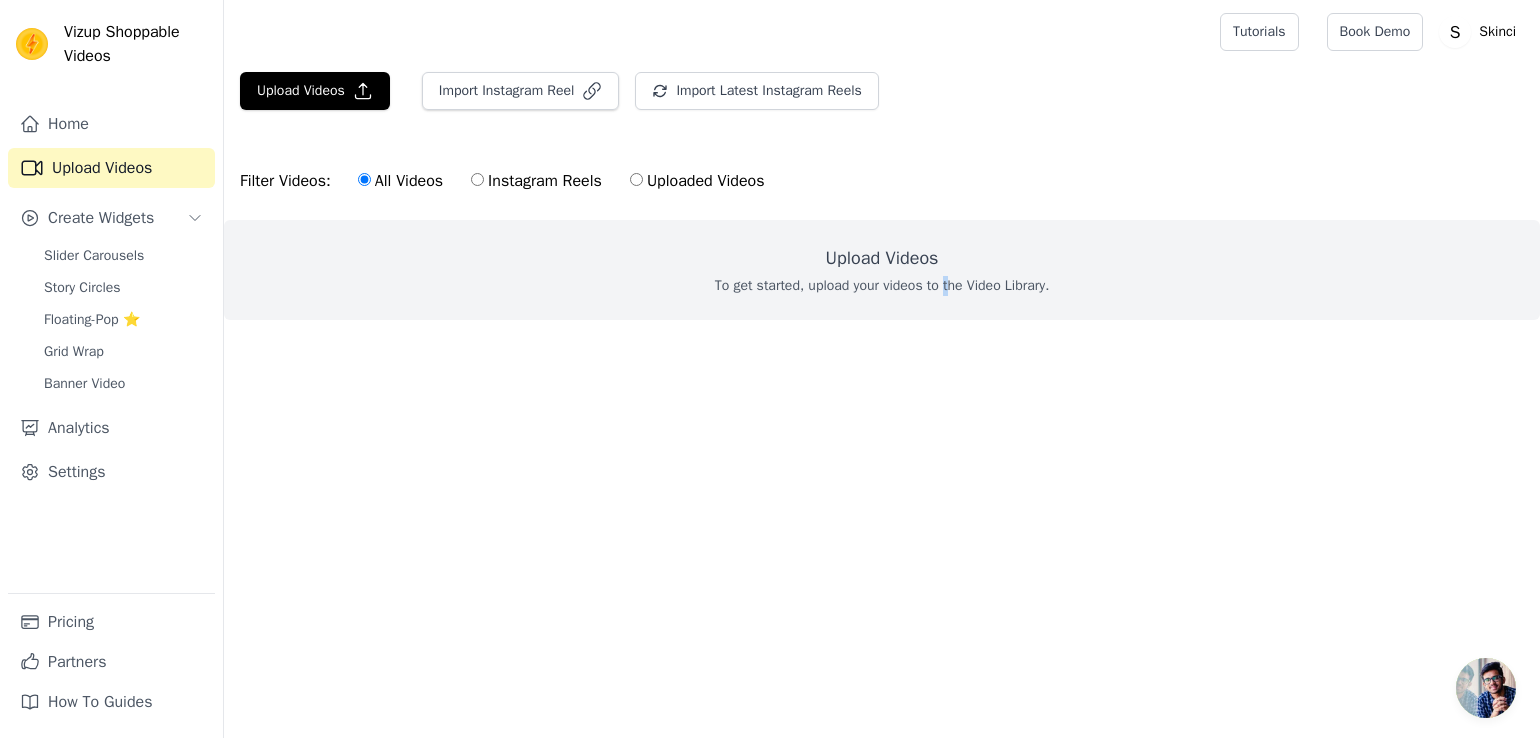 click on "To get started, upload your videos to the Video Library." at bounding box center [882, 286] 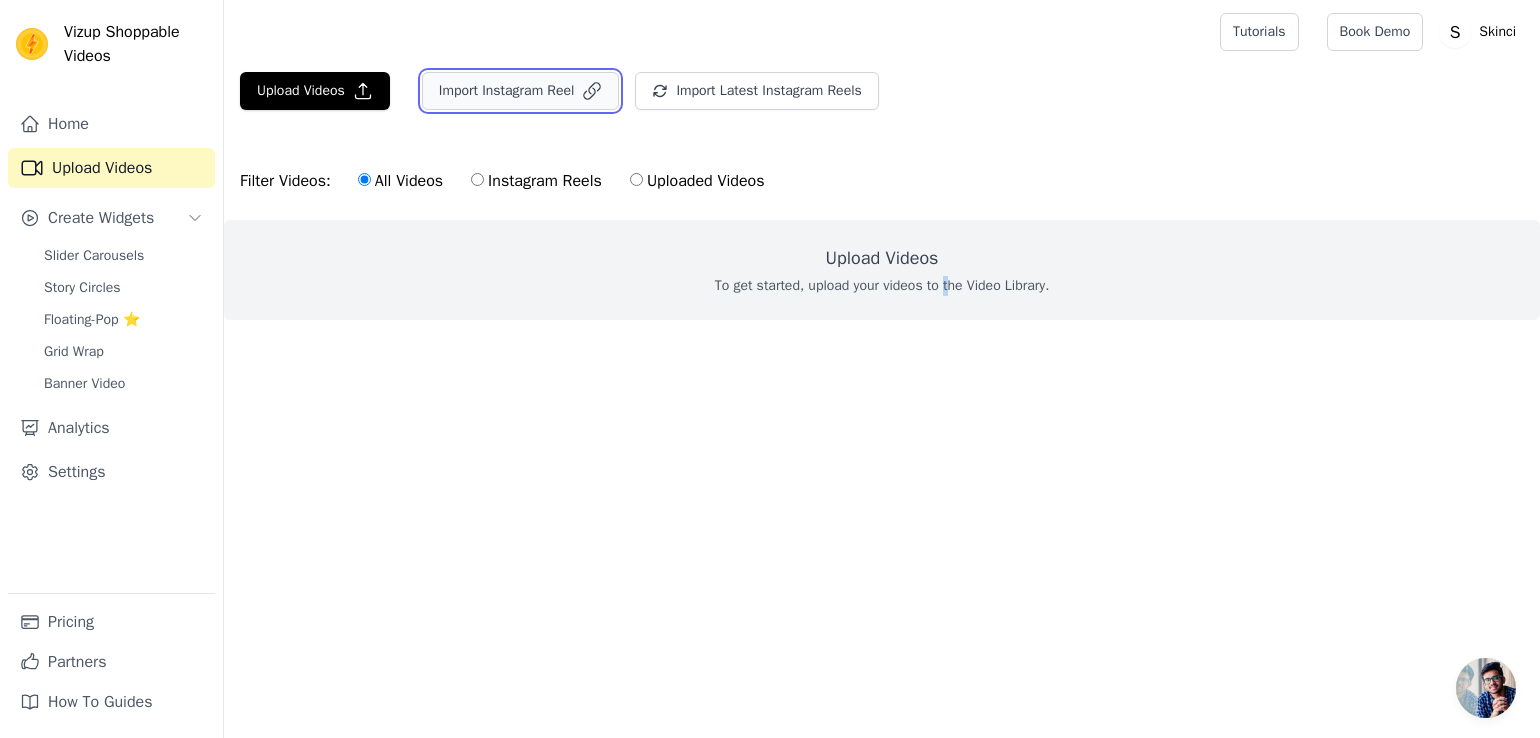click on "Import Instagram Reel" at bounding box center (521, 91) 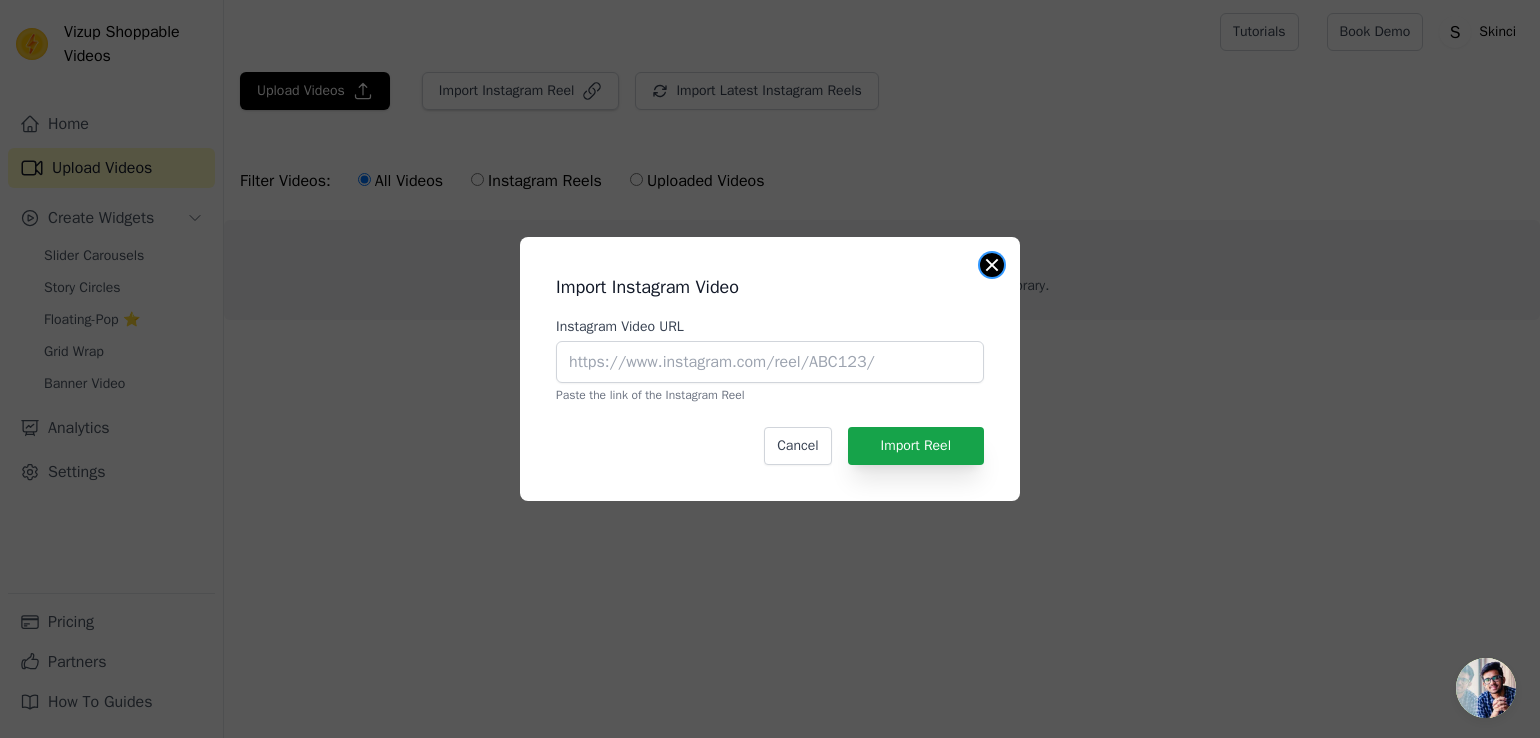 click at bounding box center [992, 265] 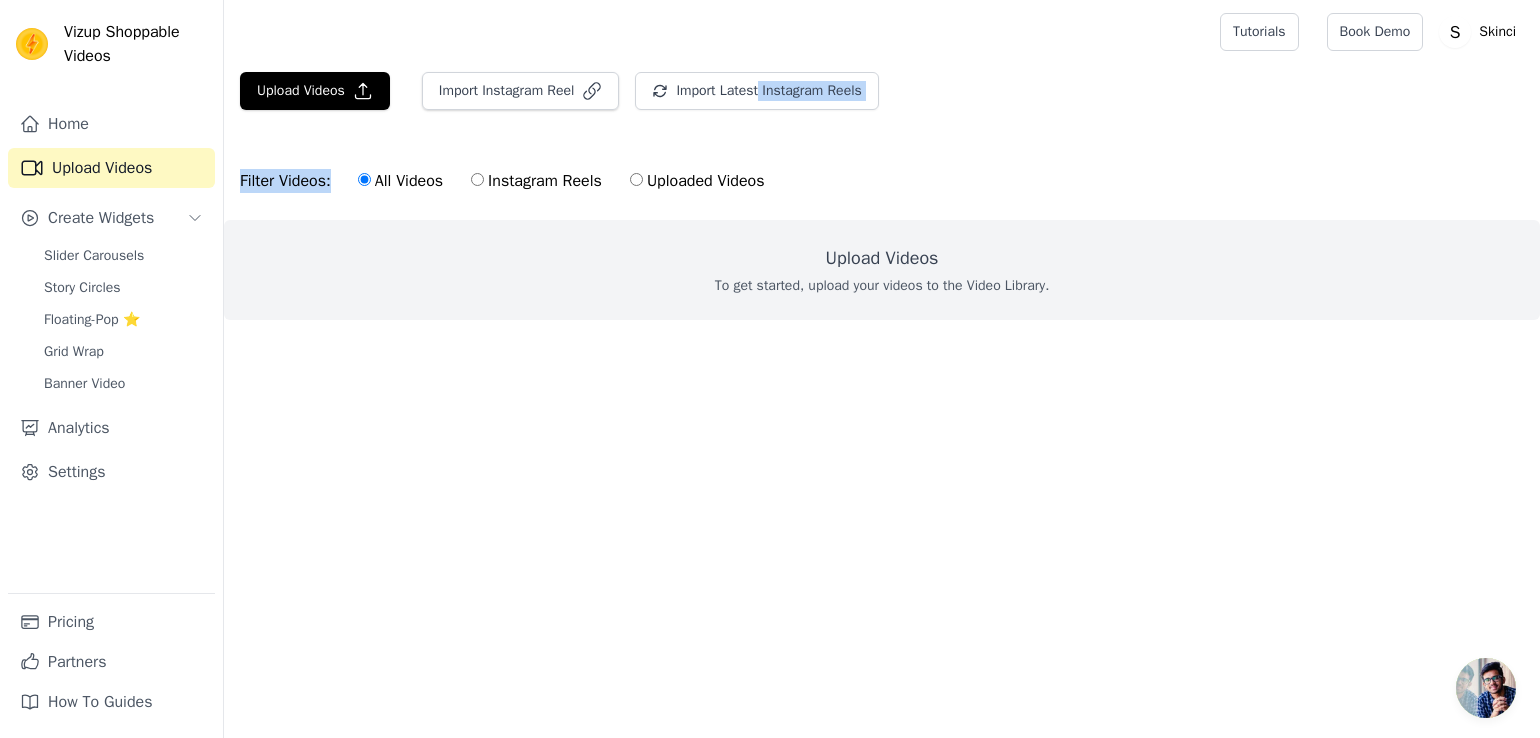 click on "Import Latest Instagram Reels     Import Latest IG Reels" at bounding box center [764, 99] 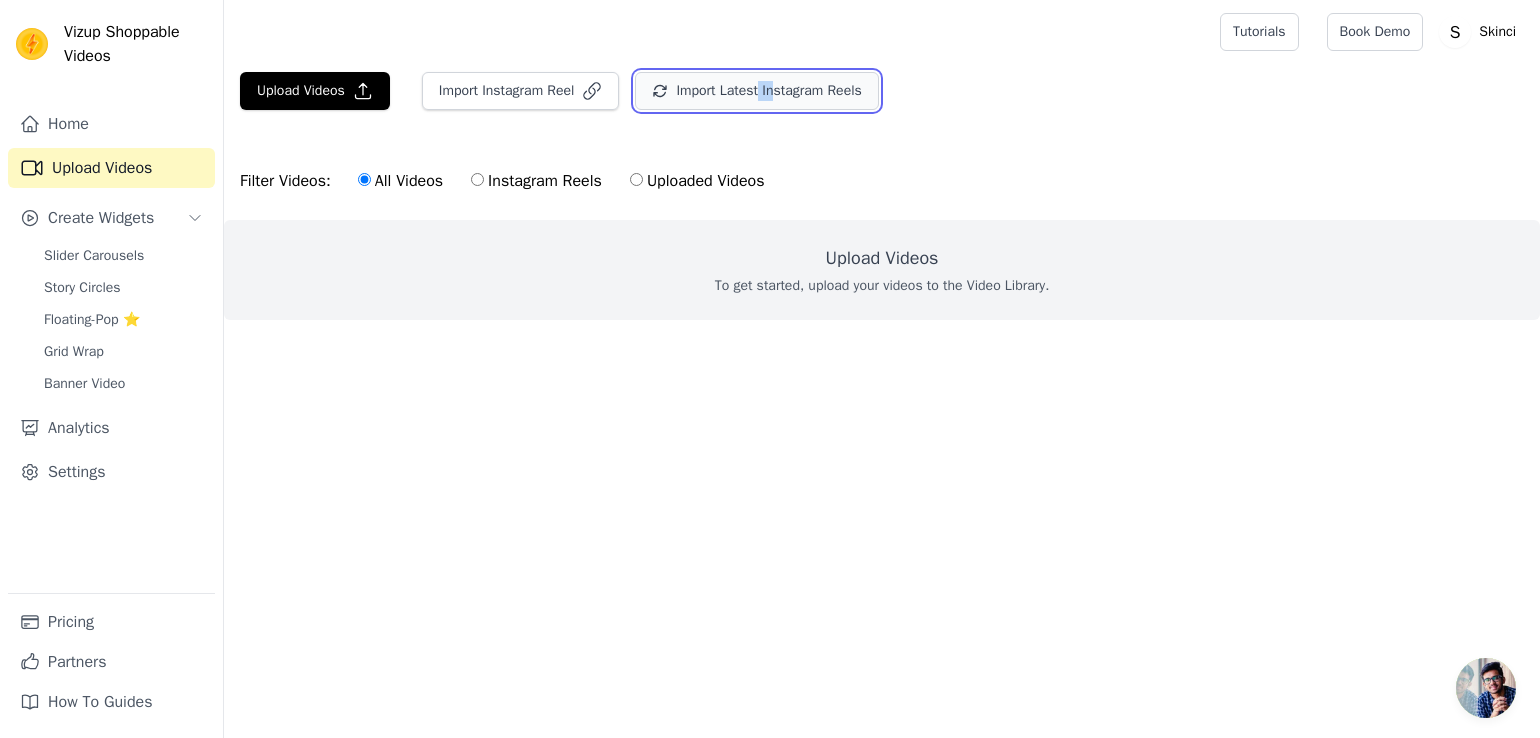 click on "Import Latest Instagram Reels" at bounding box center (756, 91) 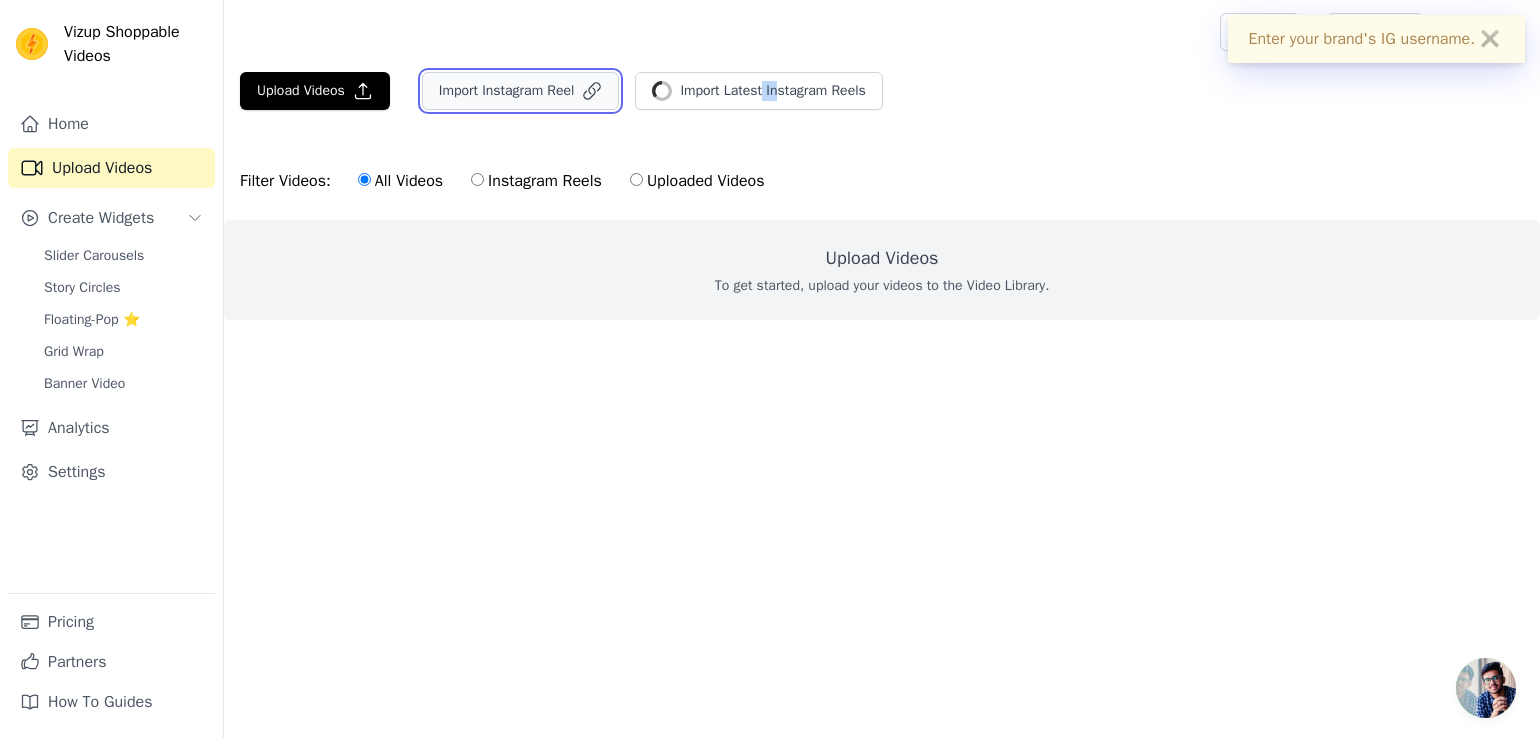 click 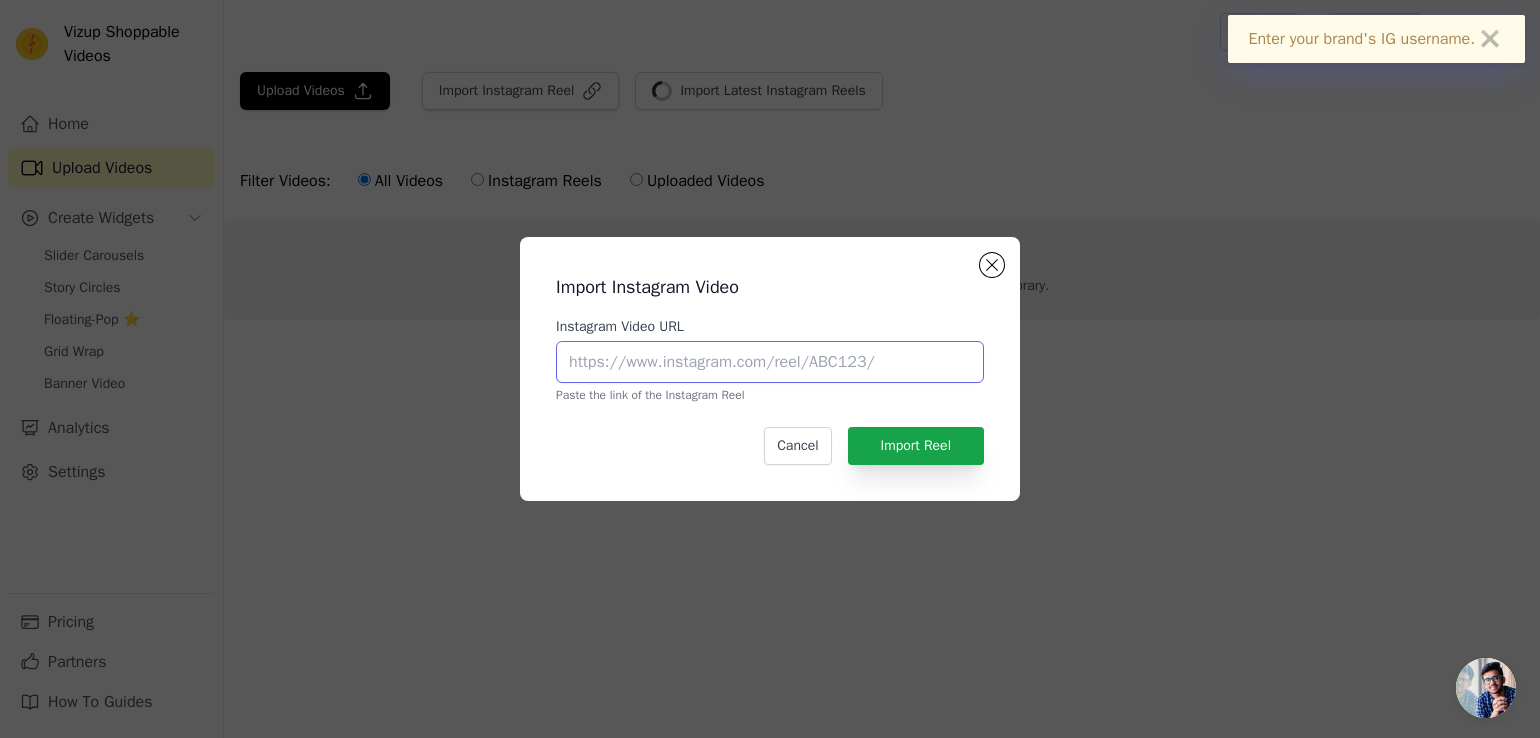 click on "Instagram Video URL" at bounding box center (770, 362) 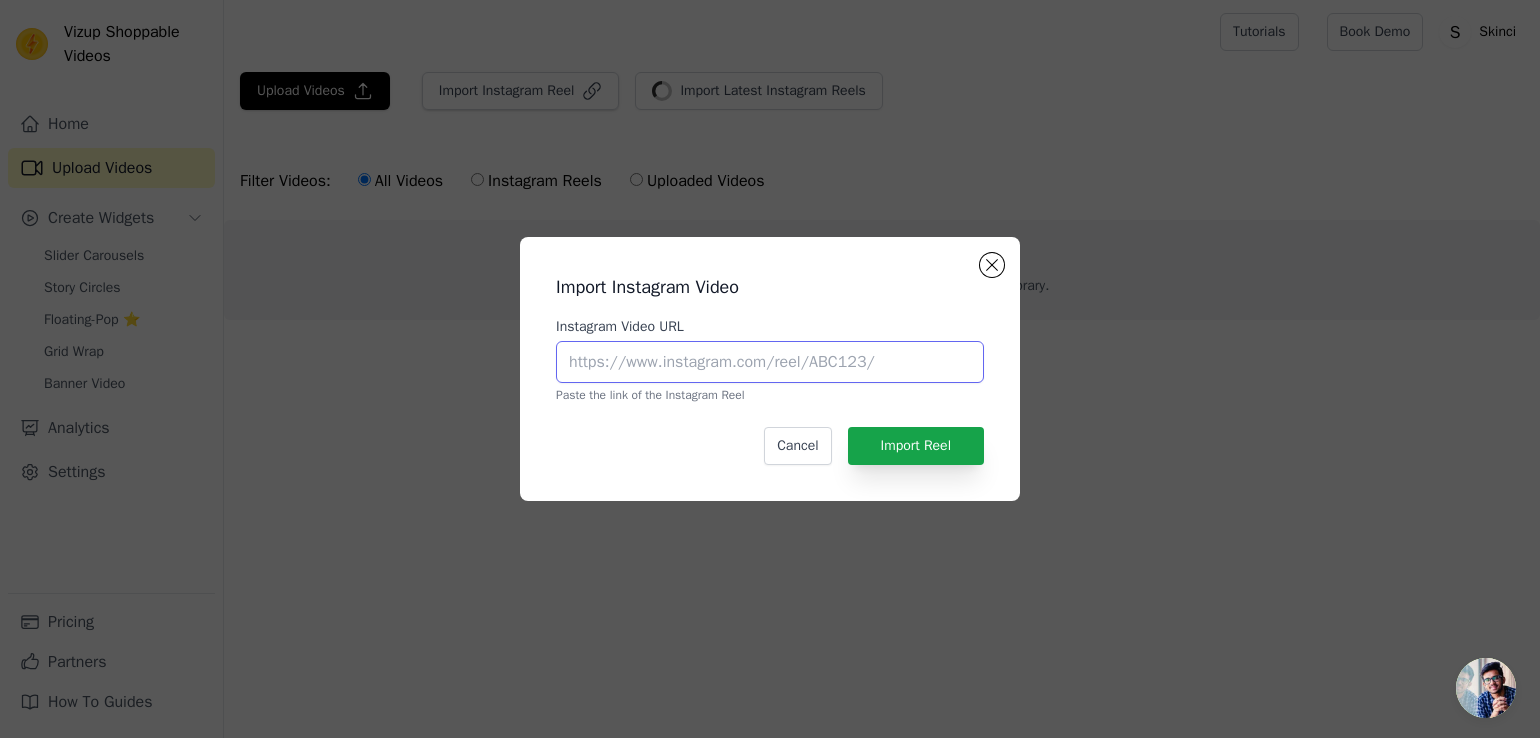 drag, startPoint x: 719, startPoint y: 358, endPoint x: 721, endPoint y: 369, distance: 11.18034 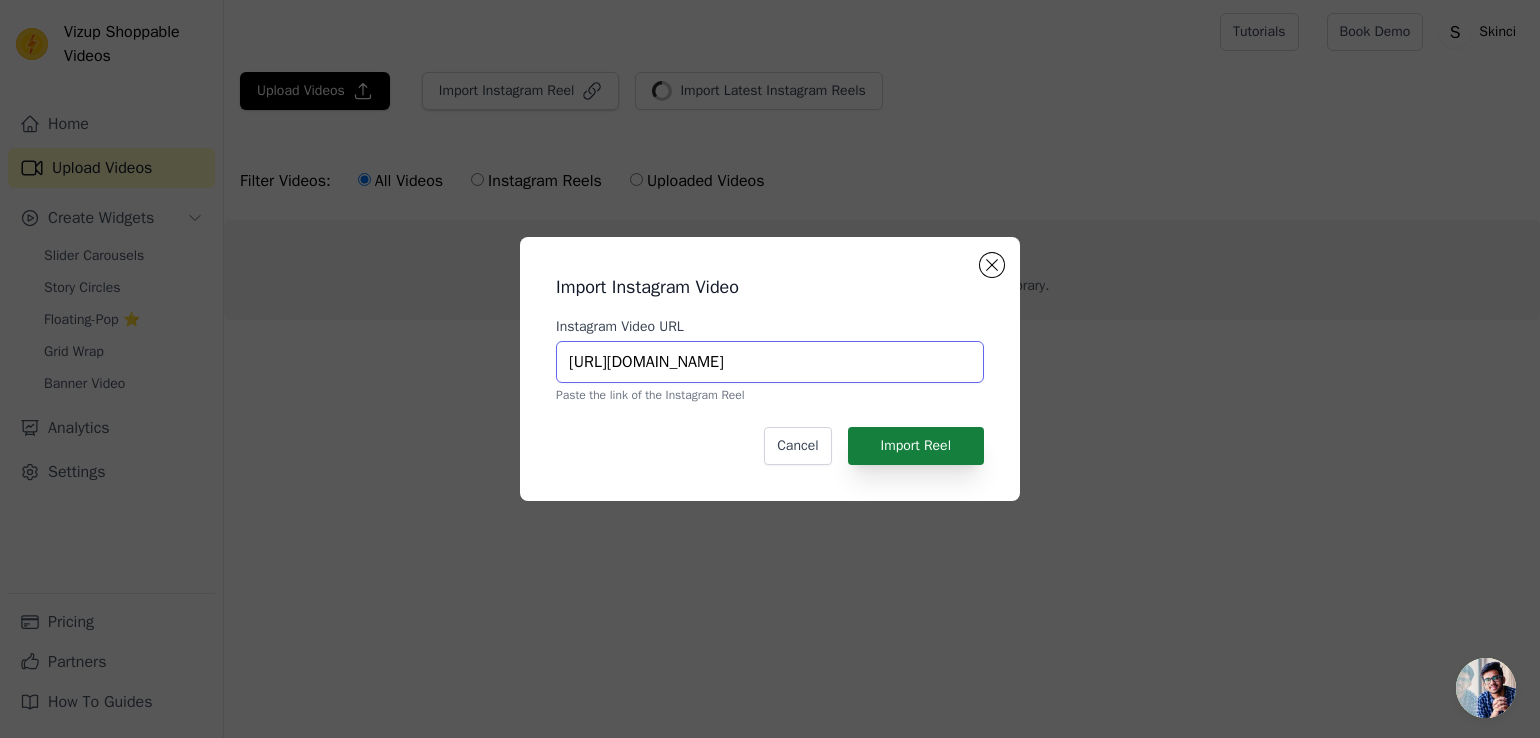 type on "https://www.instagram.com/thesilkyshopcom/" 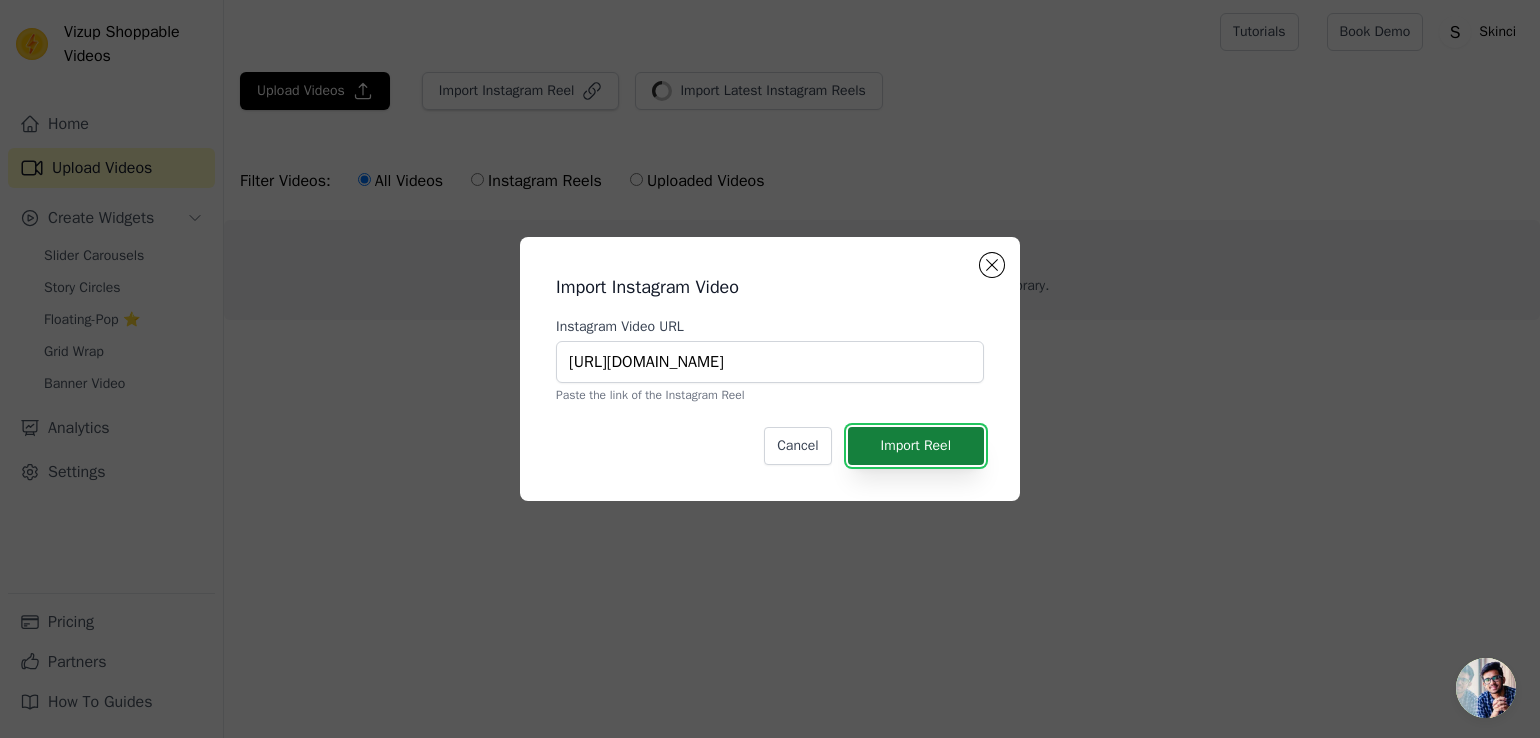 click on "Import Reel" at bounding box center [916, 446] 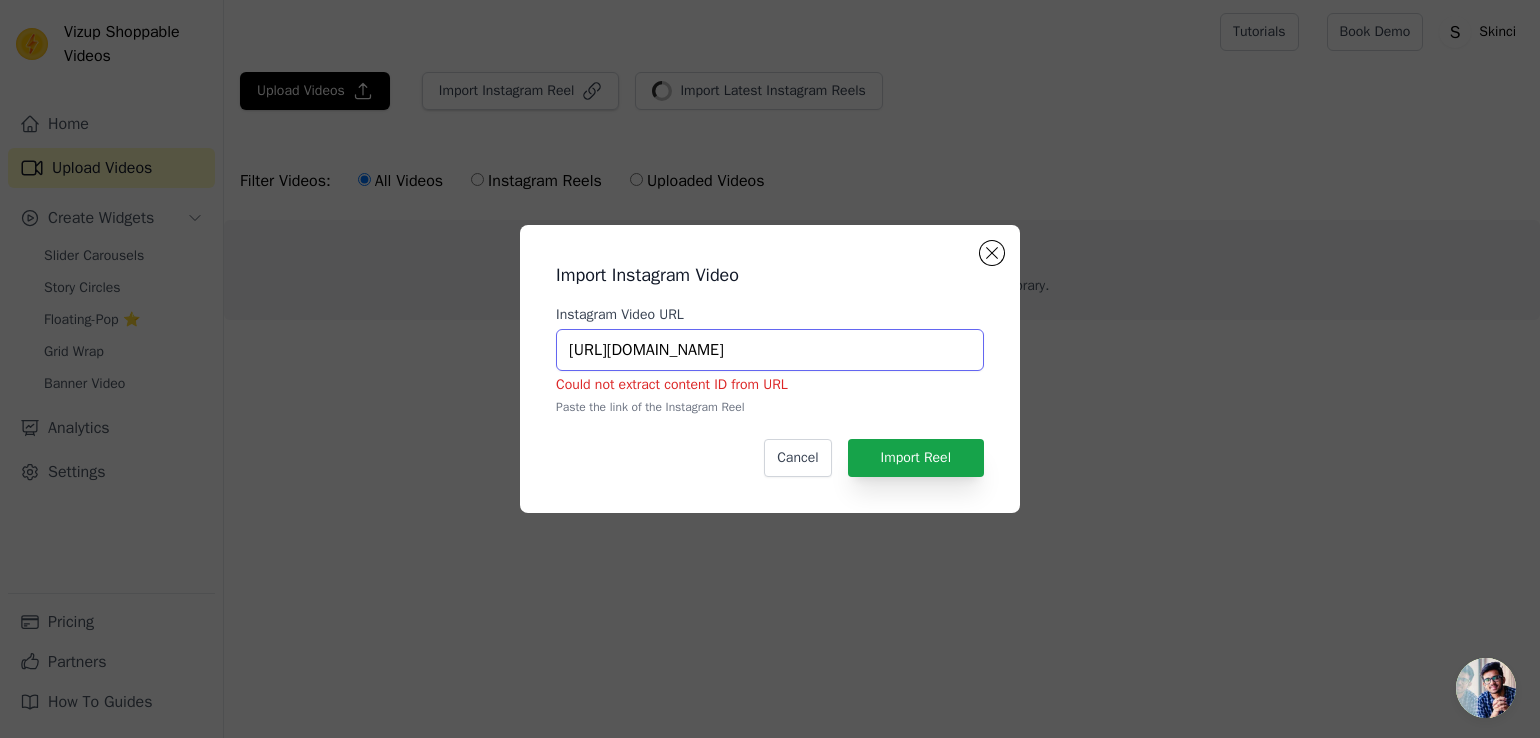 click on "https://www.instagram.com/thesilkyshopcom/" at bounding box center [770, 350] 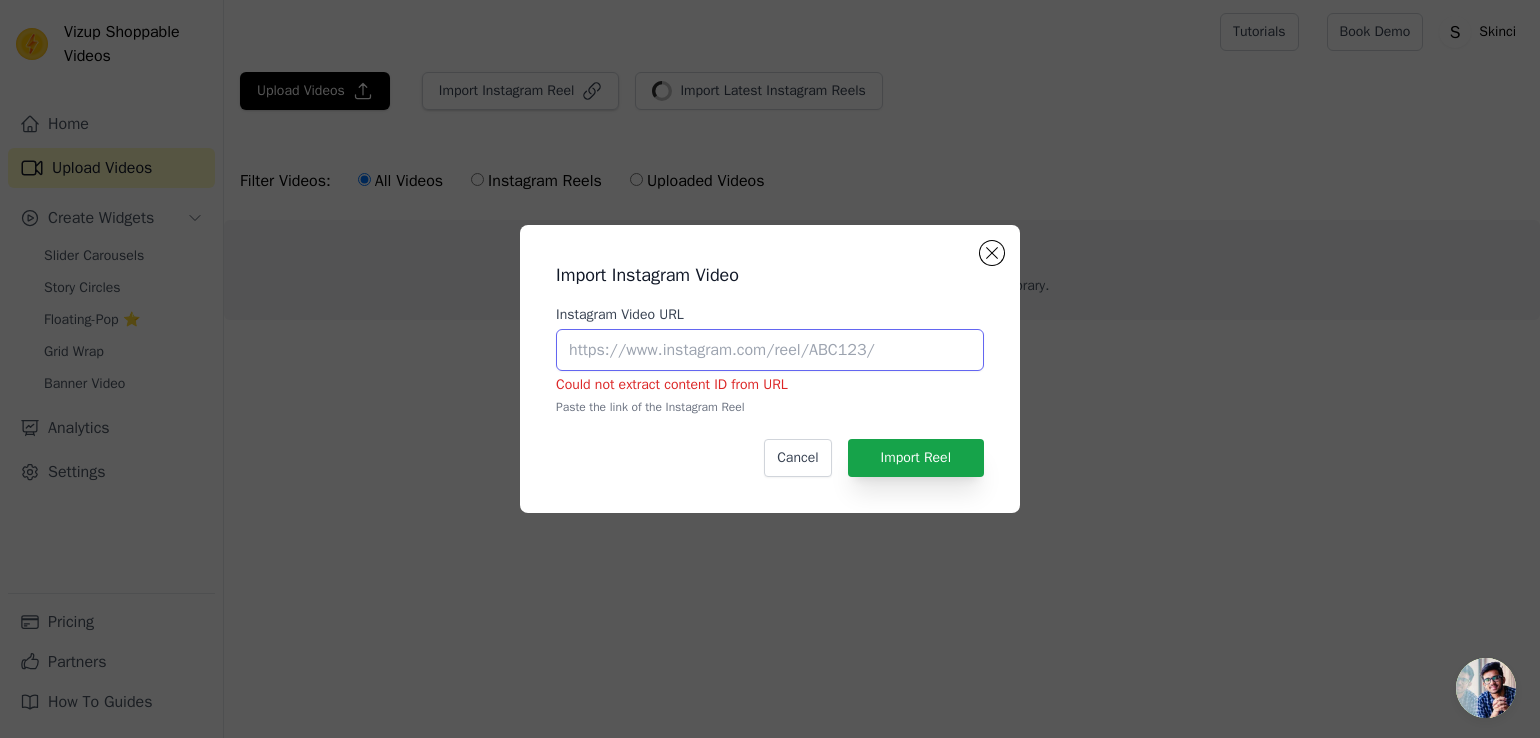 type 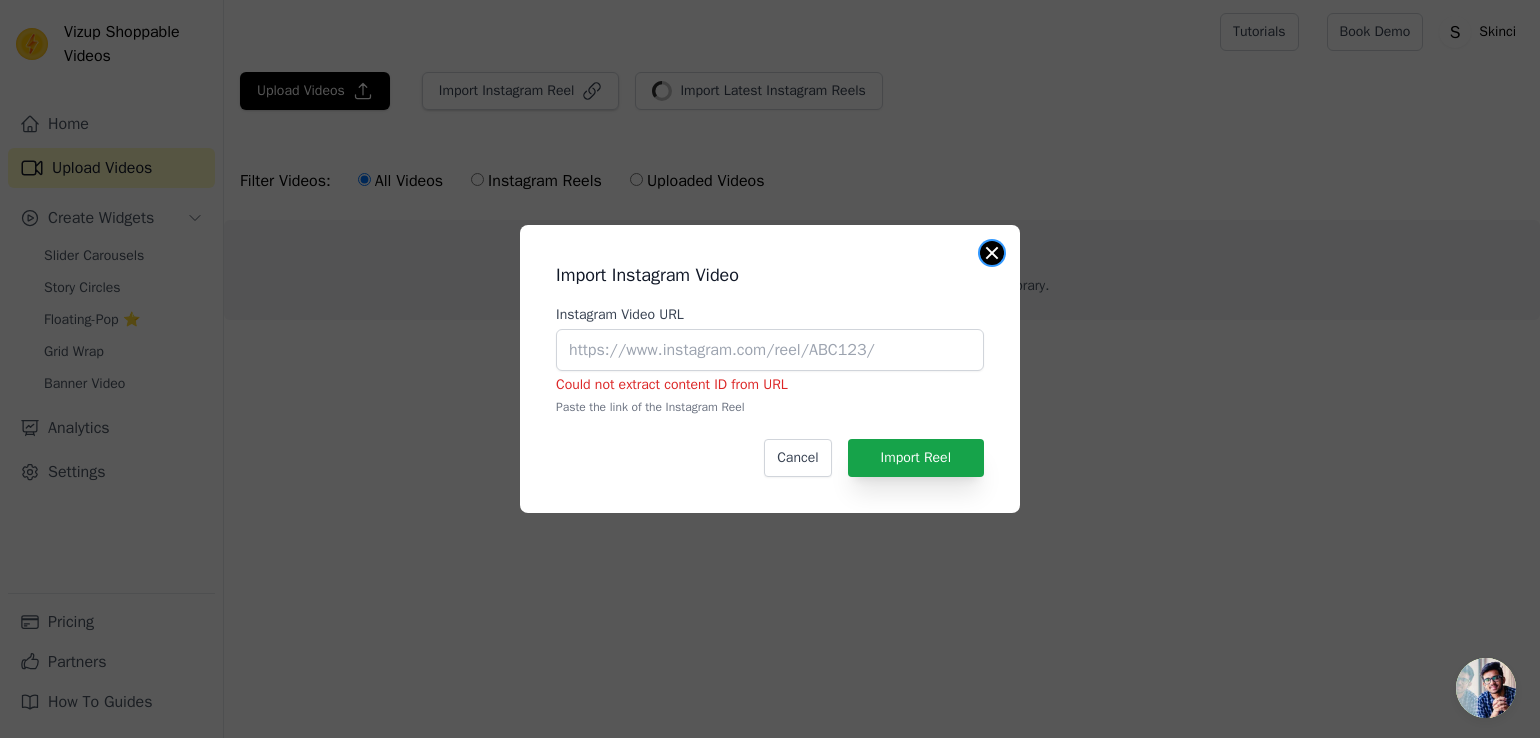 click at bounding box center [992, 253] 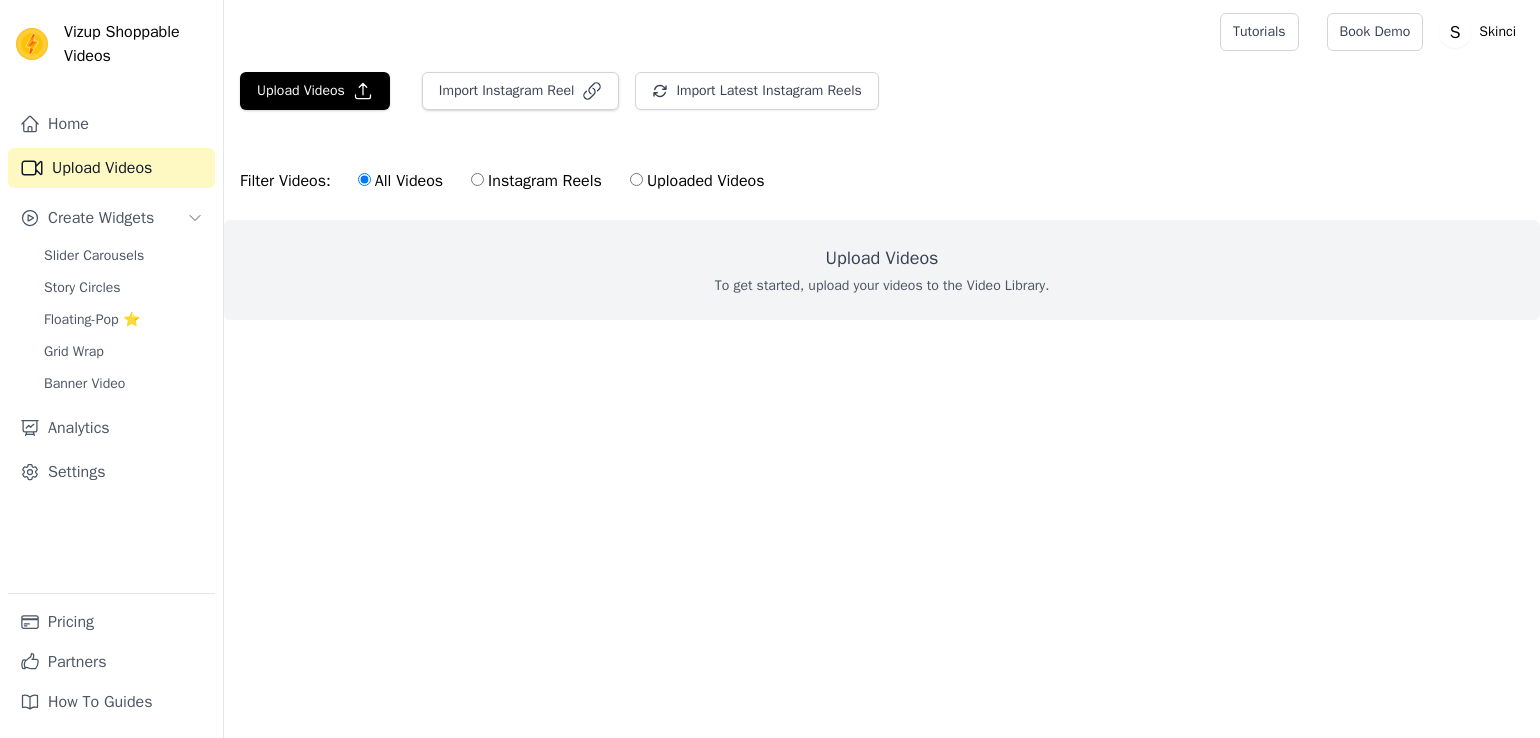 scroll, scrollTop: 0, scrollLeft: 0, axis: both 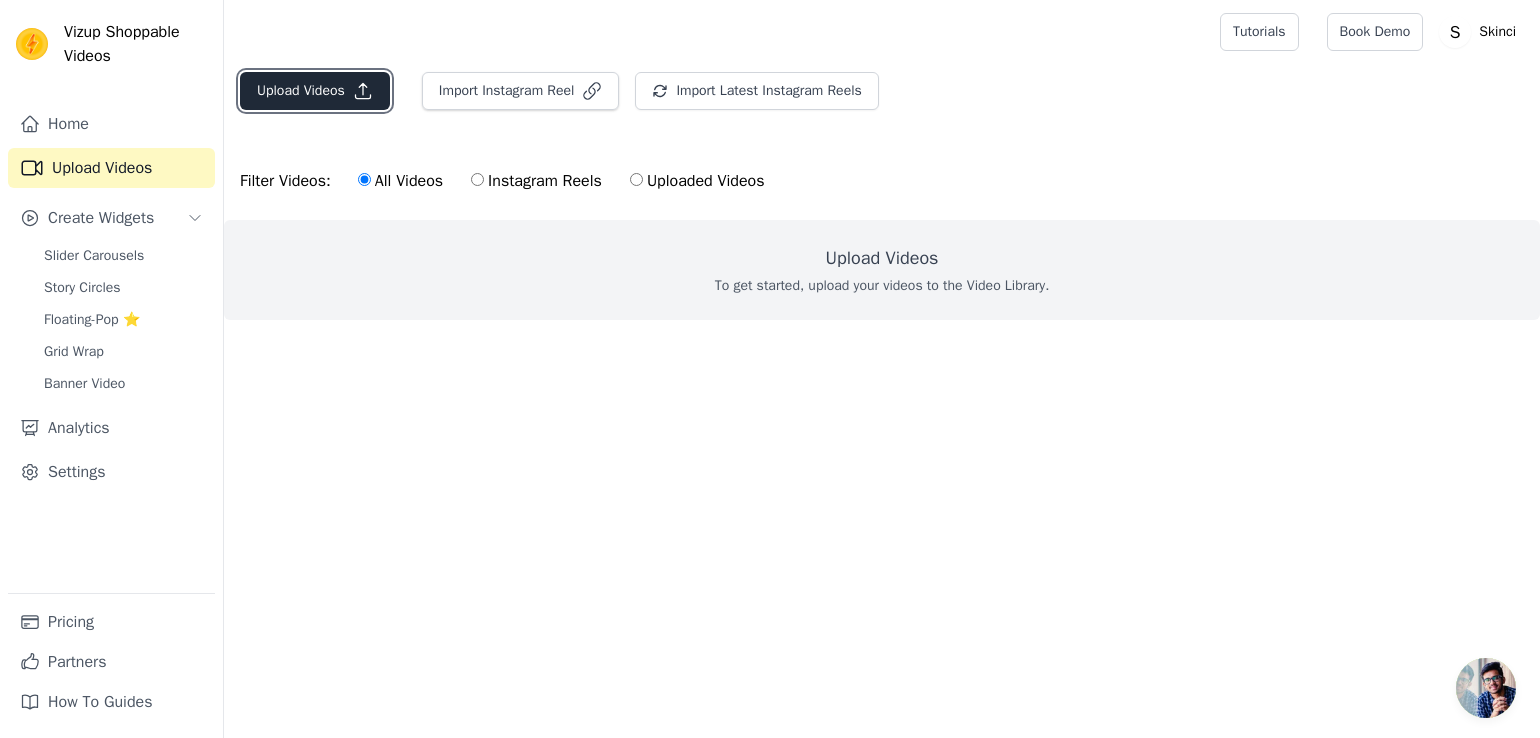 click on "Upload Videos" at bounding box center [315, 91] 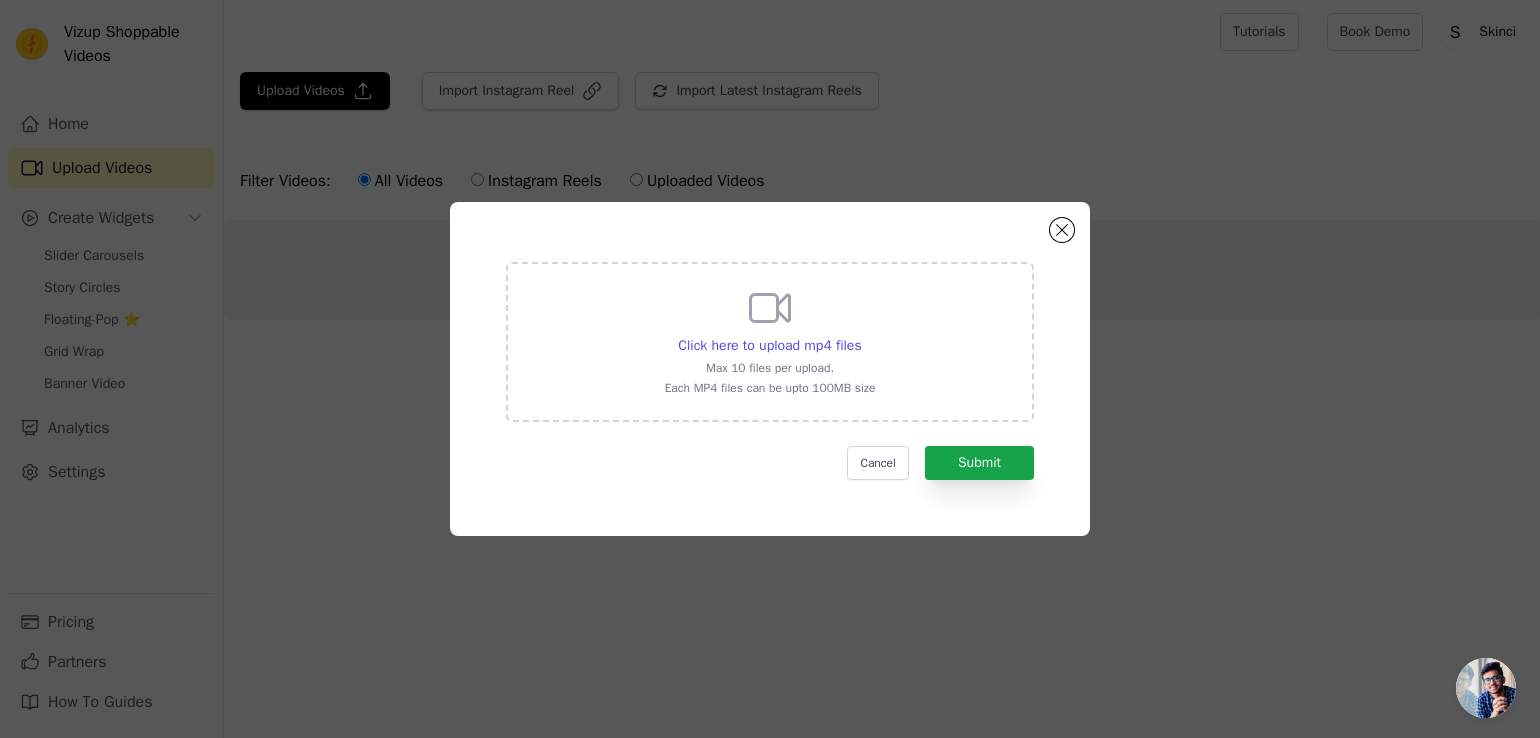 click 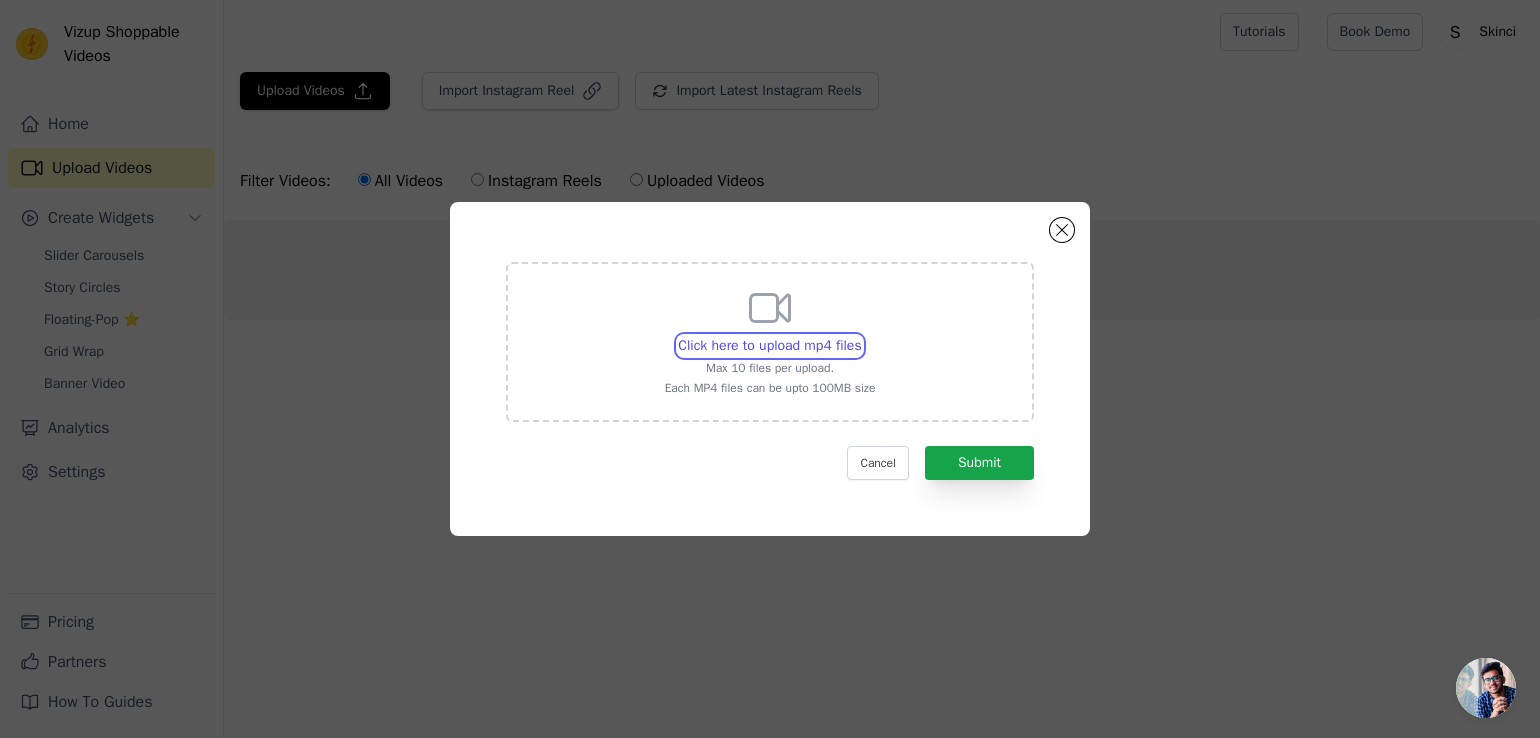 click on "Click here to upload mp4 files     Max 10 files per upload.   Each MP4 files can be upto 100MB size" at bounding box center [861, 335] 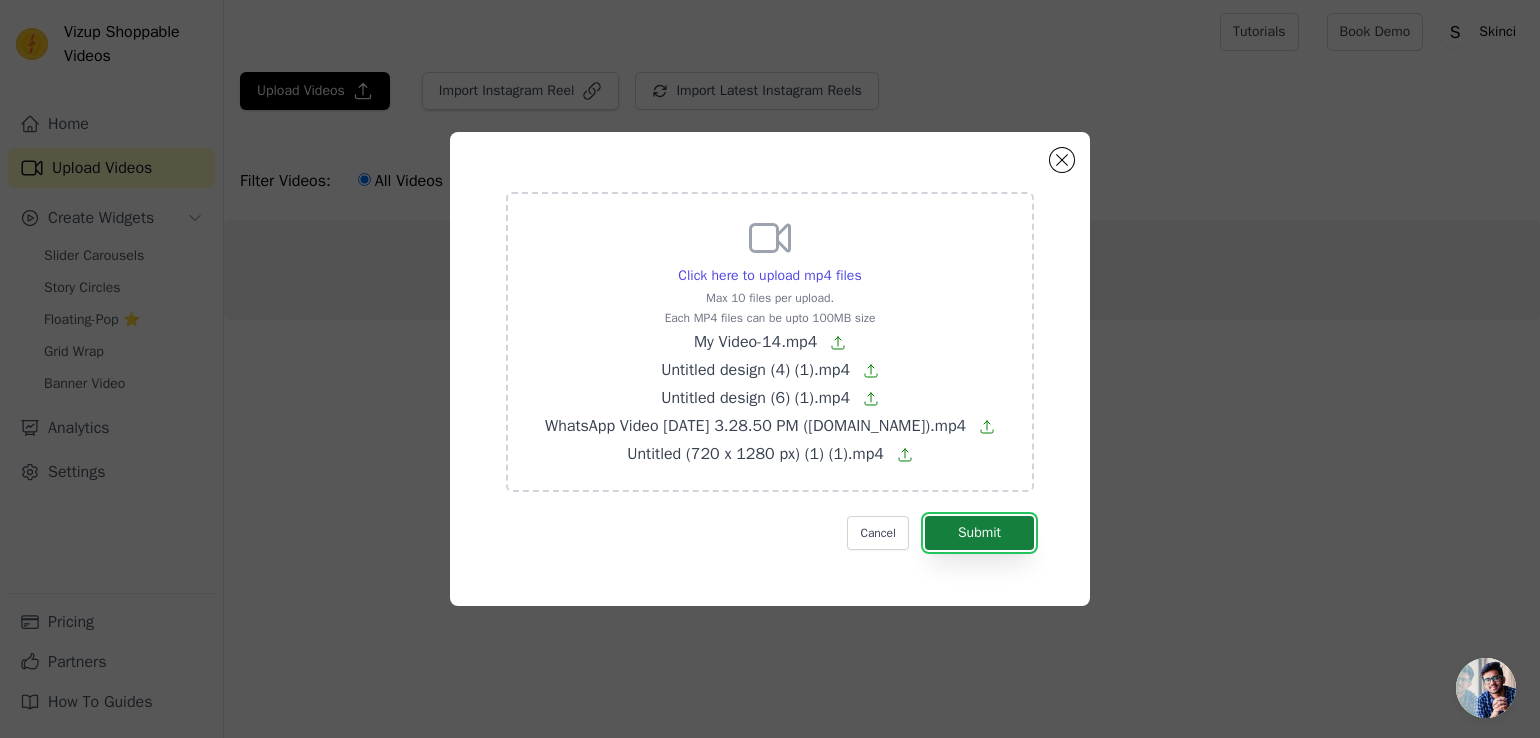 click on "Submit" at bounding box center (979, 533) 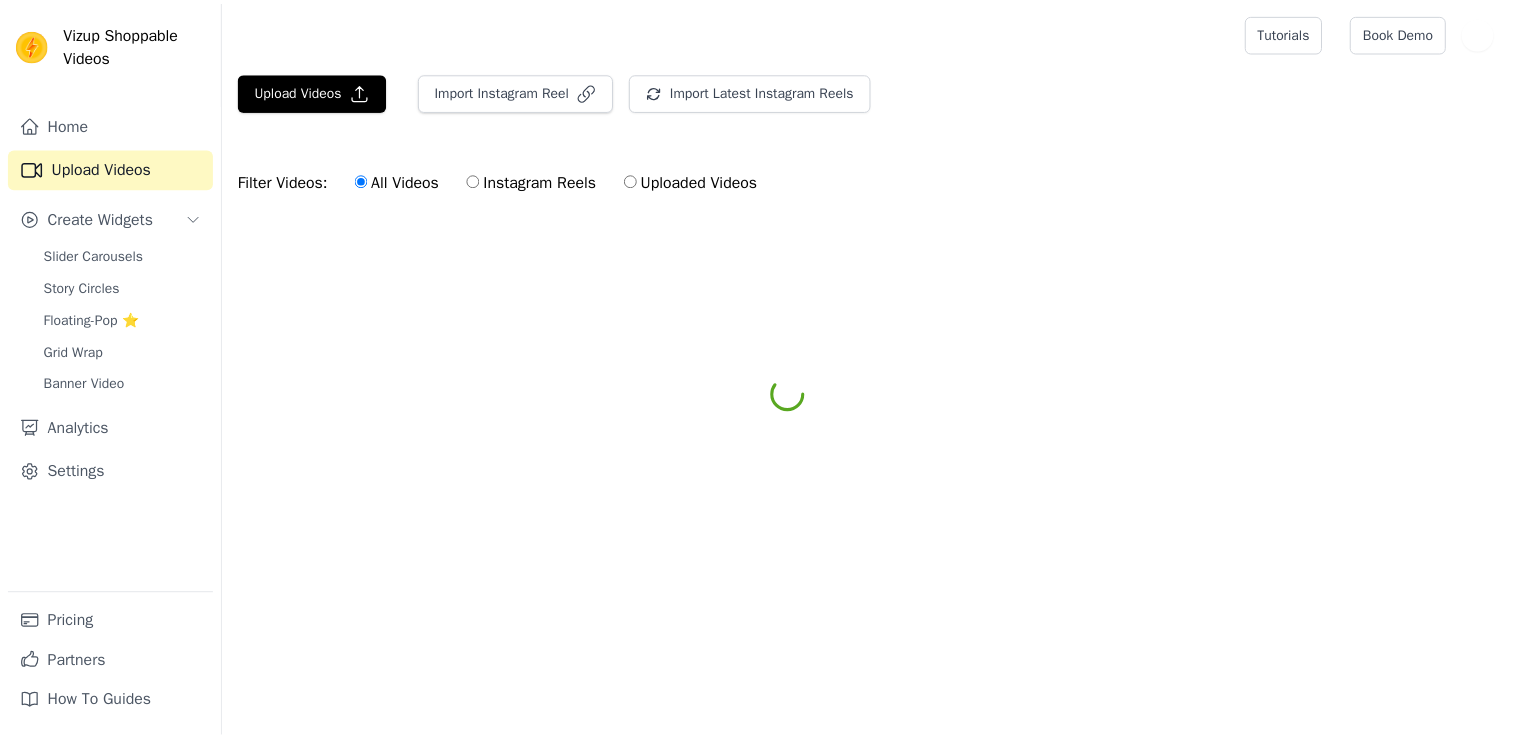 scroll, scrollTop: 0, scrollLeft: 0, axis: both 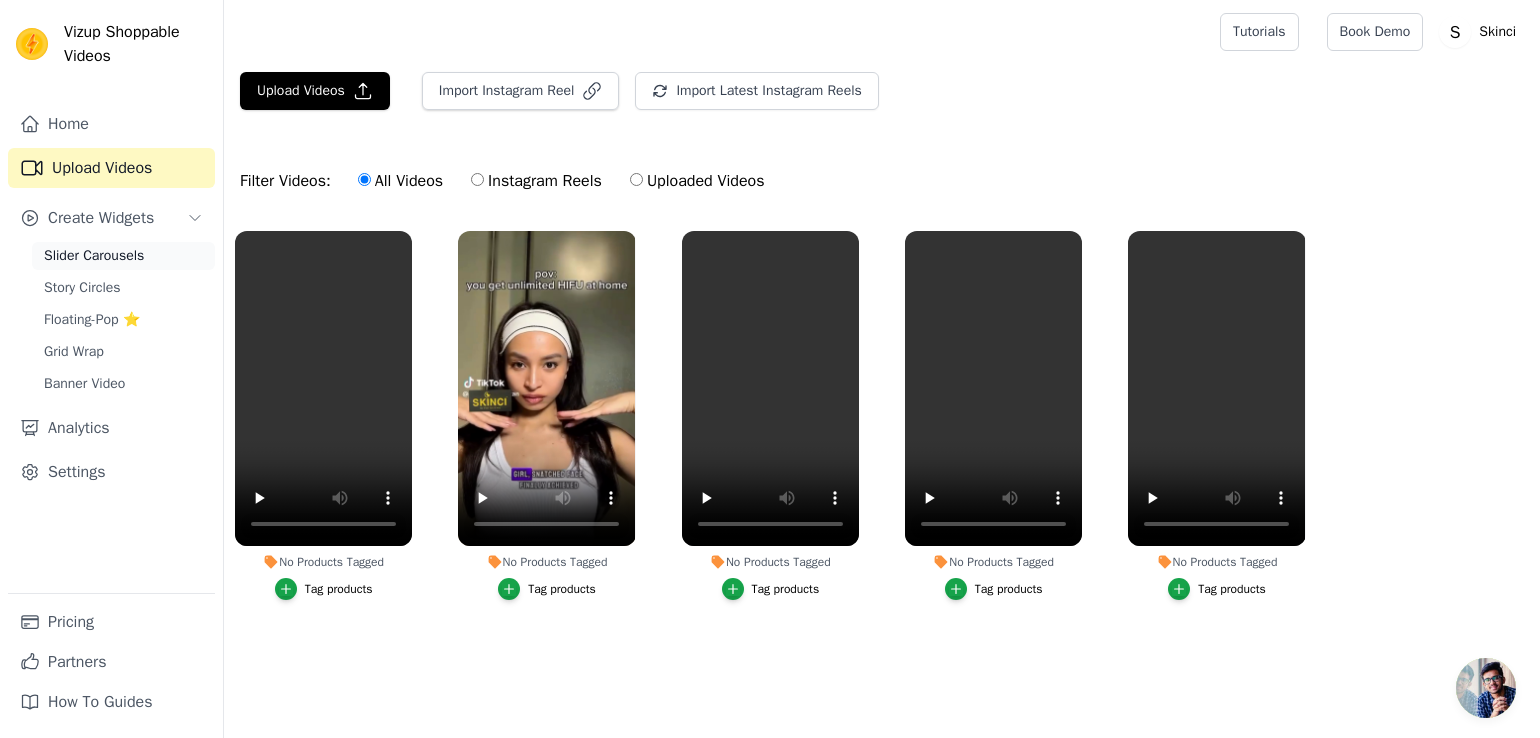 click on "Slider Carousels" at bounding box center (94, 256) 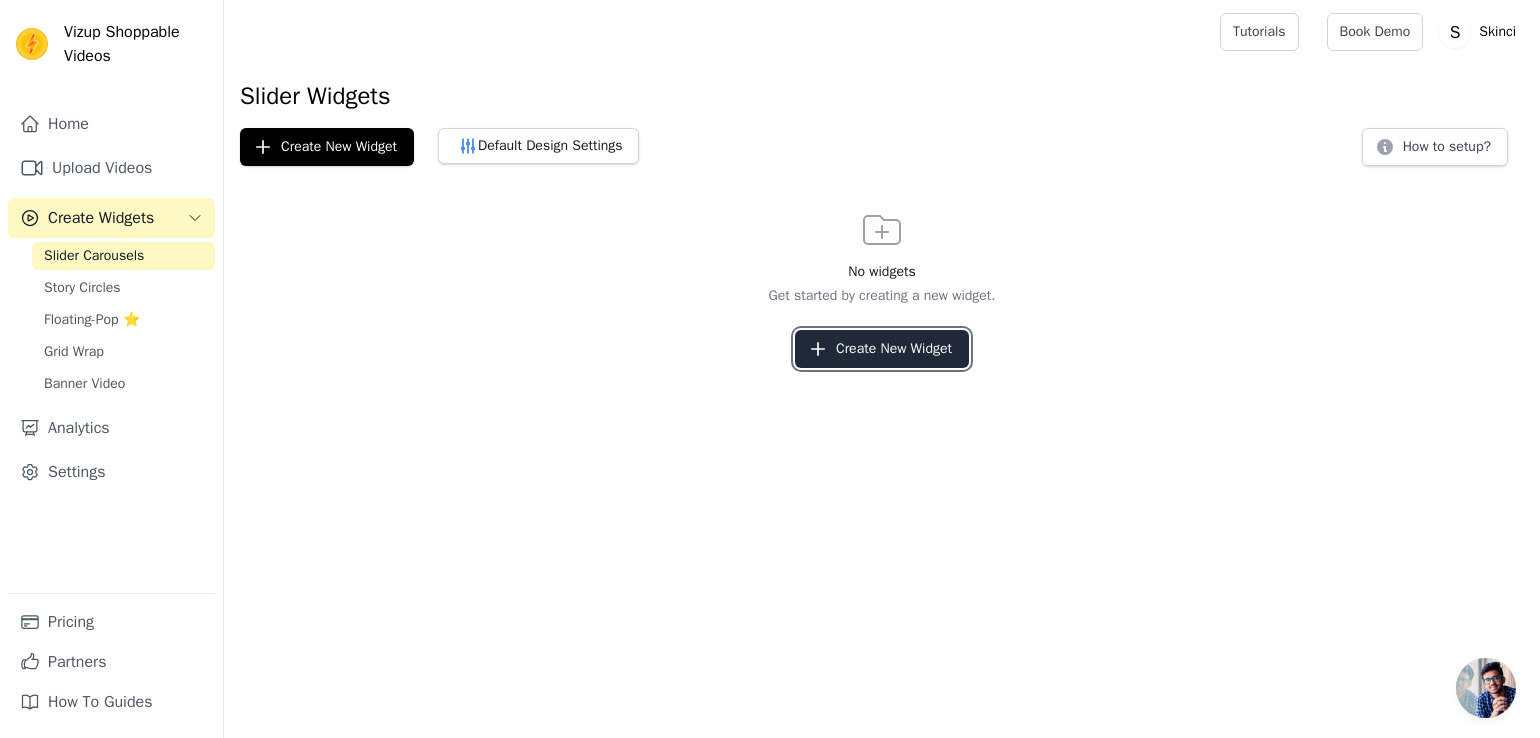 click on "Create New Widget" at bounding box center [882, 349] 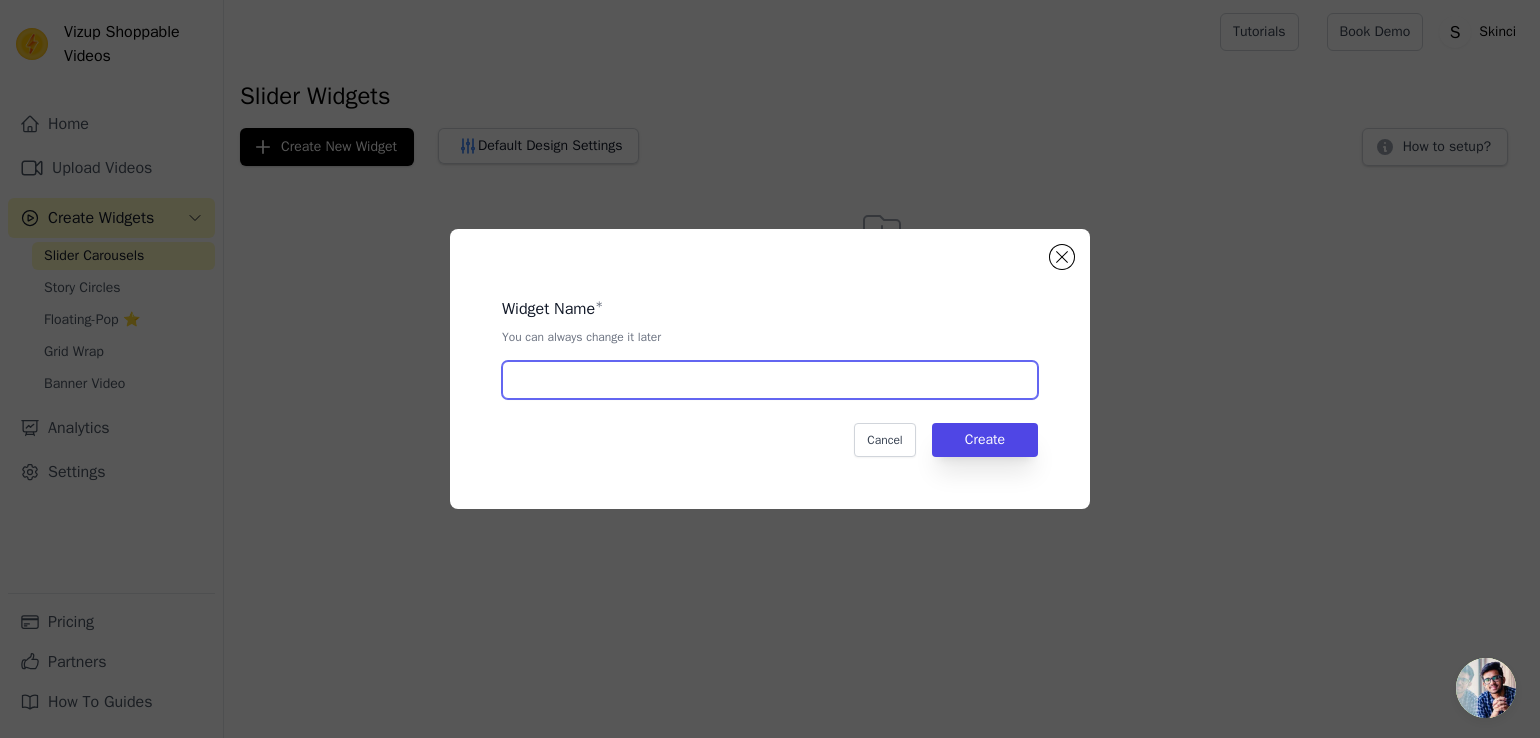 click at bounding box center [770, 380] 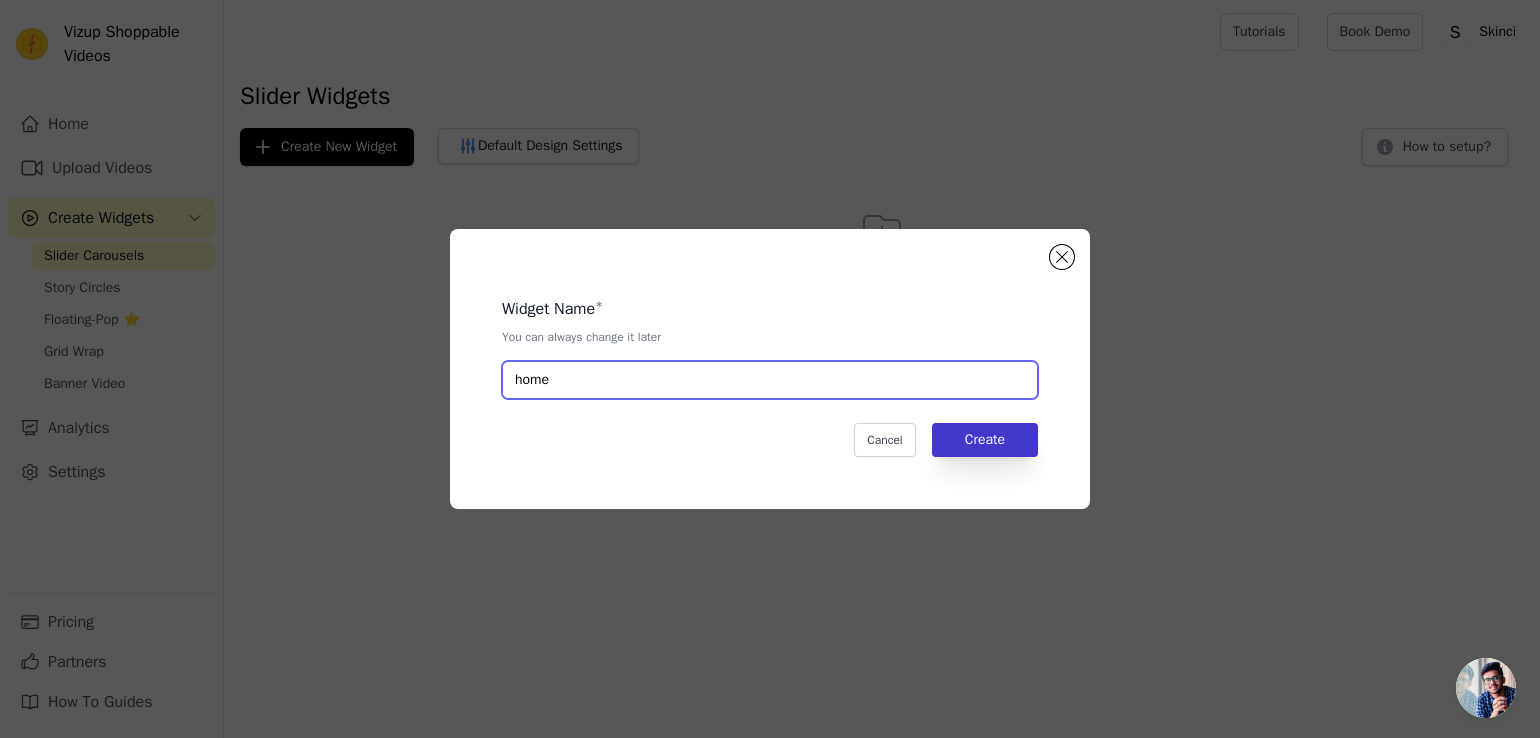 type on "home" 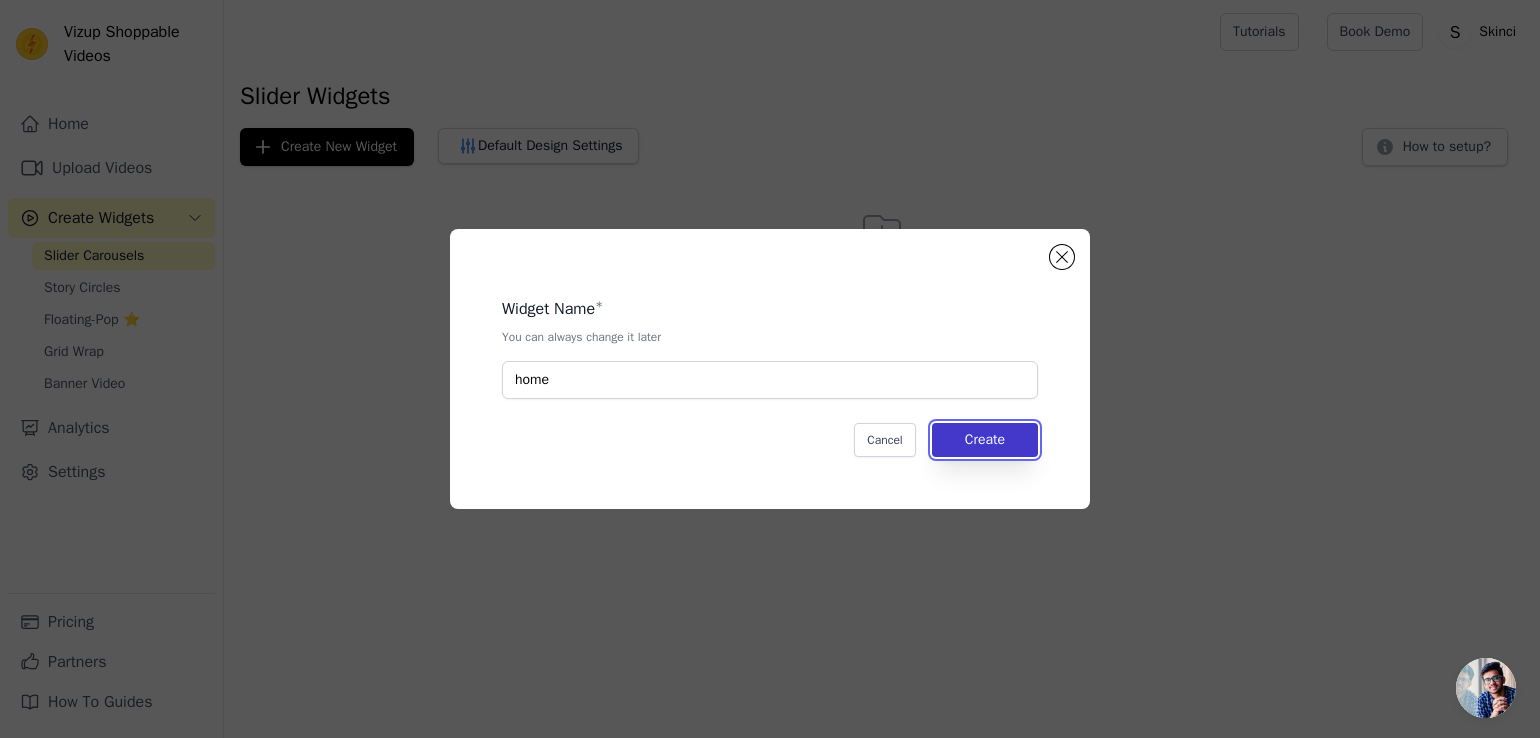 click on "Create" at bounding box center (985, 440) 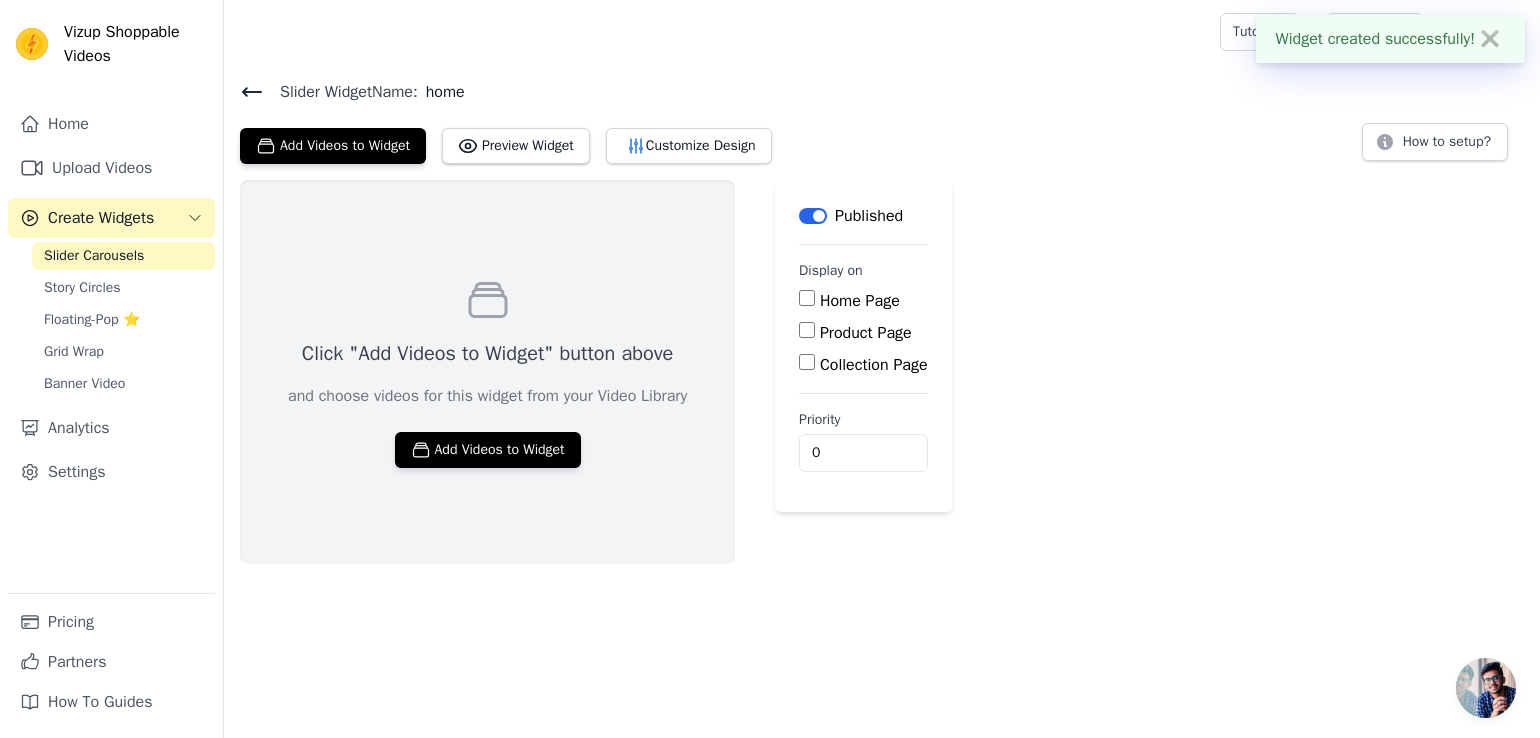 click on "Home Page" at bounding box center (807, 298) 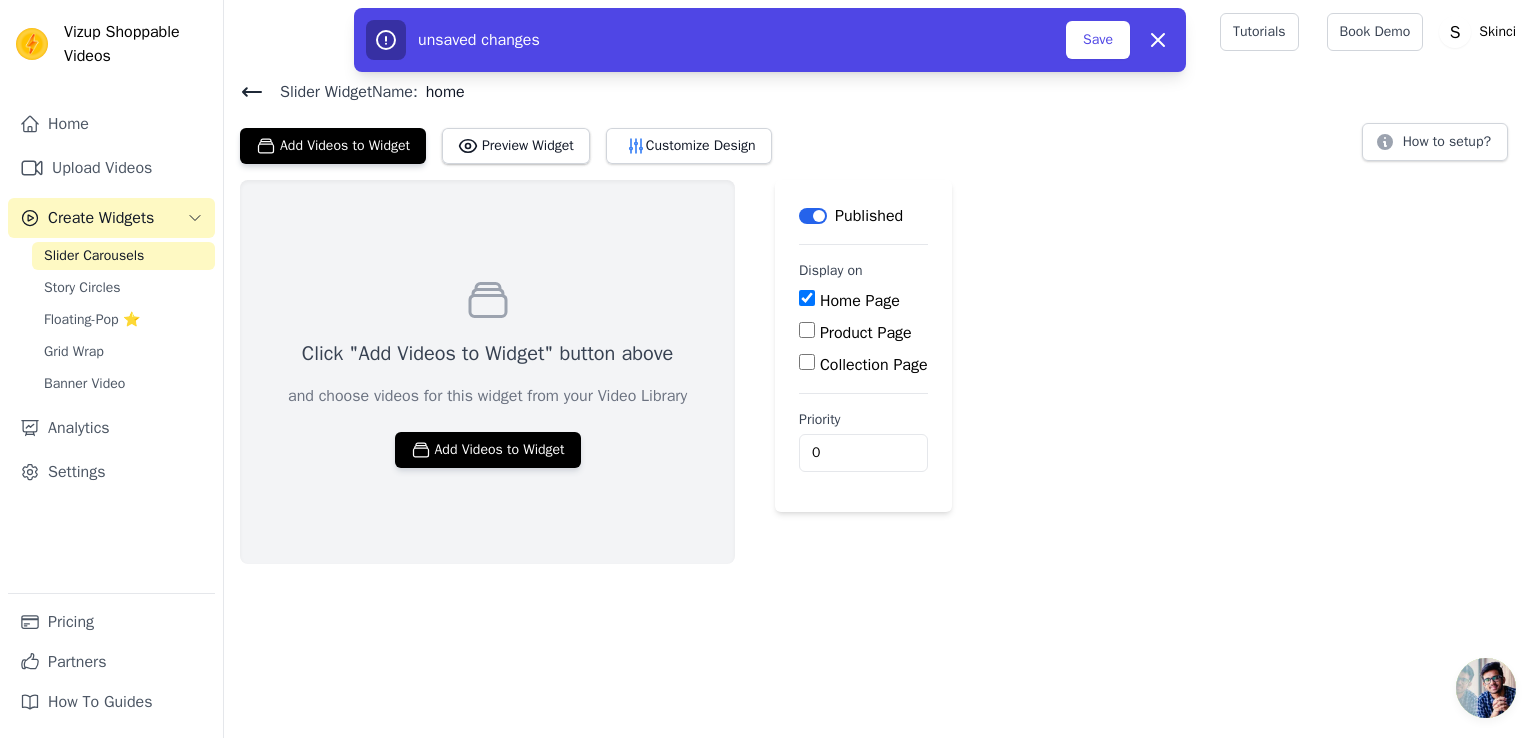 drag, startPoint x: 574, startPoint y: 447, endPoint x: 596, endPoint y: 451, distance: 22.36068 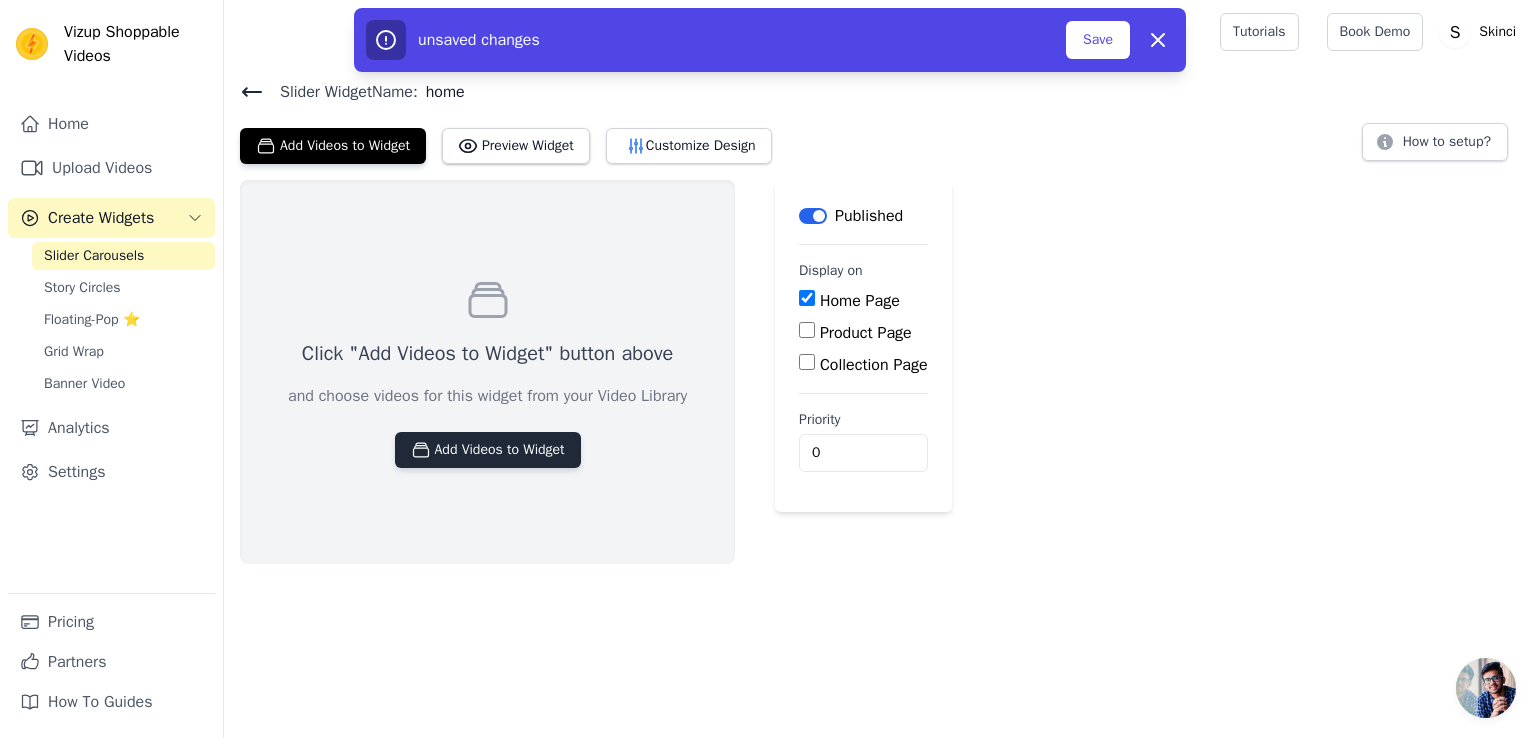 drag, startPoint x: 564, startPoint y: 468, endPoint x: 564, endPoint y: 457, distance: 11 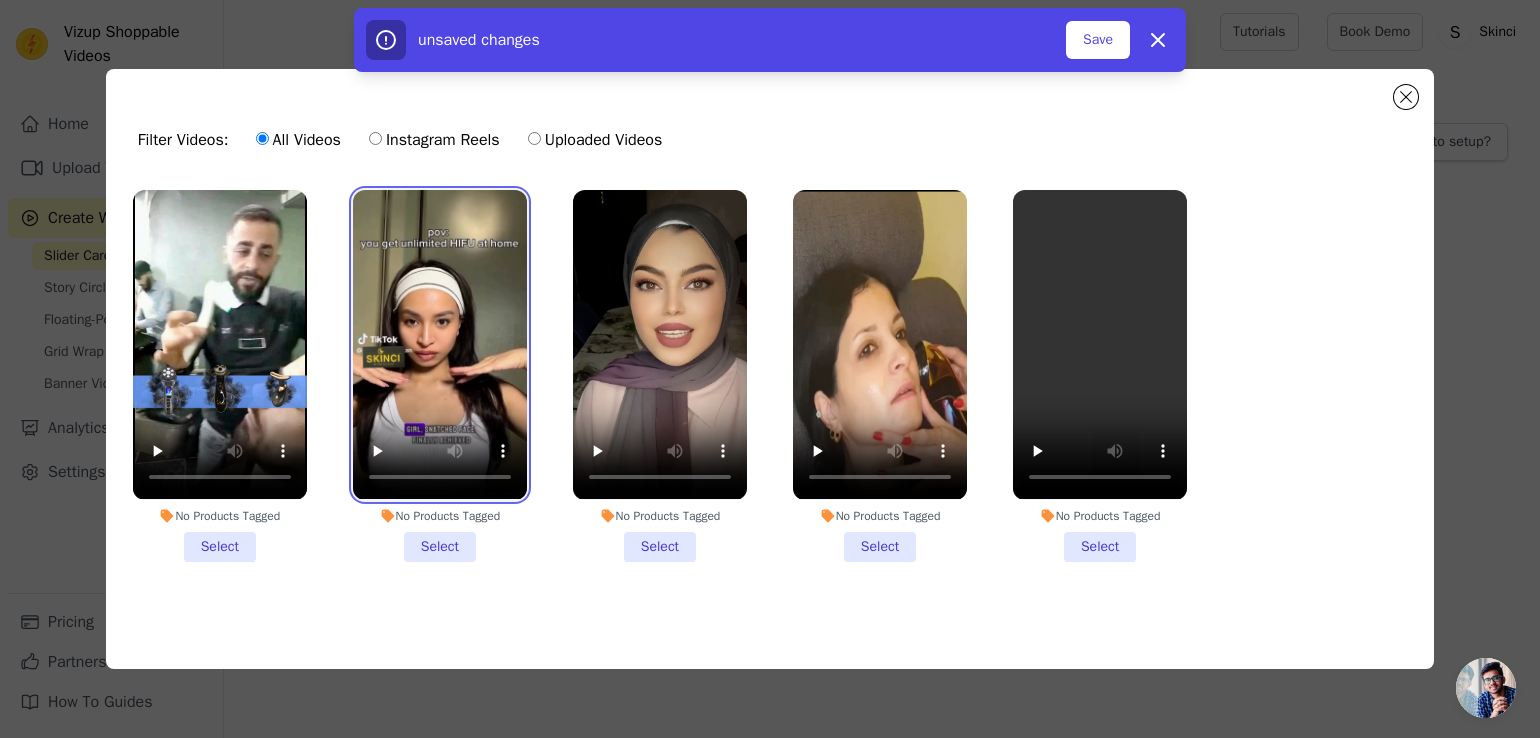 click at bounding box center [440, 344] 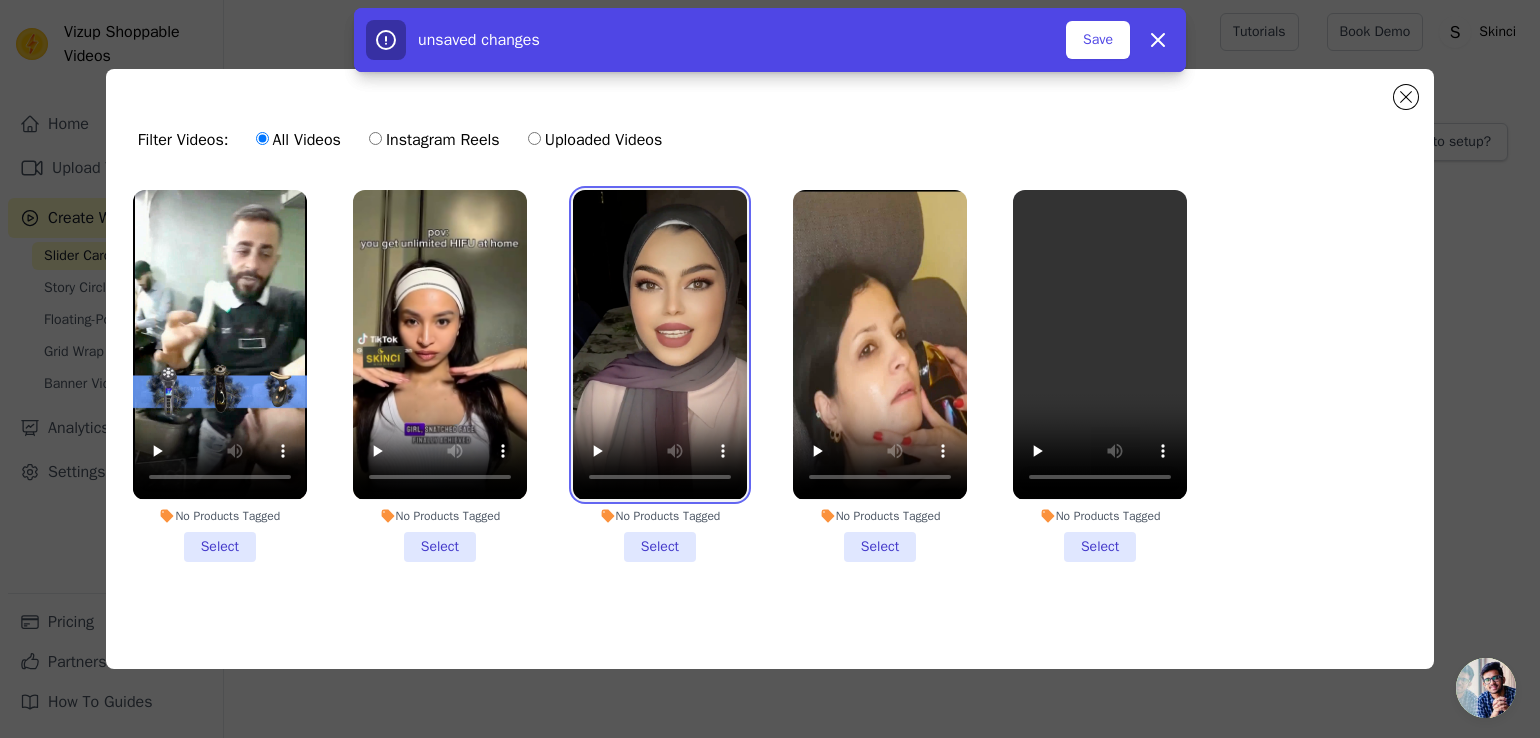 click at bounding box center [660, 344] 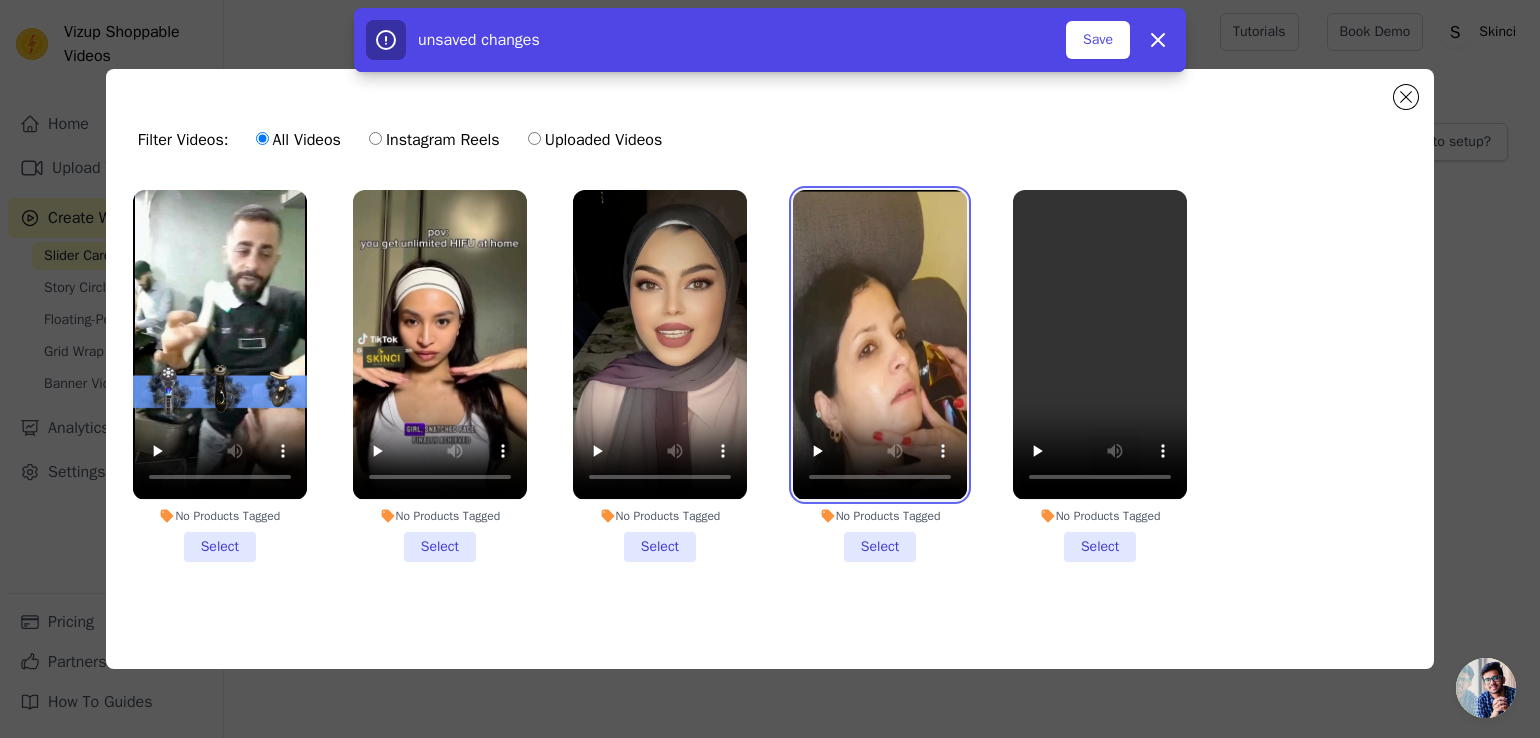 click at bounding box center [880, 344] 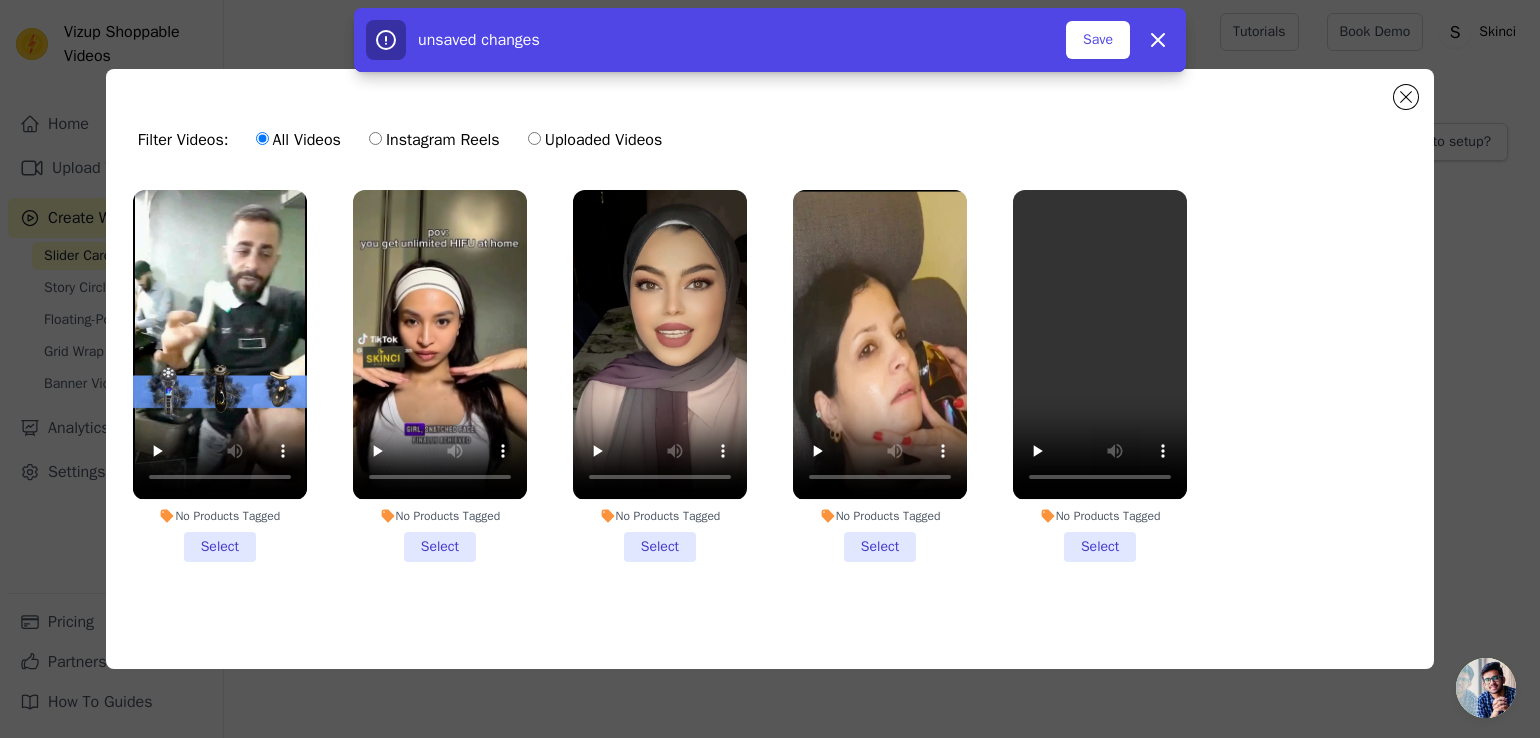 click on "No Products Tagged     Select" at bounding box center [660, 375] 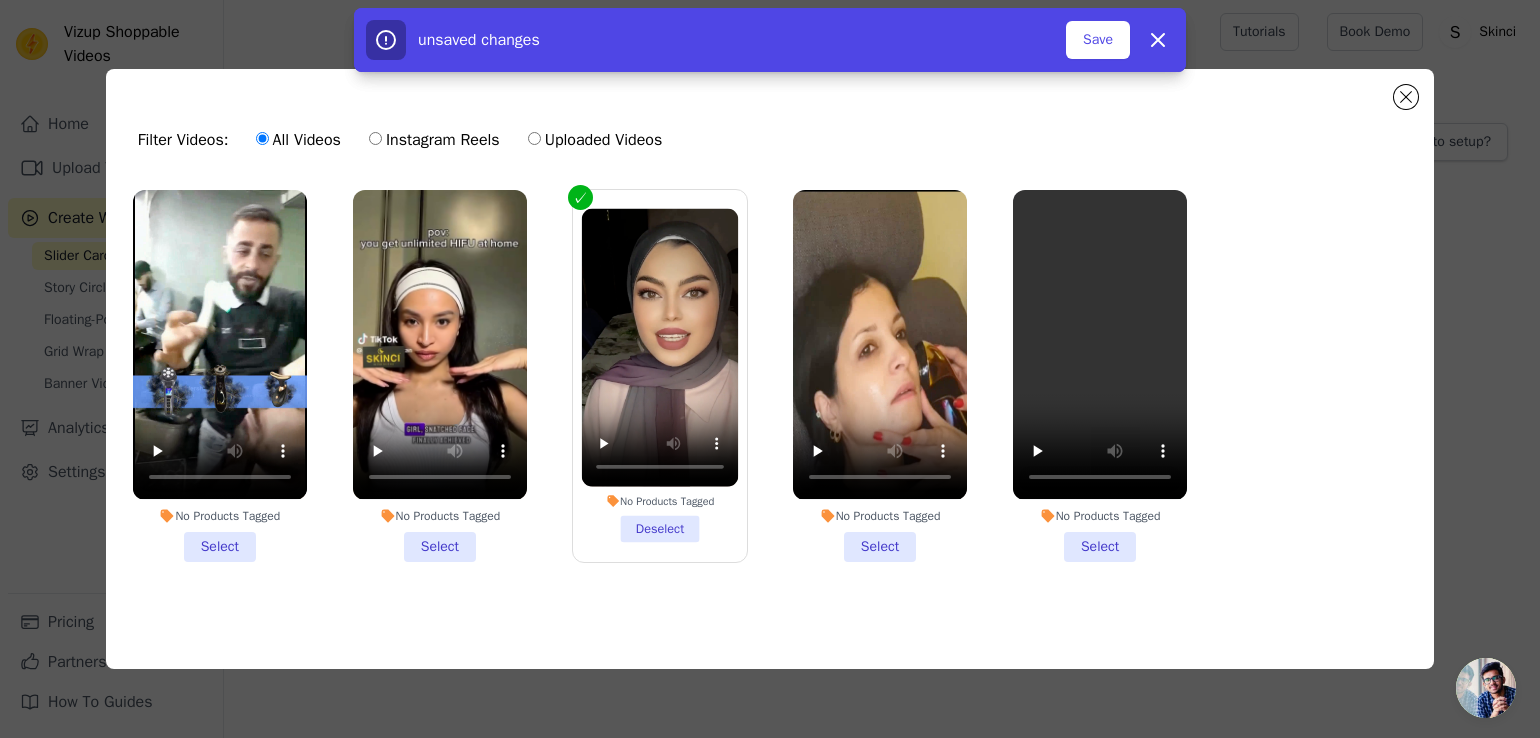 click on "No Products Tagged     Select" at bounding box center (440, 375) 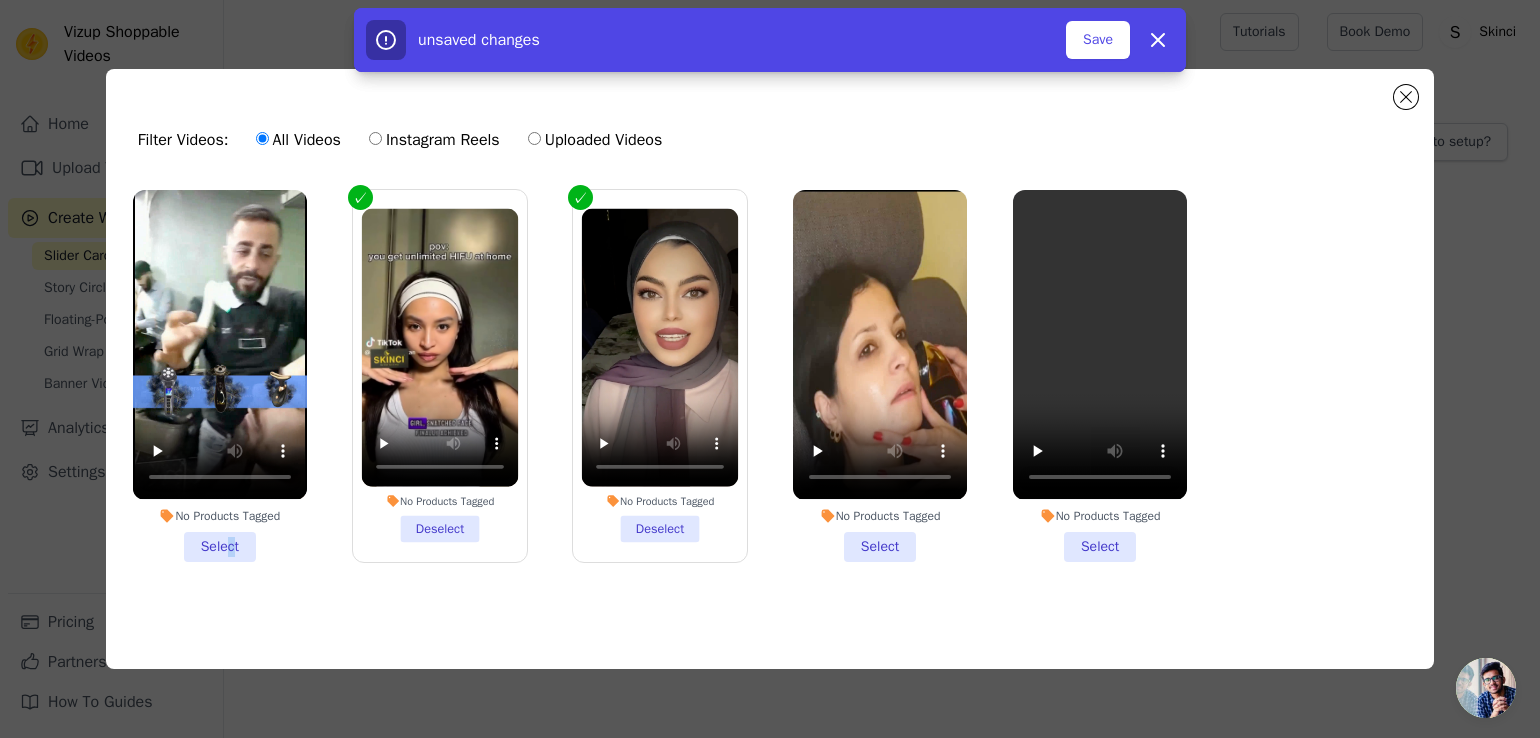 drag, startPoint x: 230, startPoint y: 558, endPoint x: 247, endPoint y: 562, distance: 17.464249 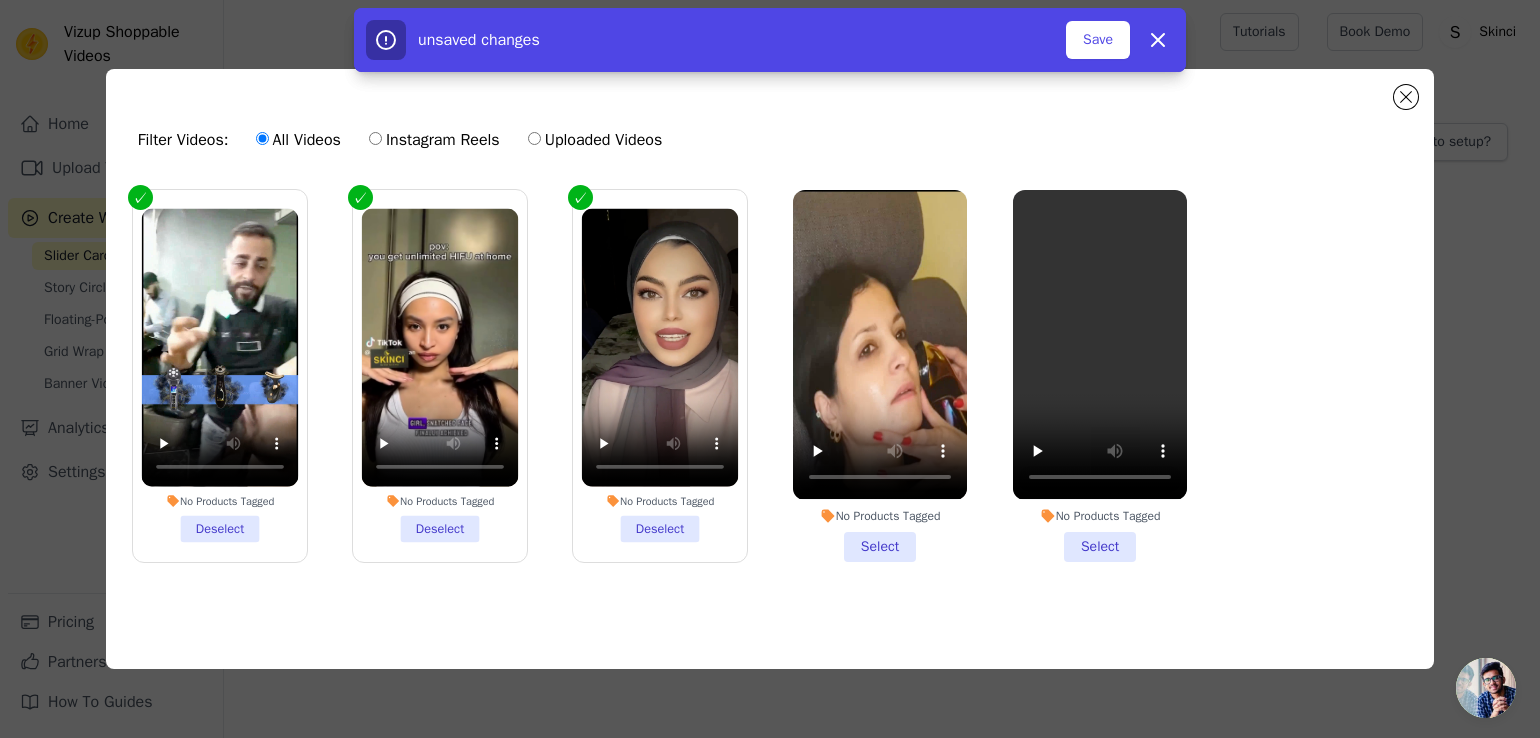 click on "No Products Tagged     Select" at bounding box center [880, 375] 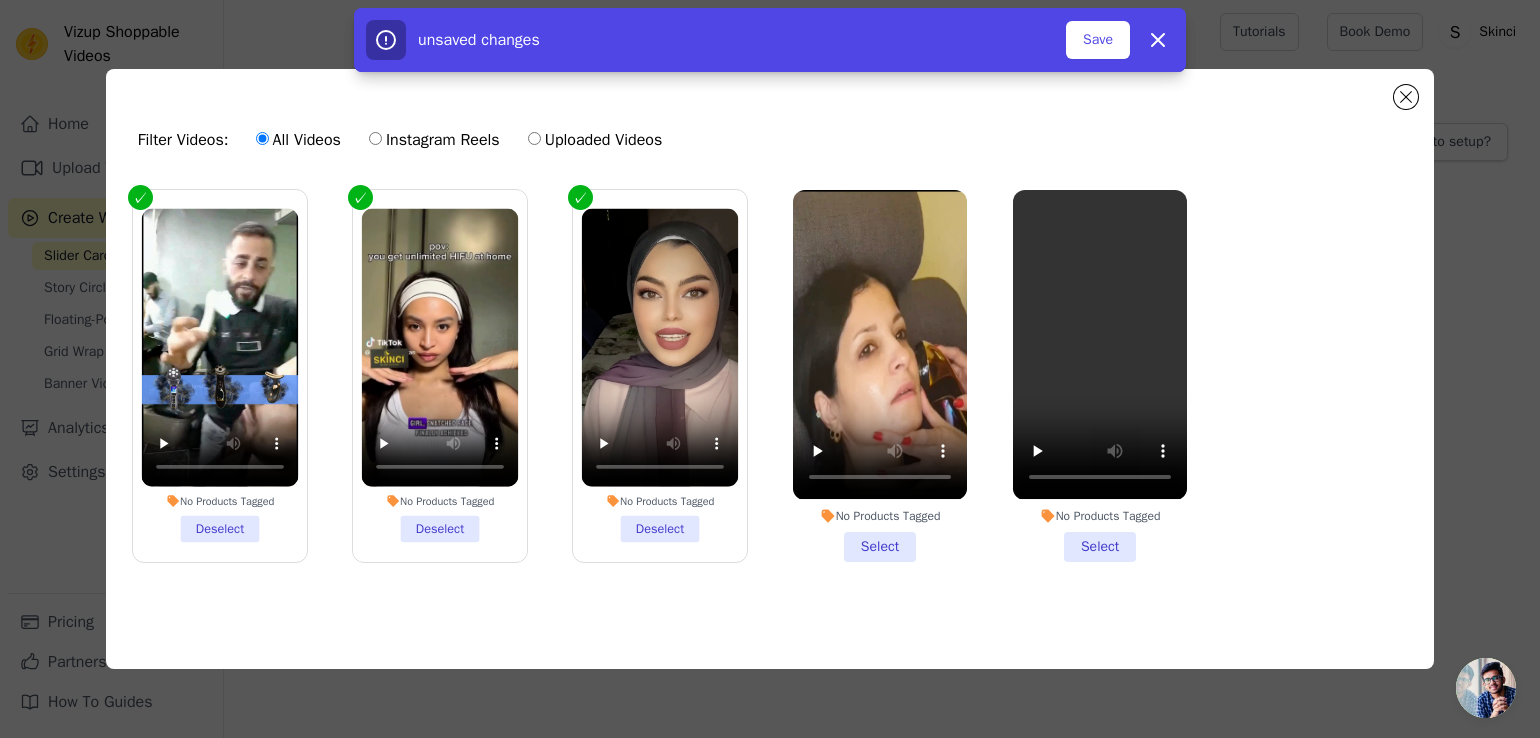 click on "No Products Tagged     Select" at bounding box center [0, 0] 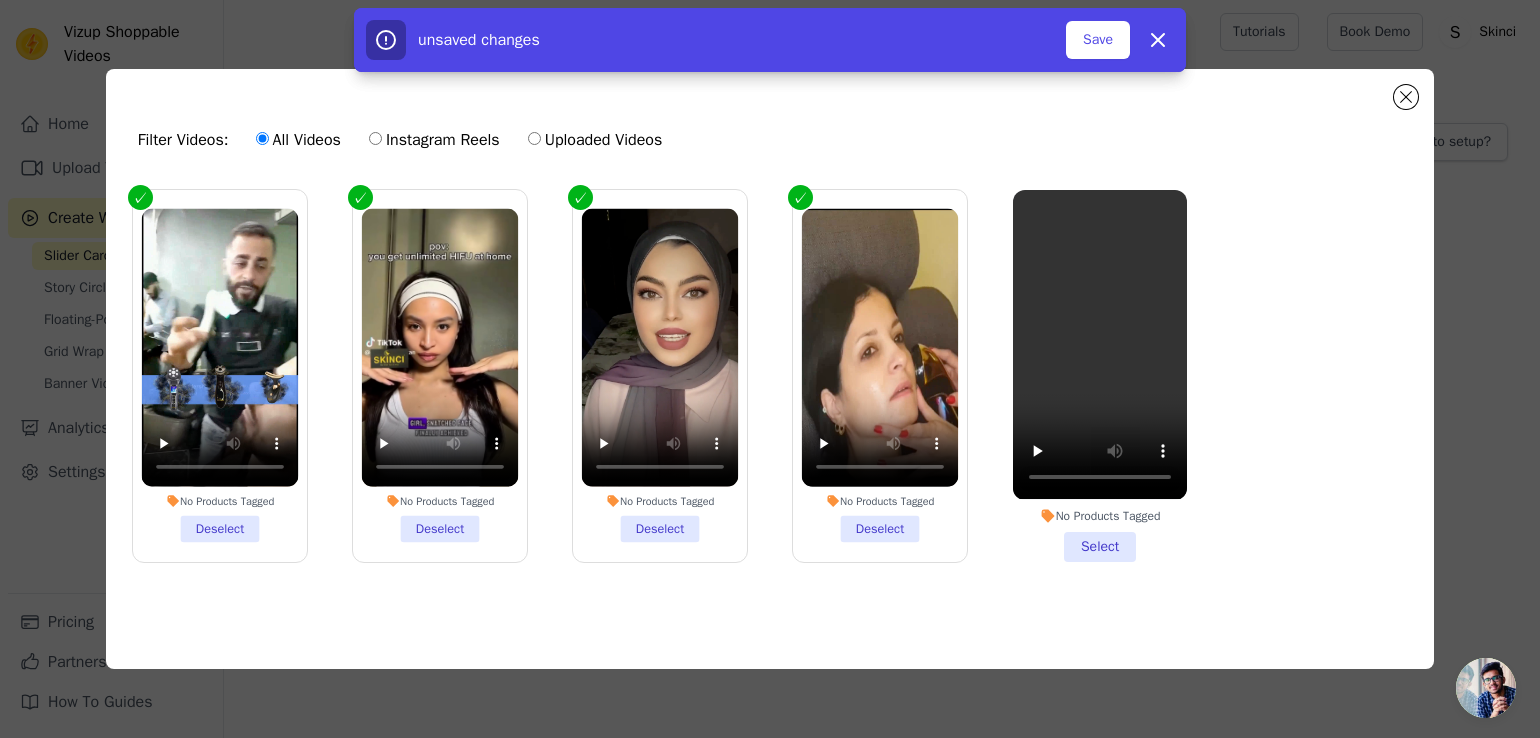 click on "No Products Tagged     Select" at bounding box center [1100, 375] 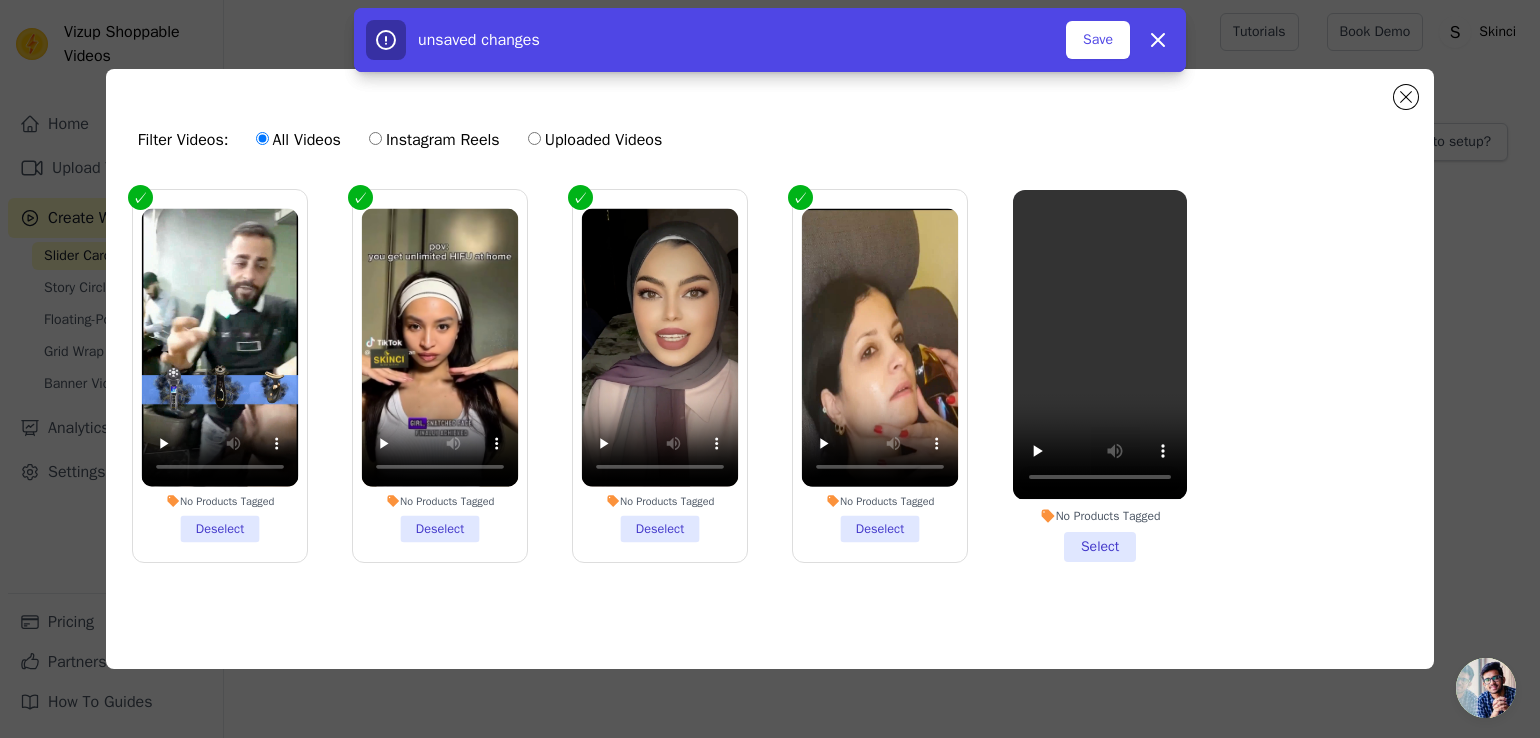 click on "No Products Tagged     Select" at bounding box center [0, 0] 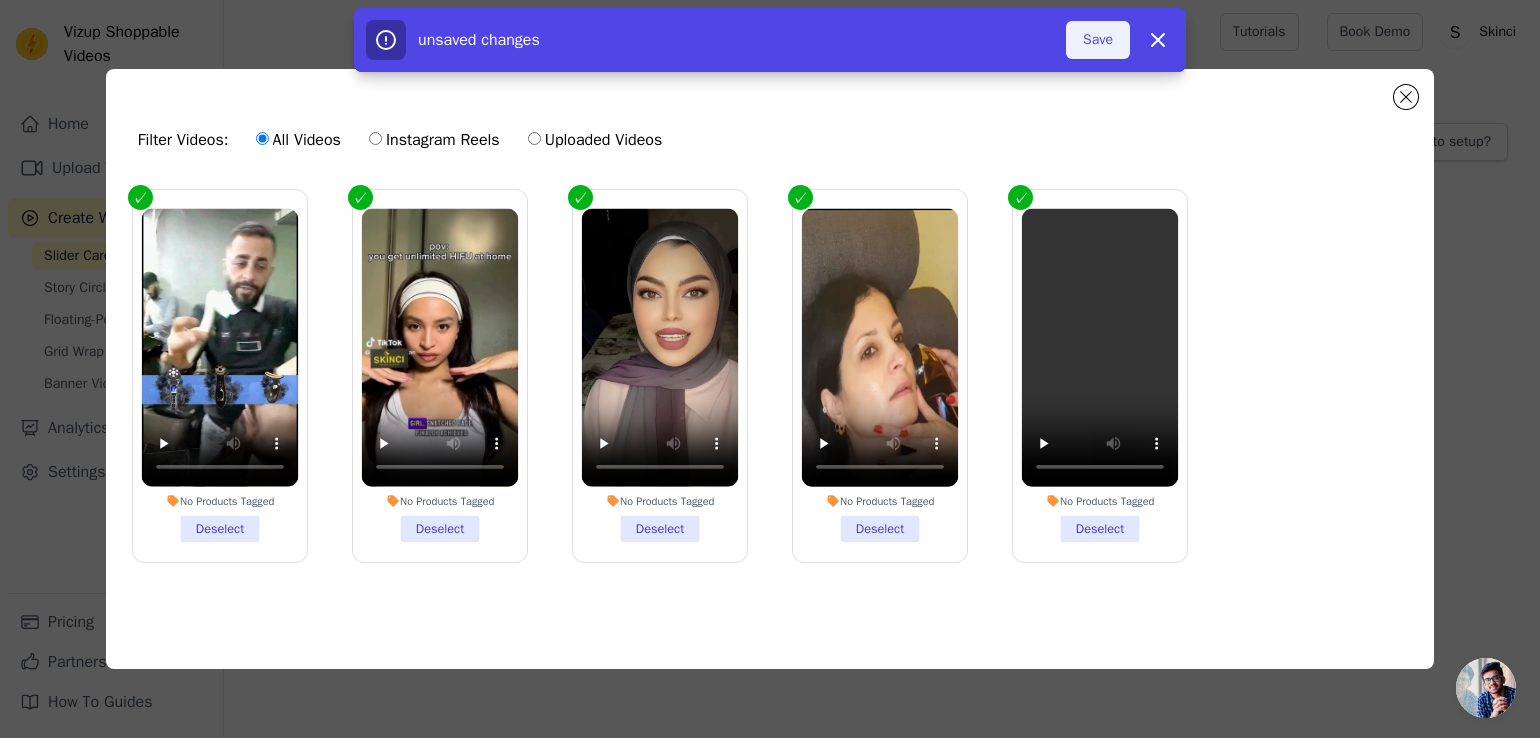 click on "Save" at bounding box center (1098, 40) 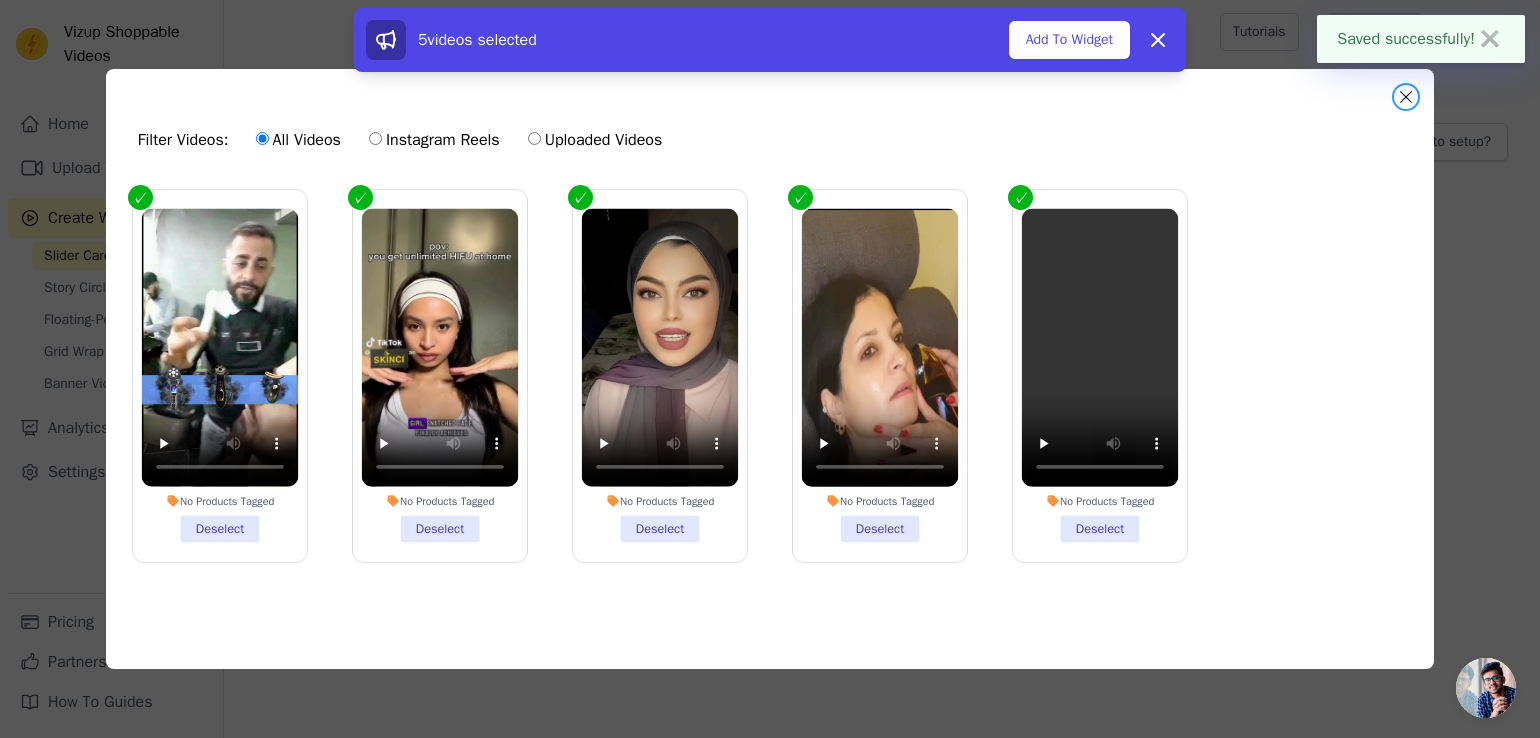 click at bounding box center (1406, 97) 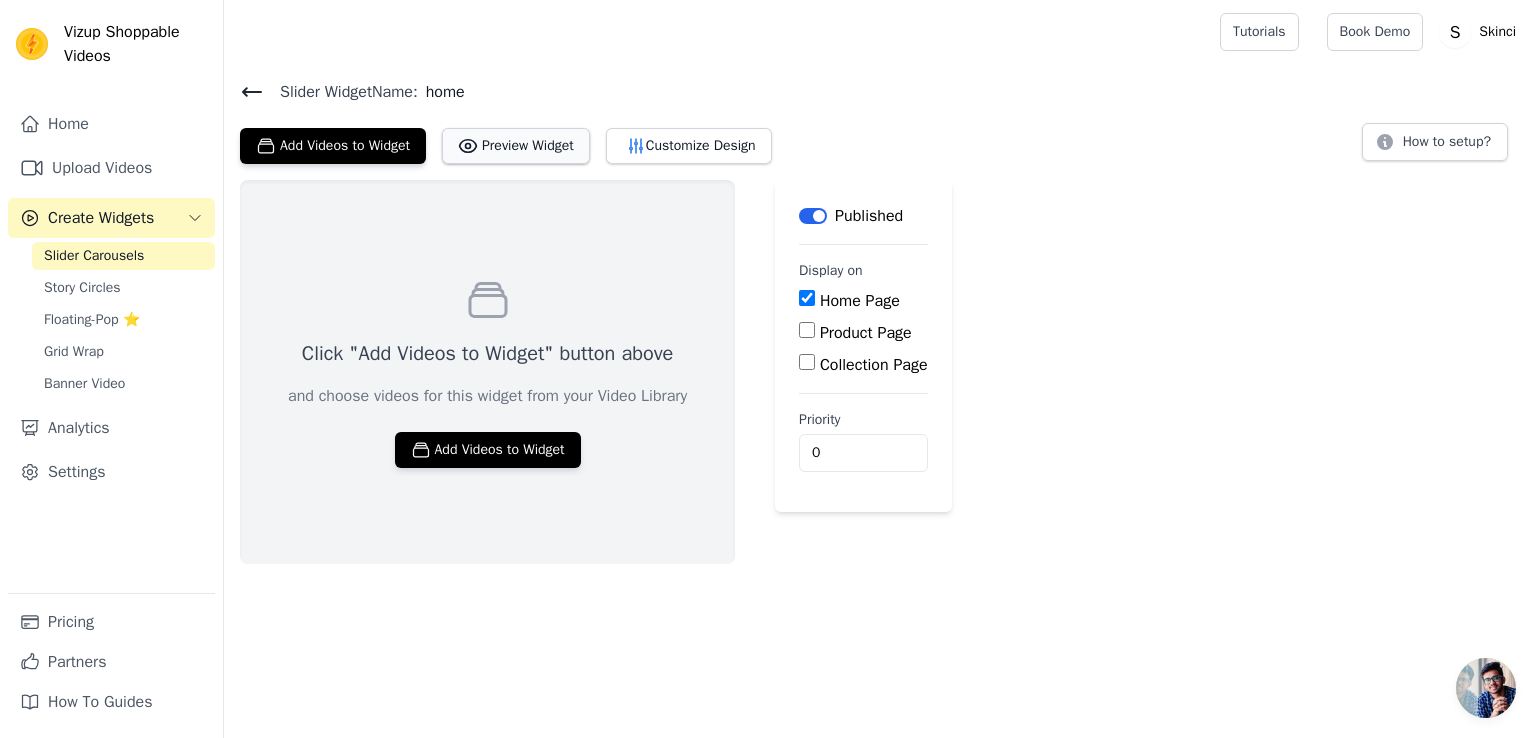 click on "Preview Widget" at bounding box center (516, 146) 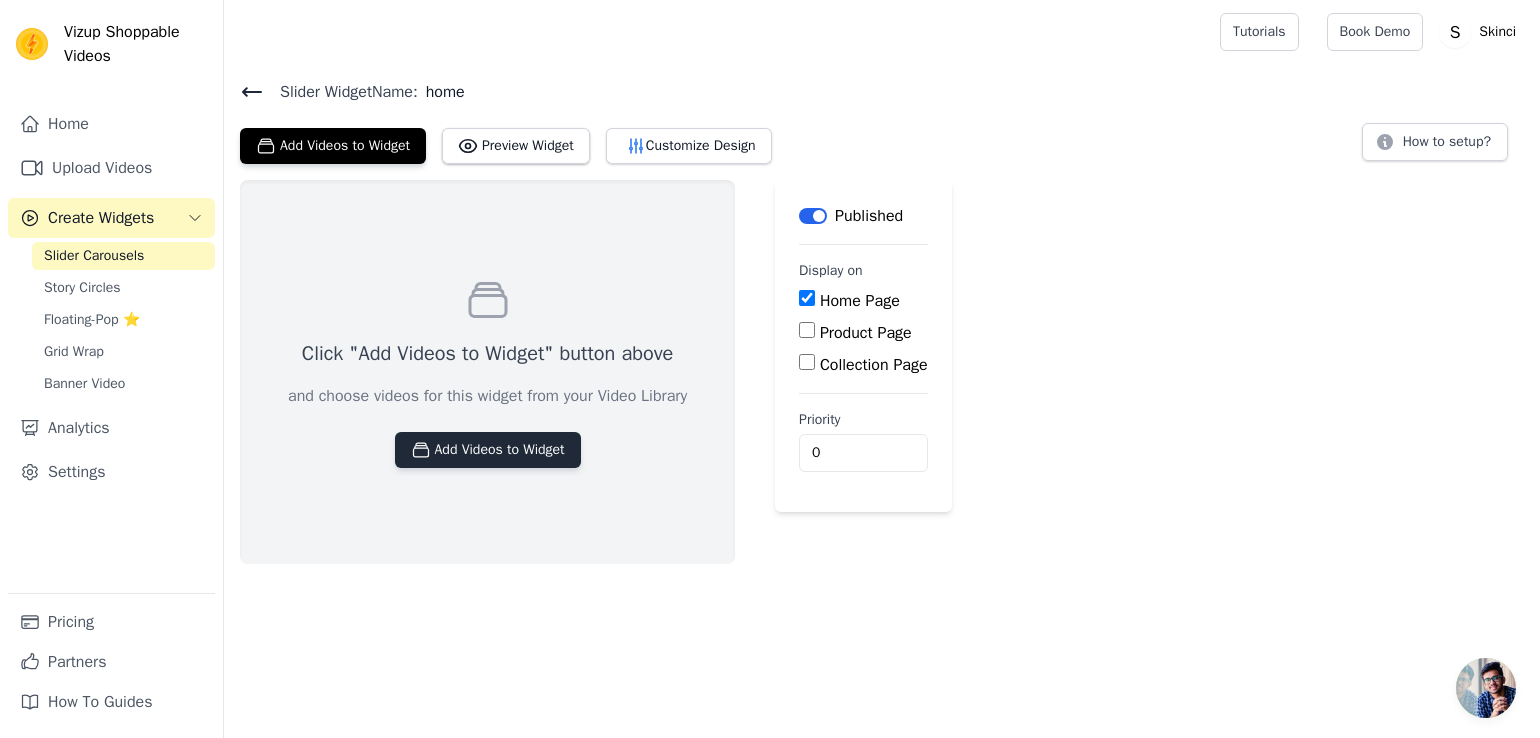 click on "Add Videos to Widget" at bounding box center (488, 450) 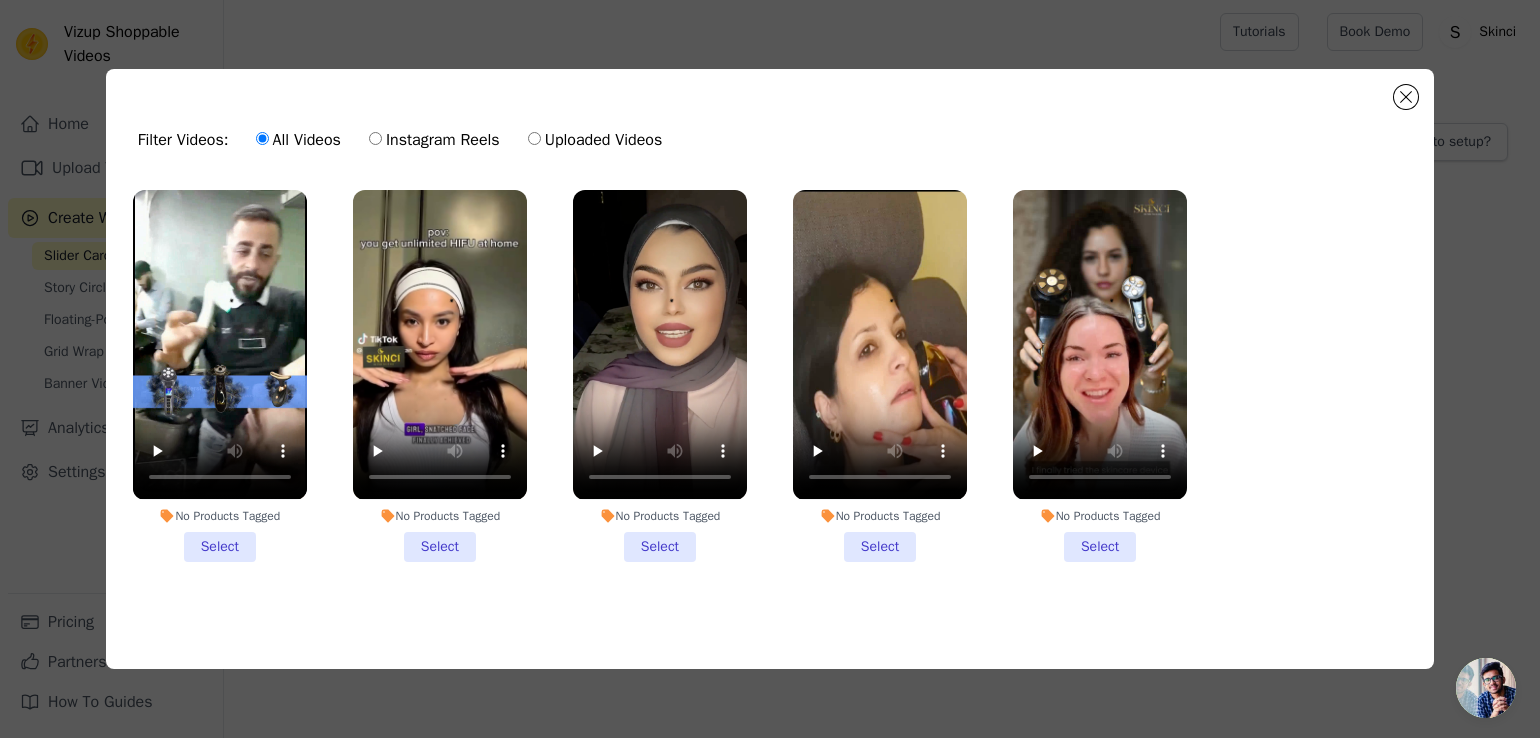 click on "No Products Tagged     Select" at bounding box center [220, 375] 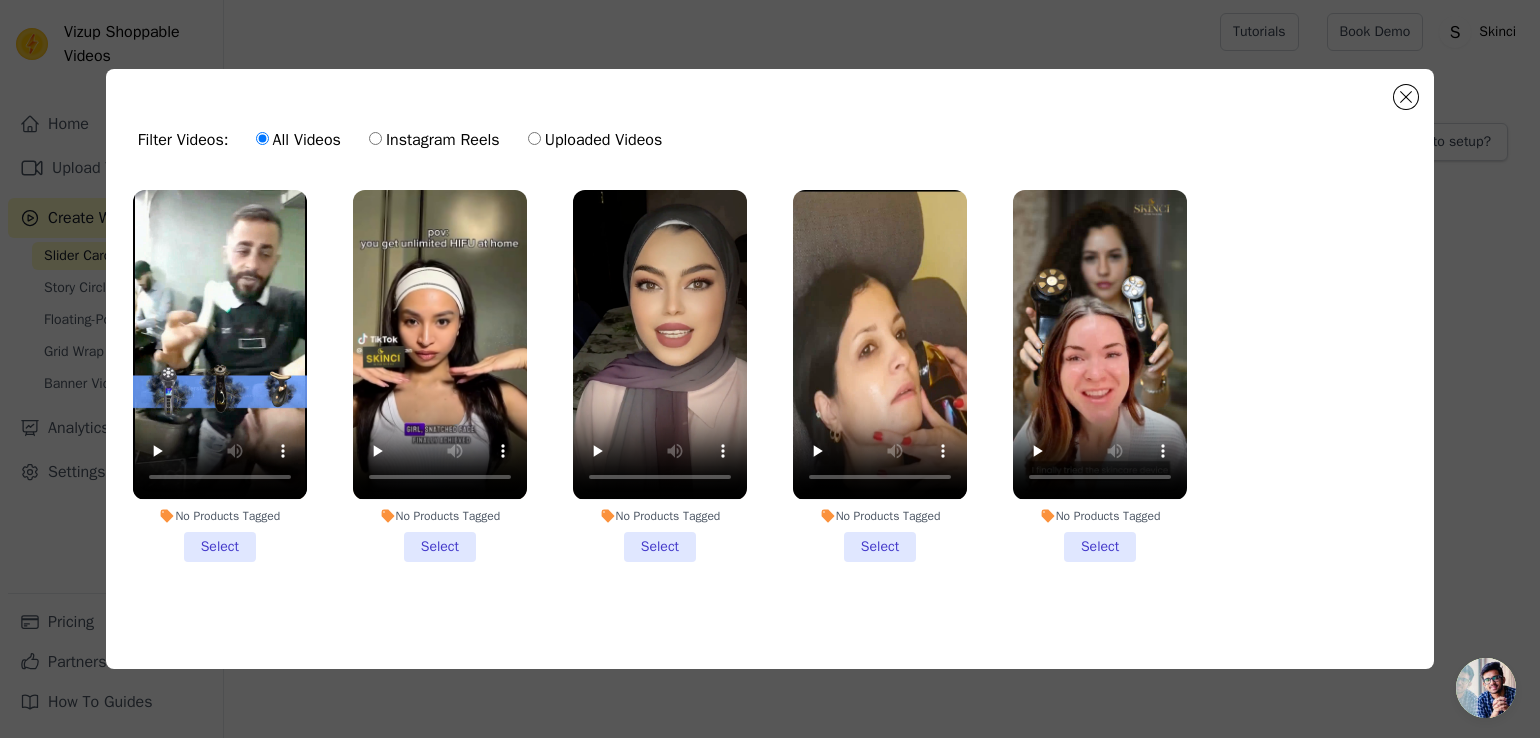 click on "No Products Tagged     Select" at bounding box center (0, 0) 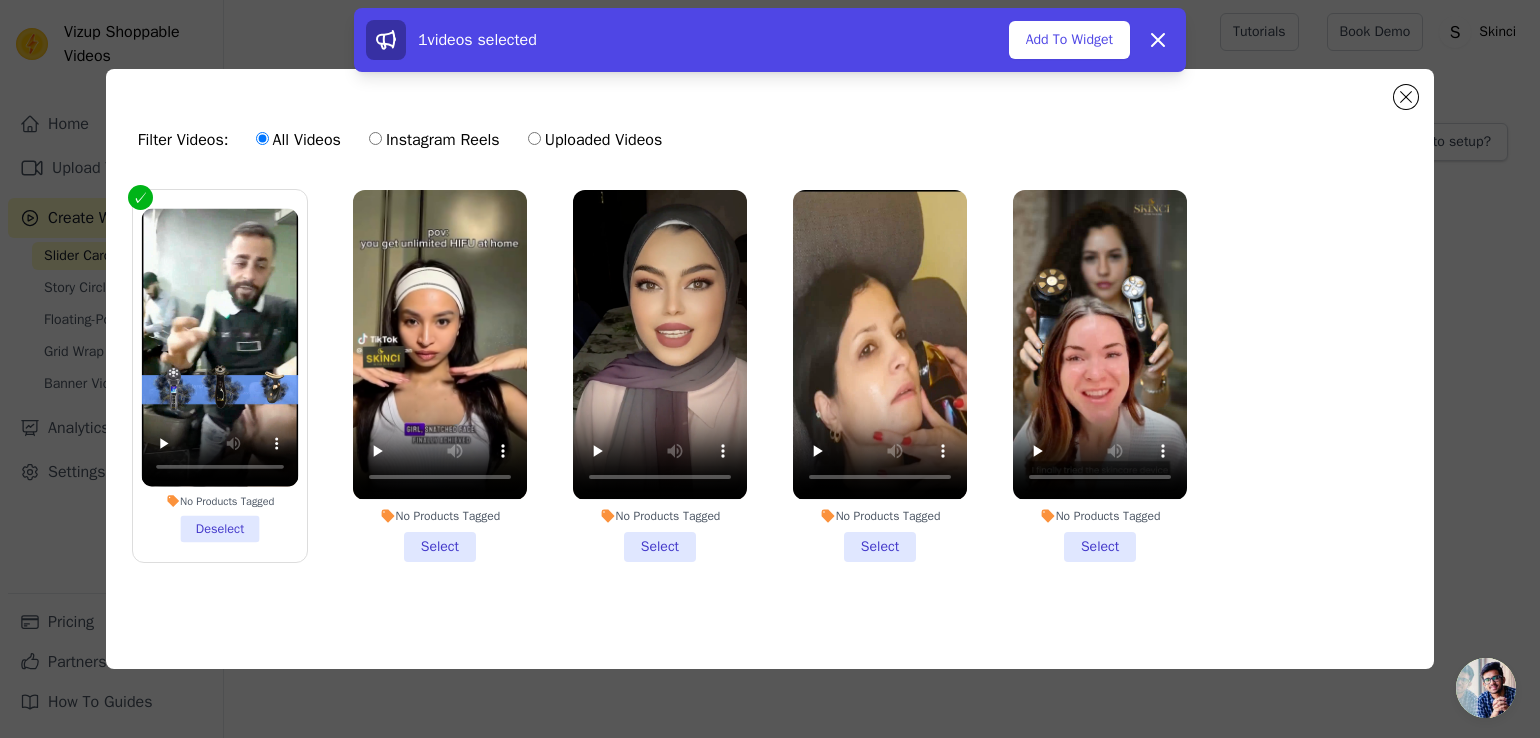 click on "No Products Tagged     Select" at bounding box center (440, 375) 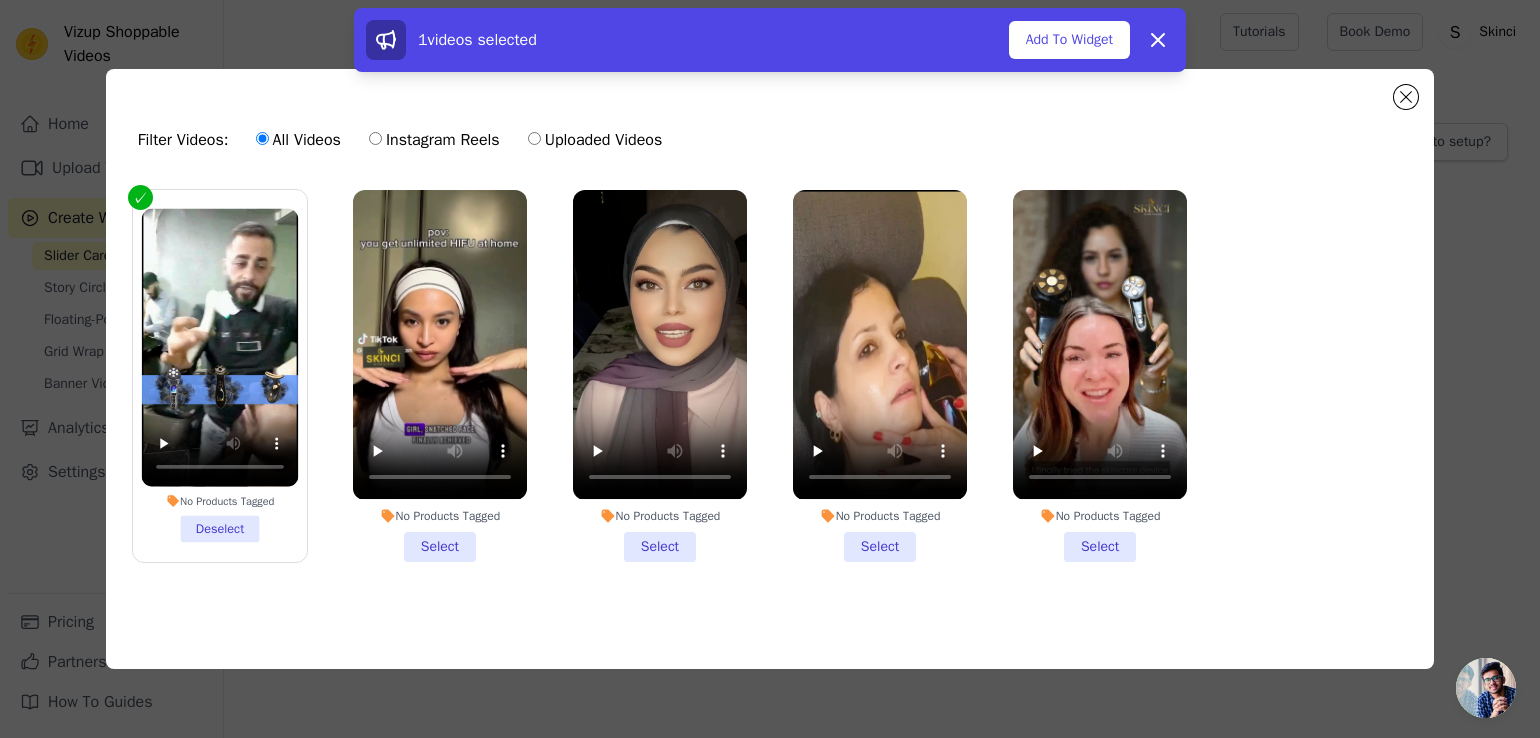 click on "No Products Tagged     Select" at bounding box center (0, 0) 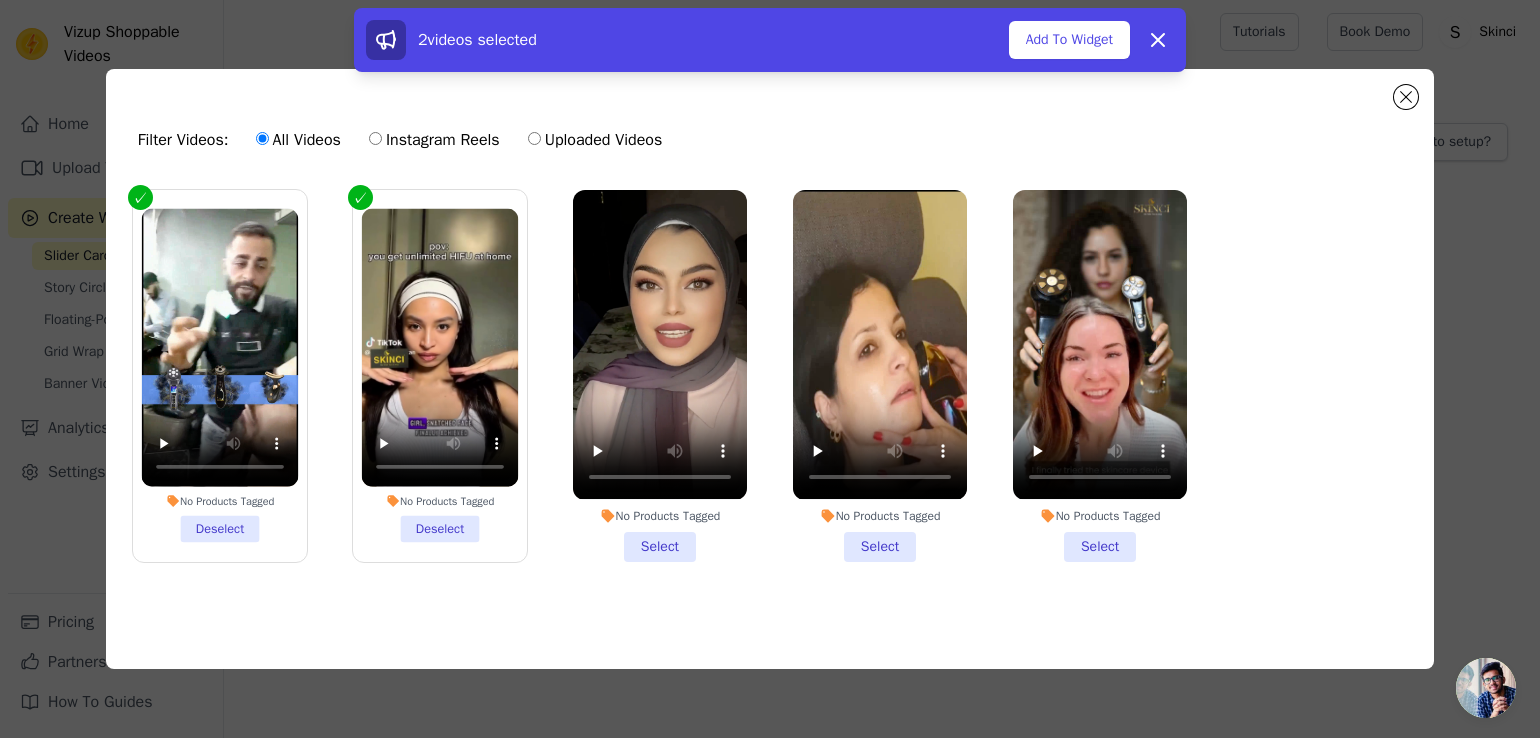 click on "No Products Tagged     Select" at bounding box center [660, 375] 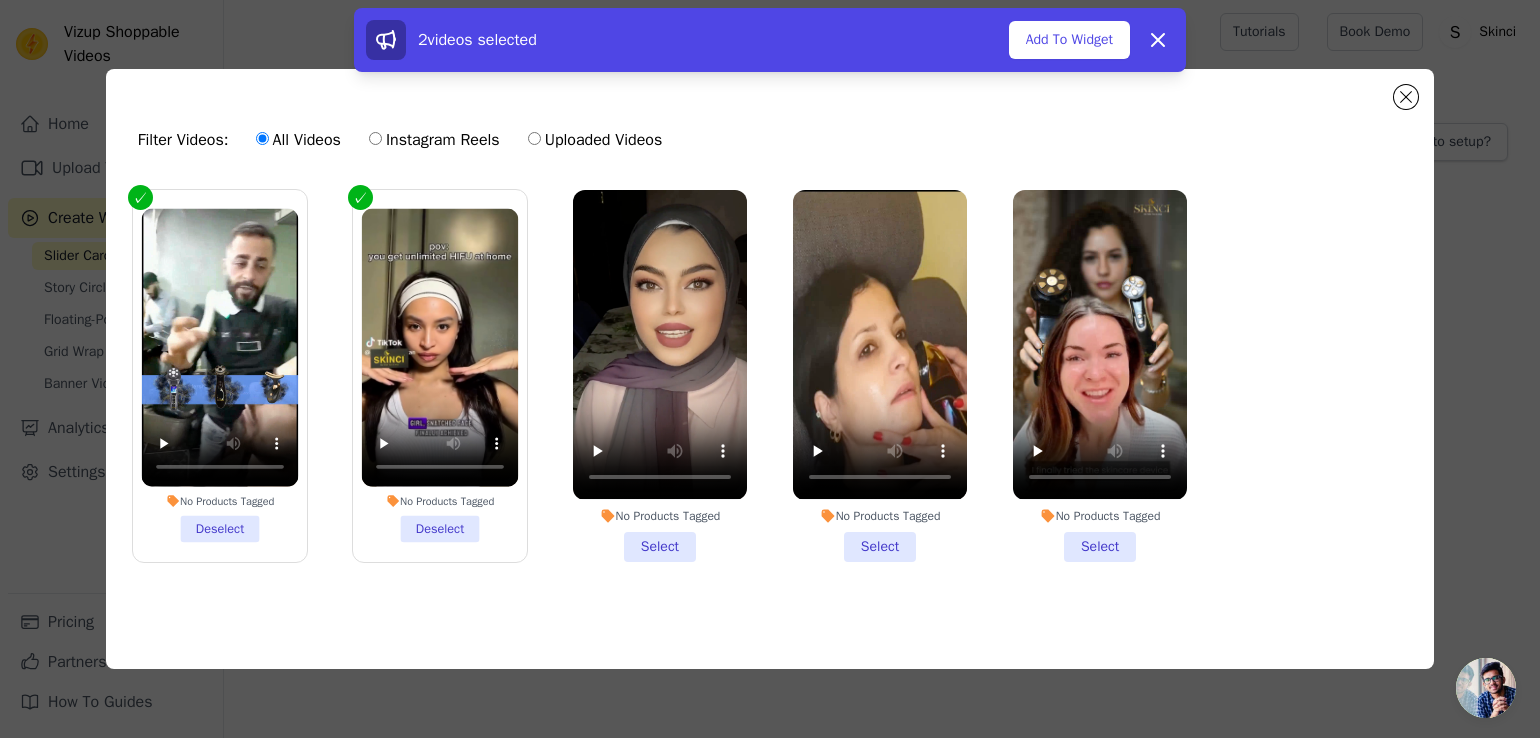 click on "No Products Tagged     Select" at bounding box center [0, 0] 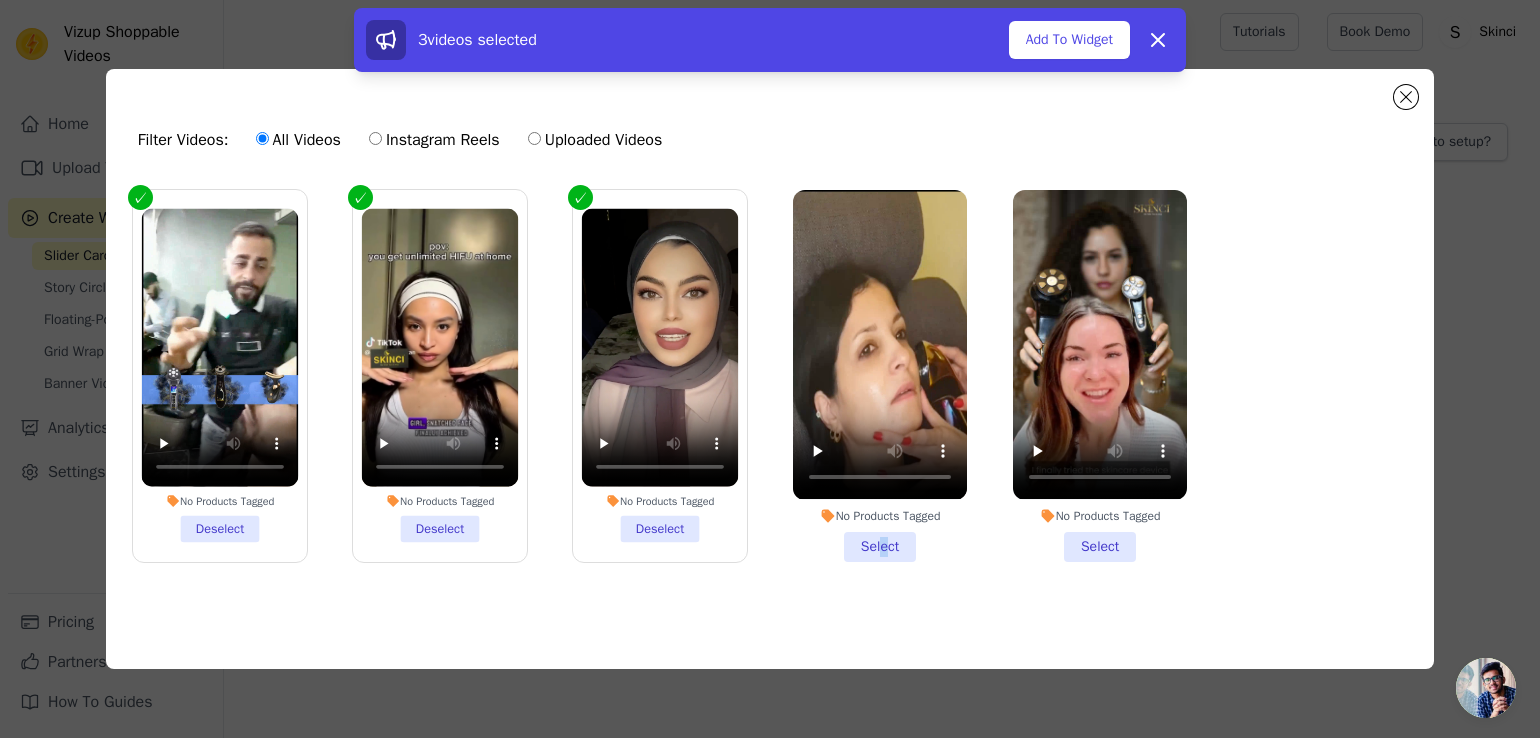 drag, startPoint x: 886, startPoint y: 533, endPoint x: 869, endPoint y: 526, distance: 18.384777 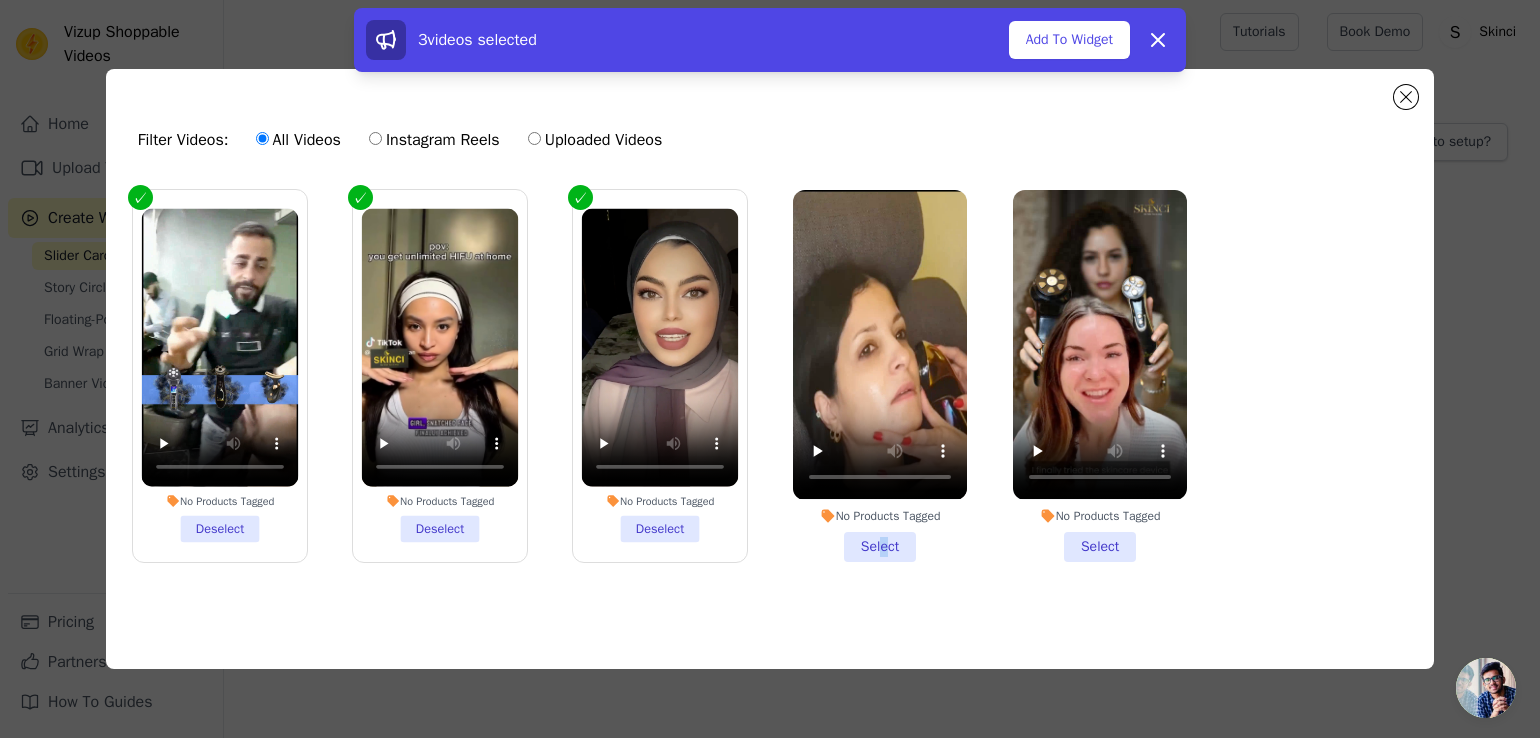 click on "No Products Tagged     Select" at bounding box center [880, 375] 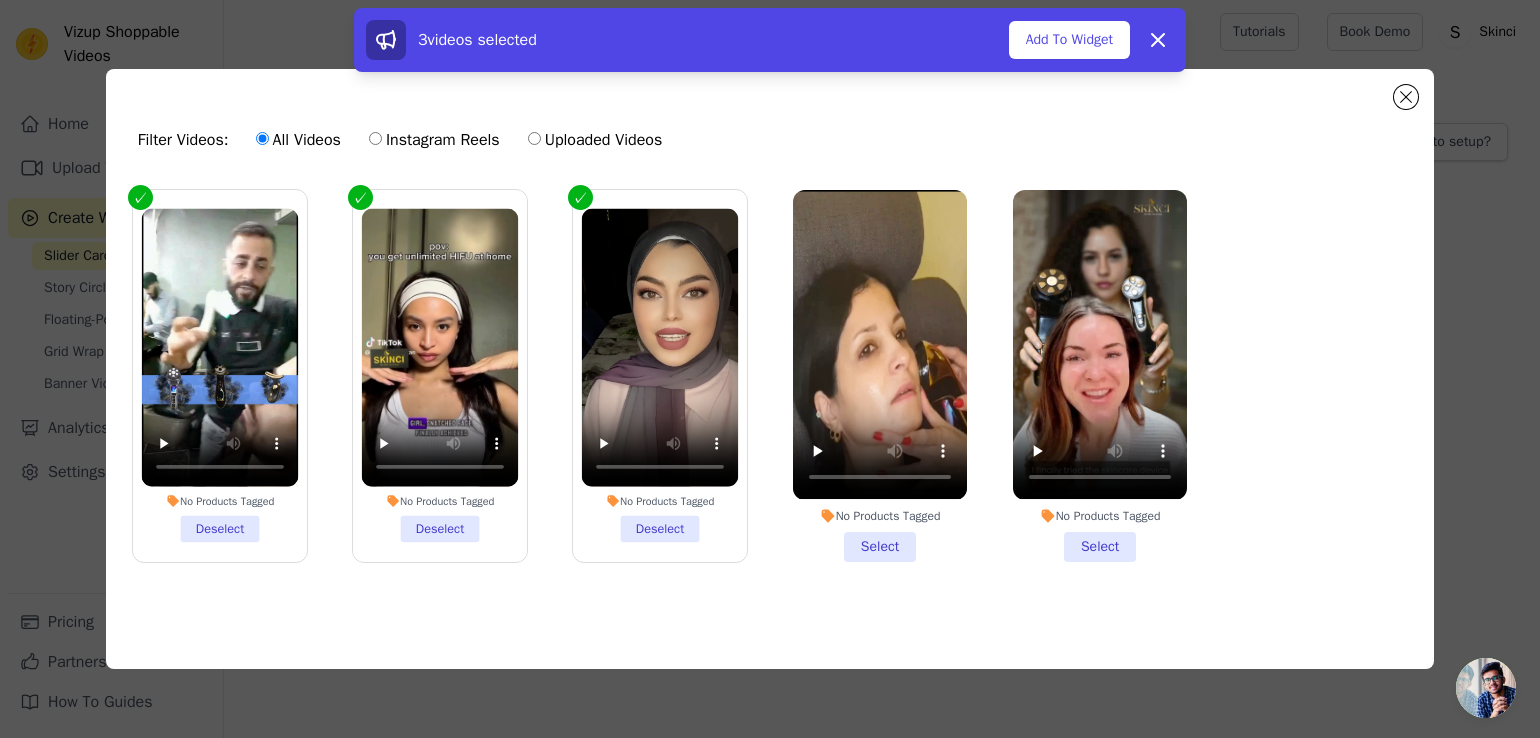click on "No Products Tagged     Select" at bounding box center [880, 375] 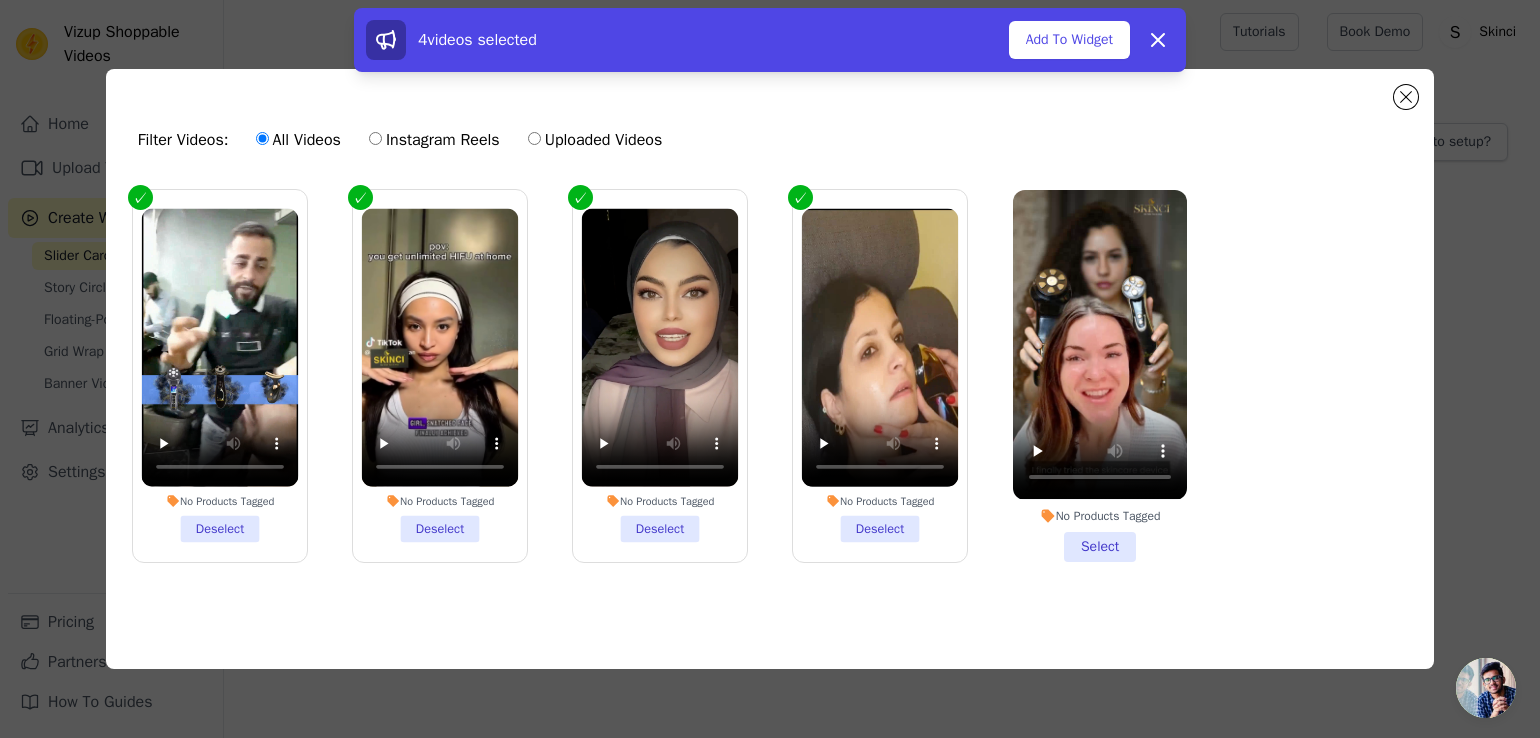 click on "No Products Tagged     Select" at bounding box center [1100, 375] 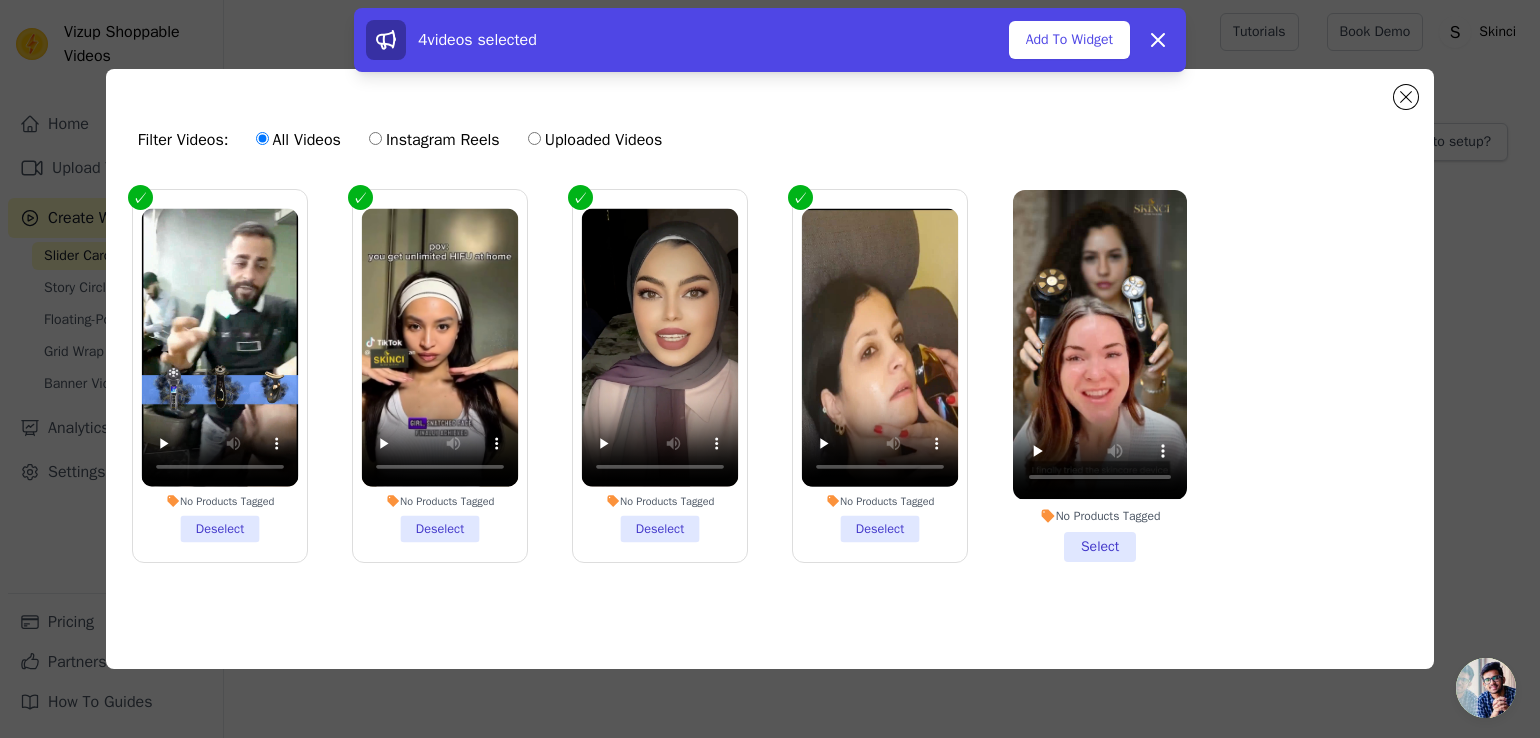 click on "No Products Tagged     Select" at bounding box center (0, 0) 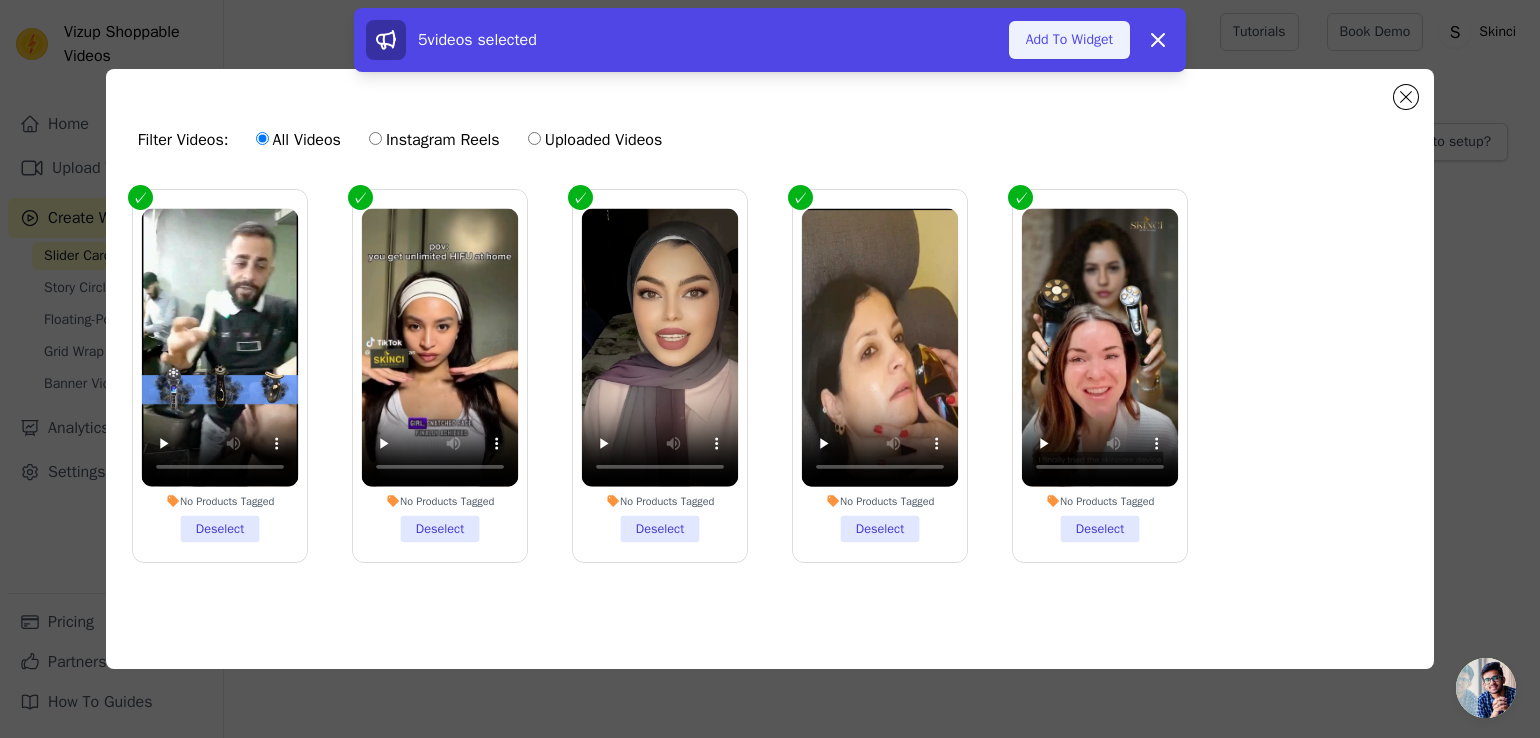 click on "Add To Widget" at bounding box center (1069, 40) 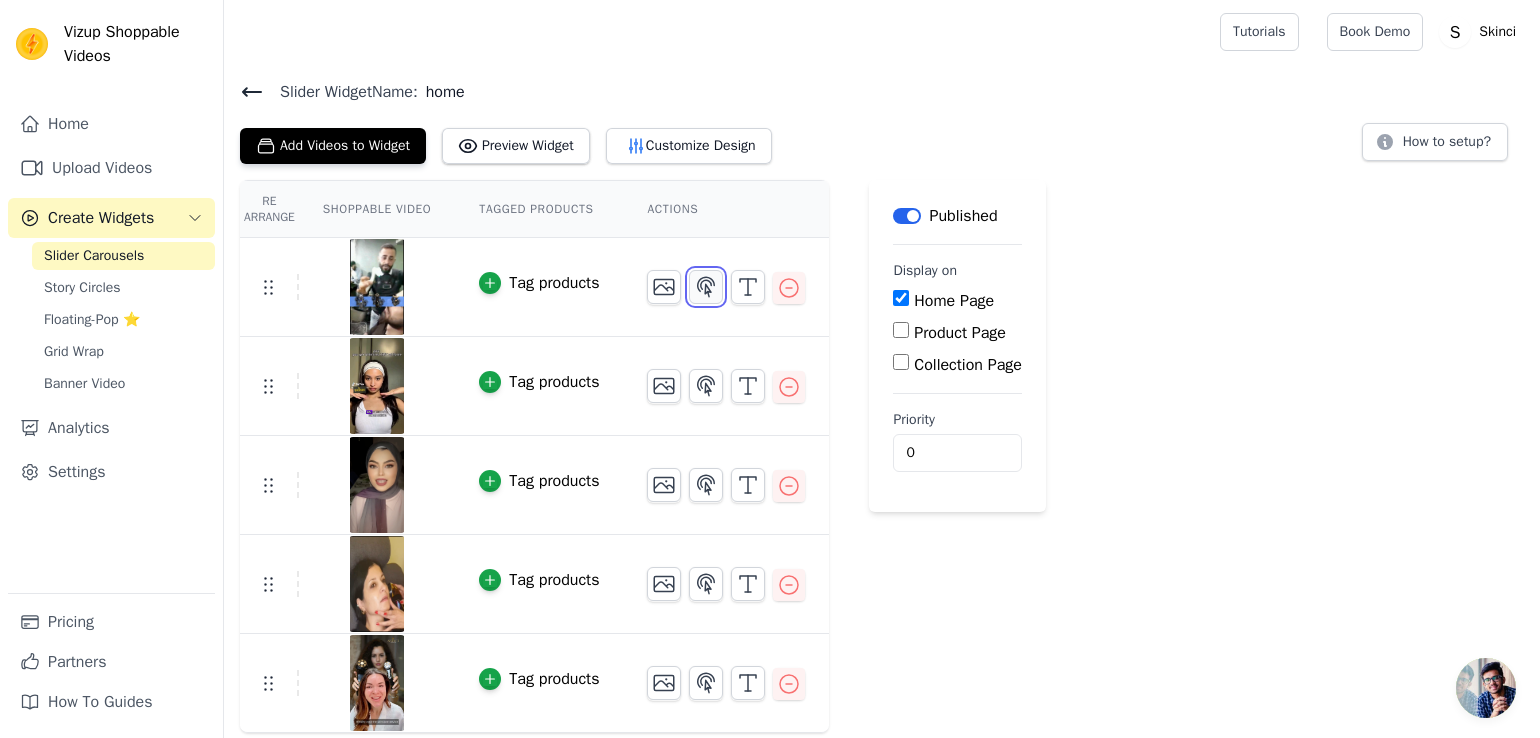 click 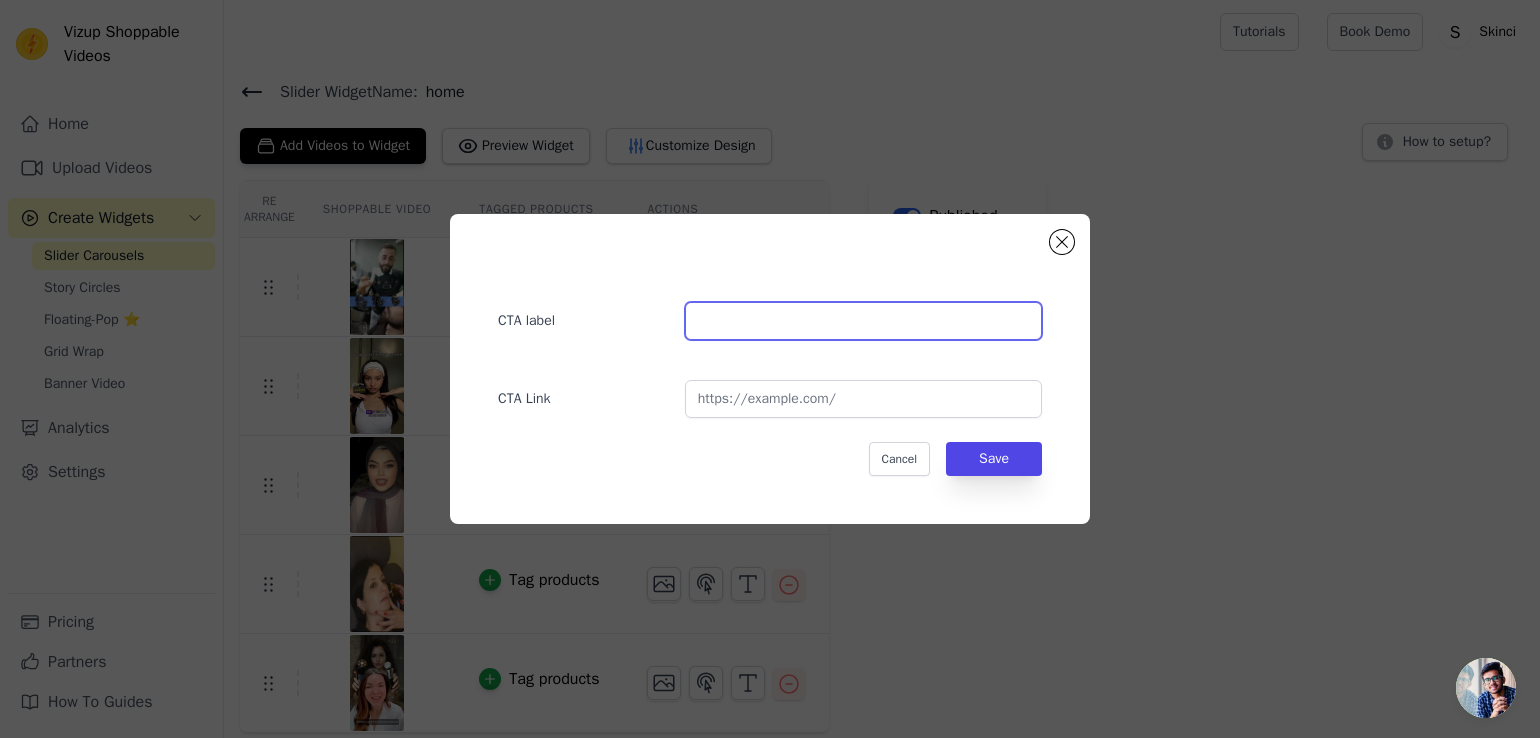 click at bounding box center (863, 321) 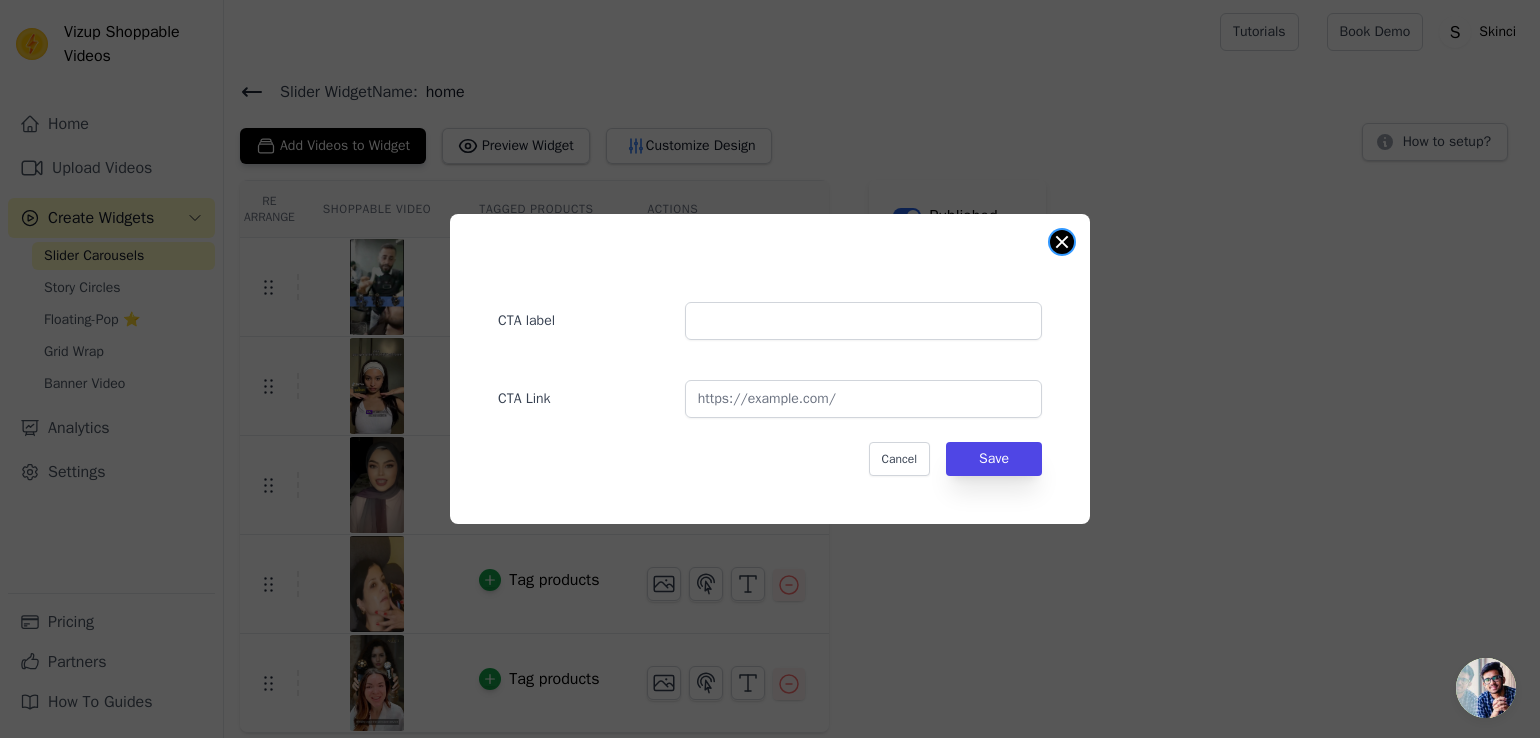 click at bounding box center (1062, 242) 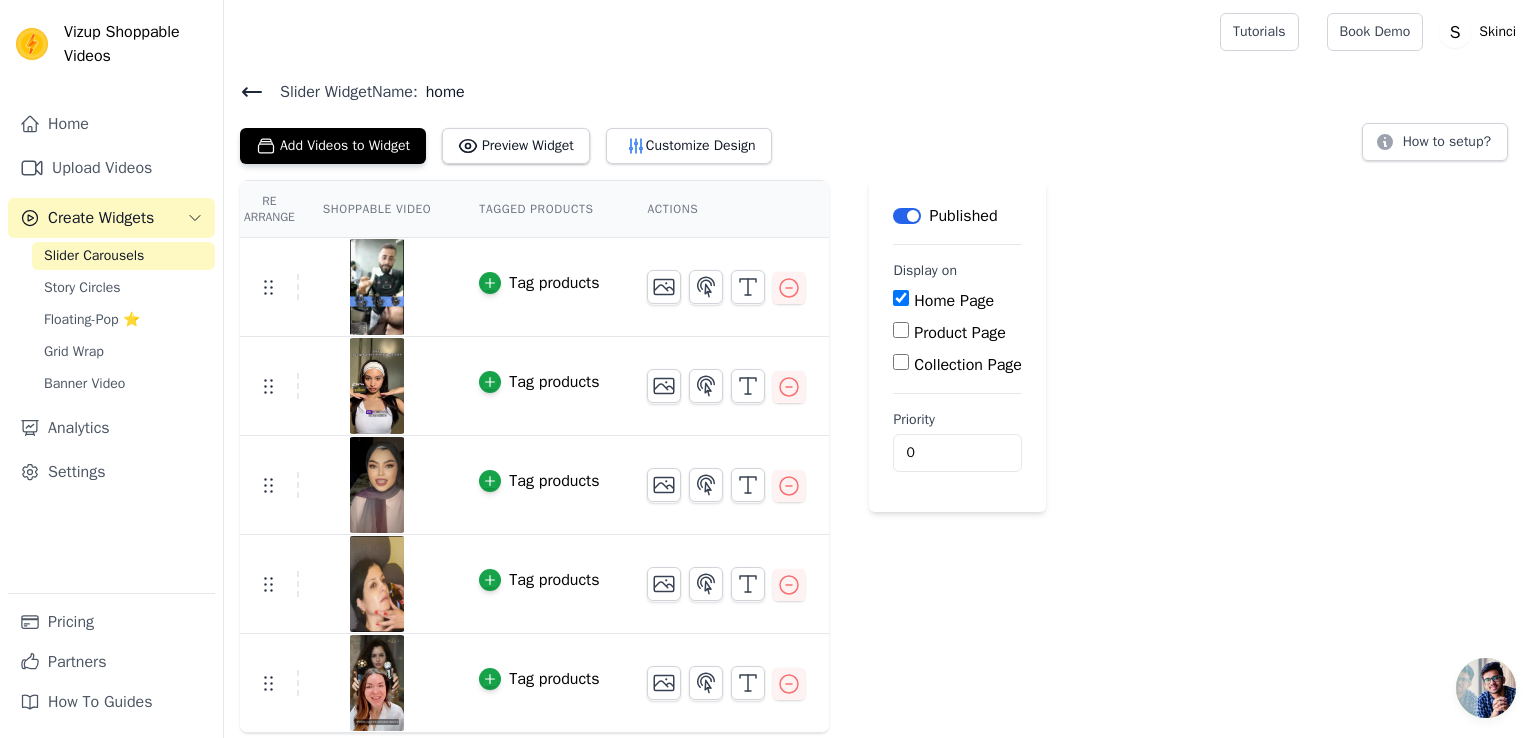click 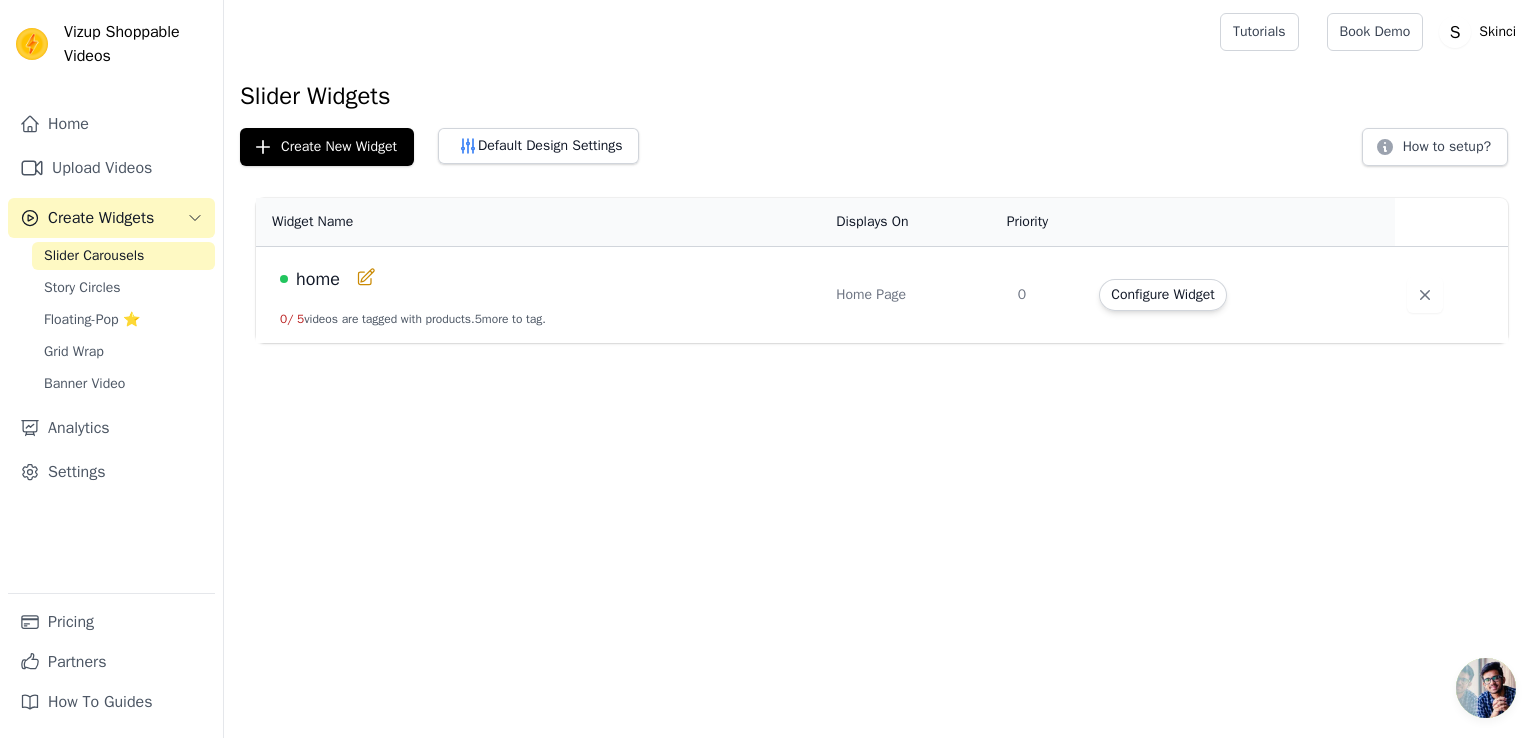 click on "home     0  /   5  videos are tagged with products.
5  more to tag." at bounding box center (540, 295) 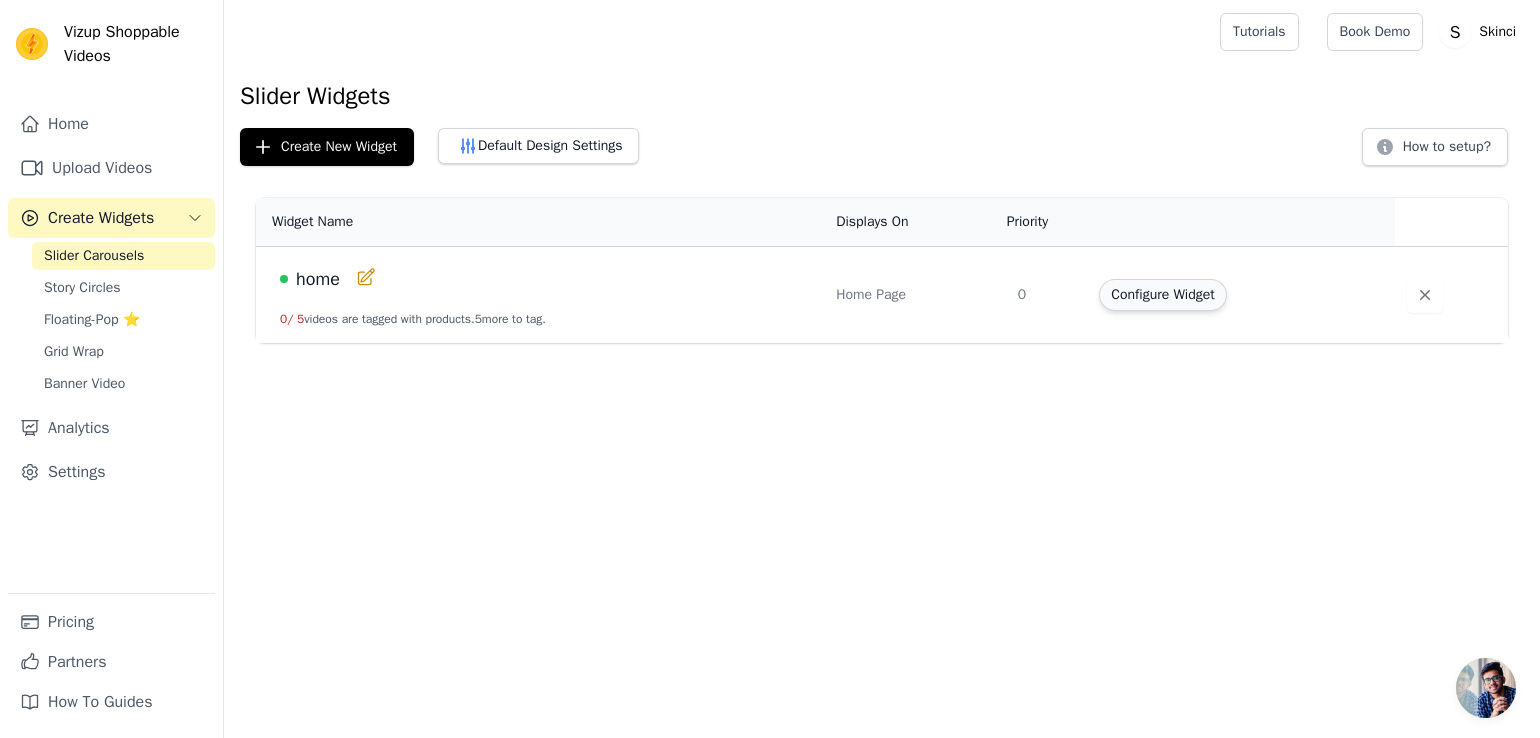 click on "Configure Widget" at bounding box center [1162, 295] 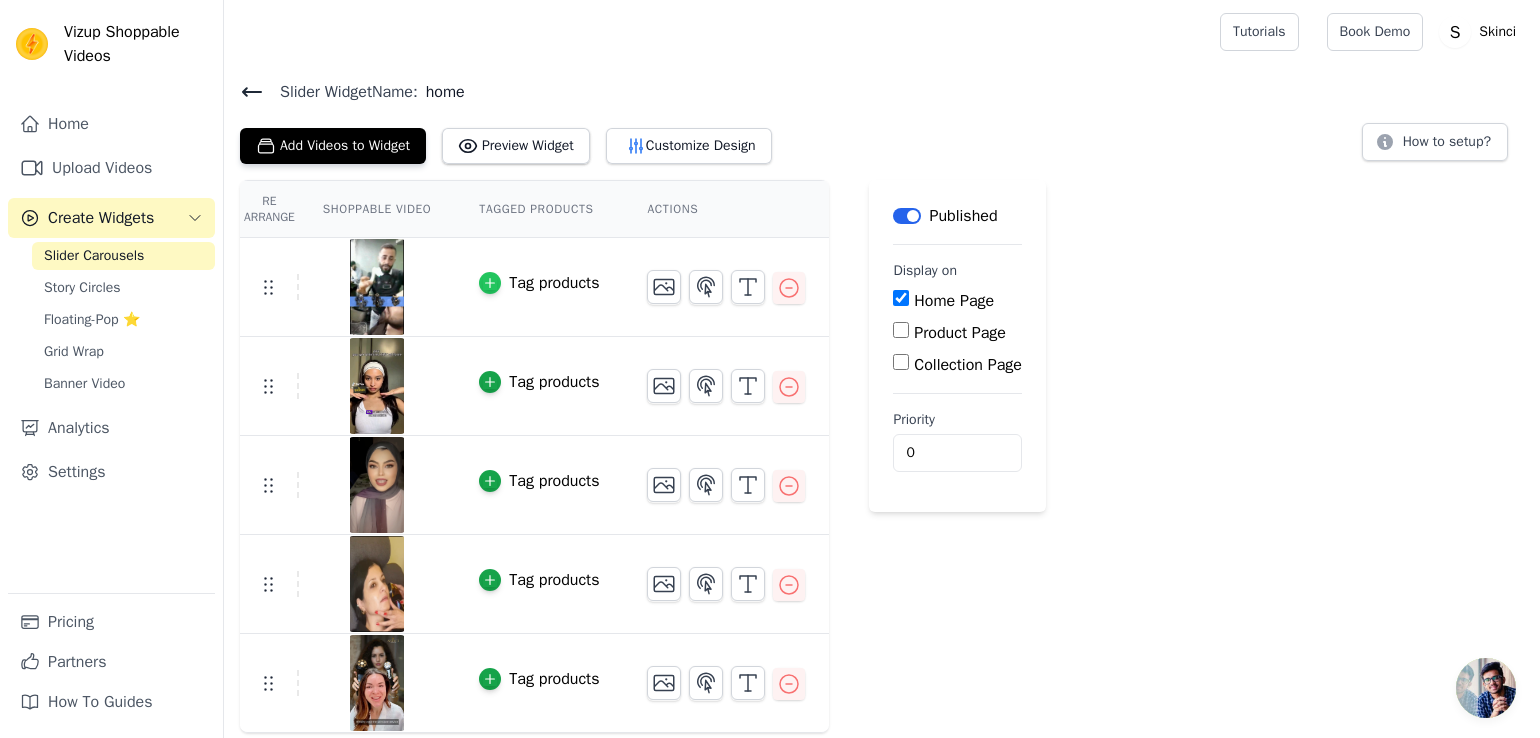 click 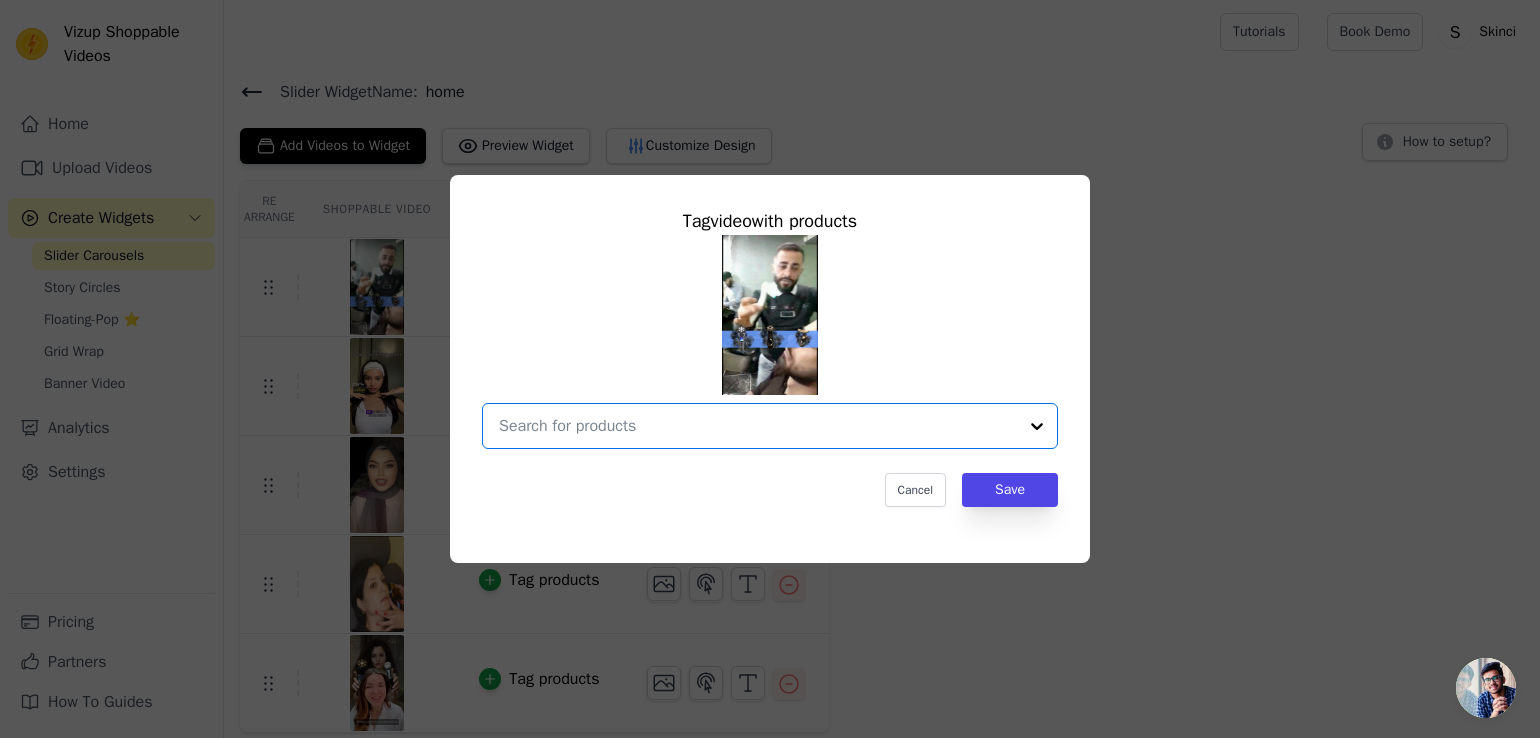 click at bounding box center (758, 426) 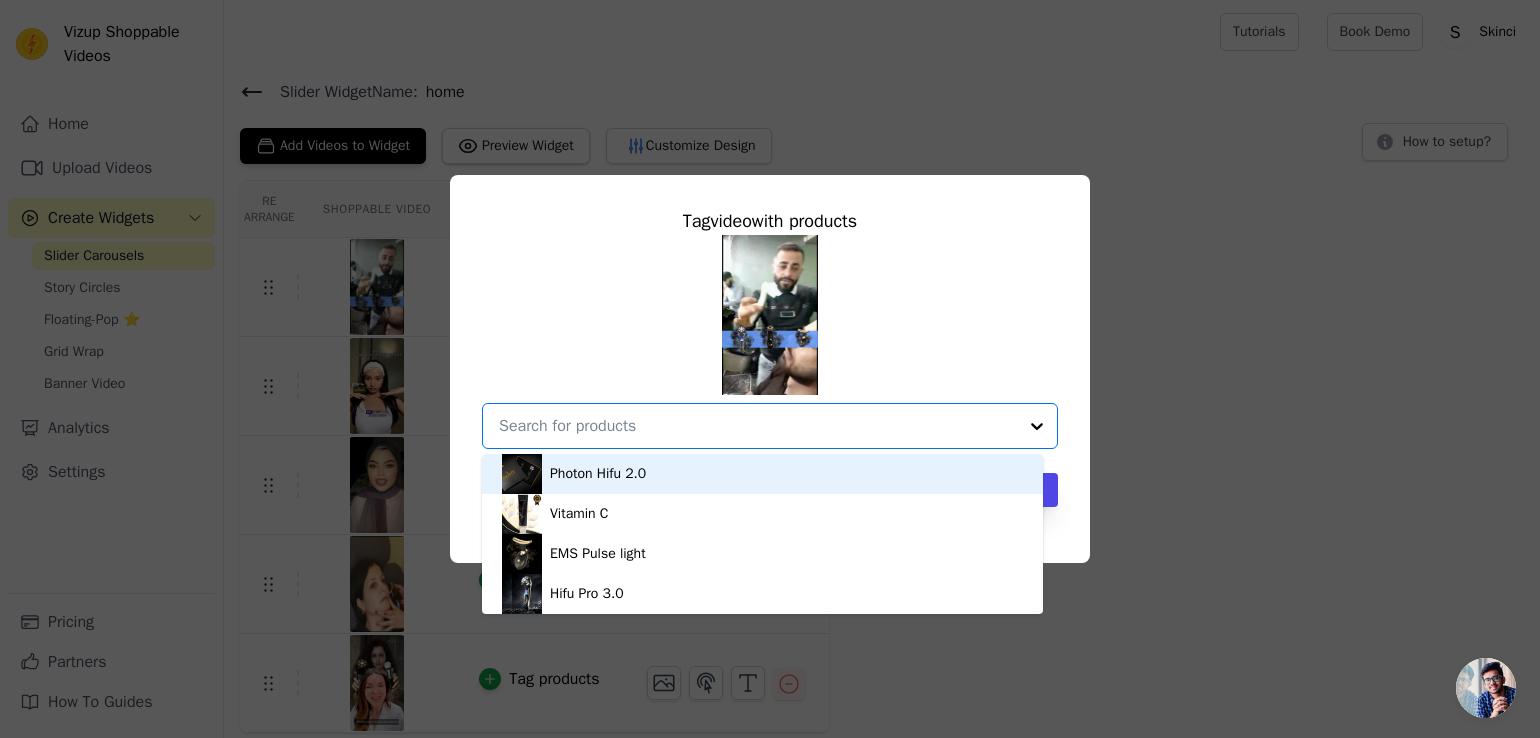 click on "Photon Hifu 2.0" at bounding box center [762, 474] 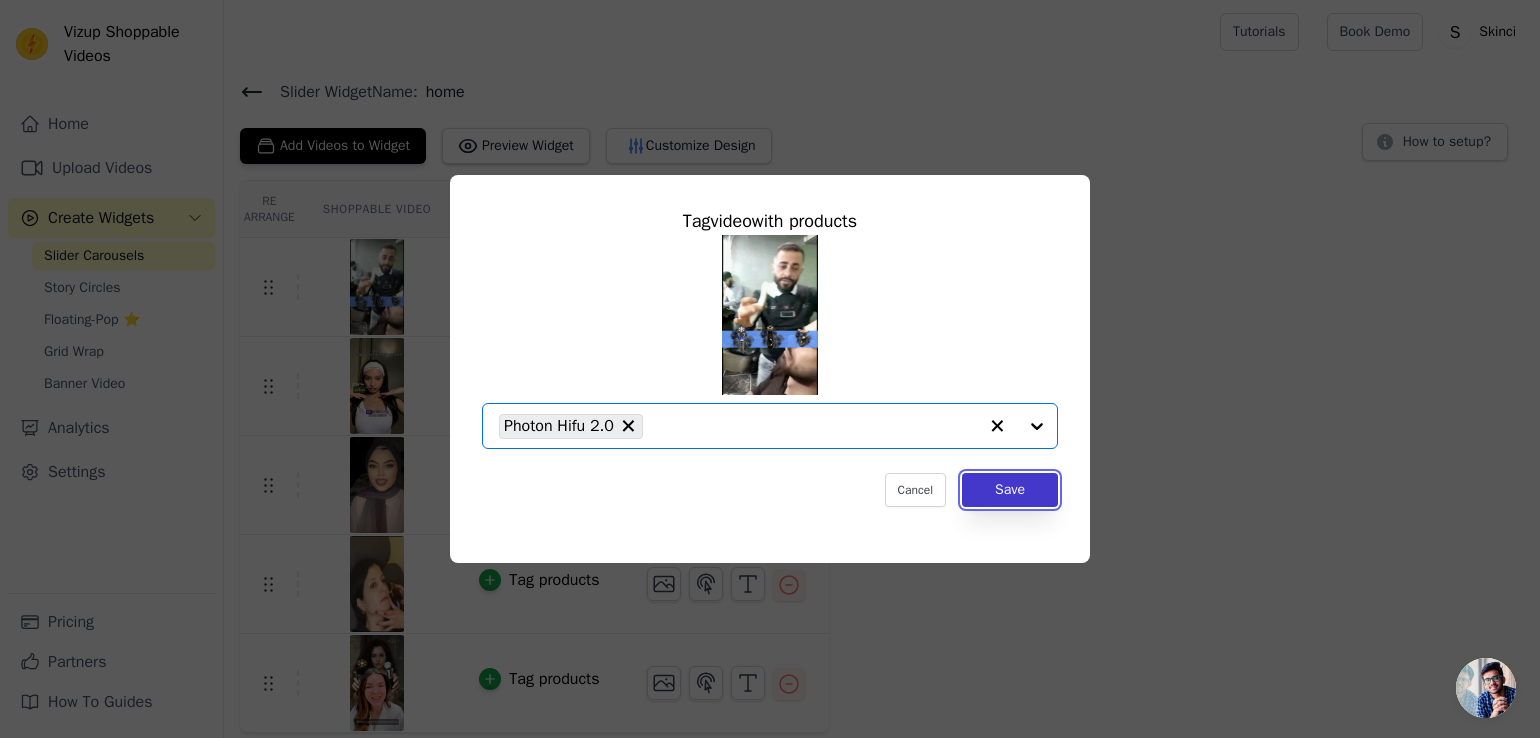 click on "Save" at bounding box center (1010, 490) 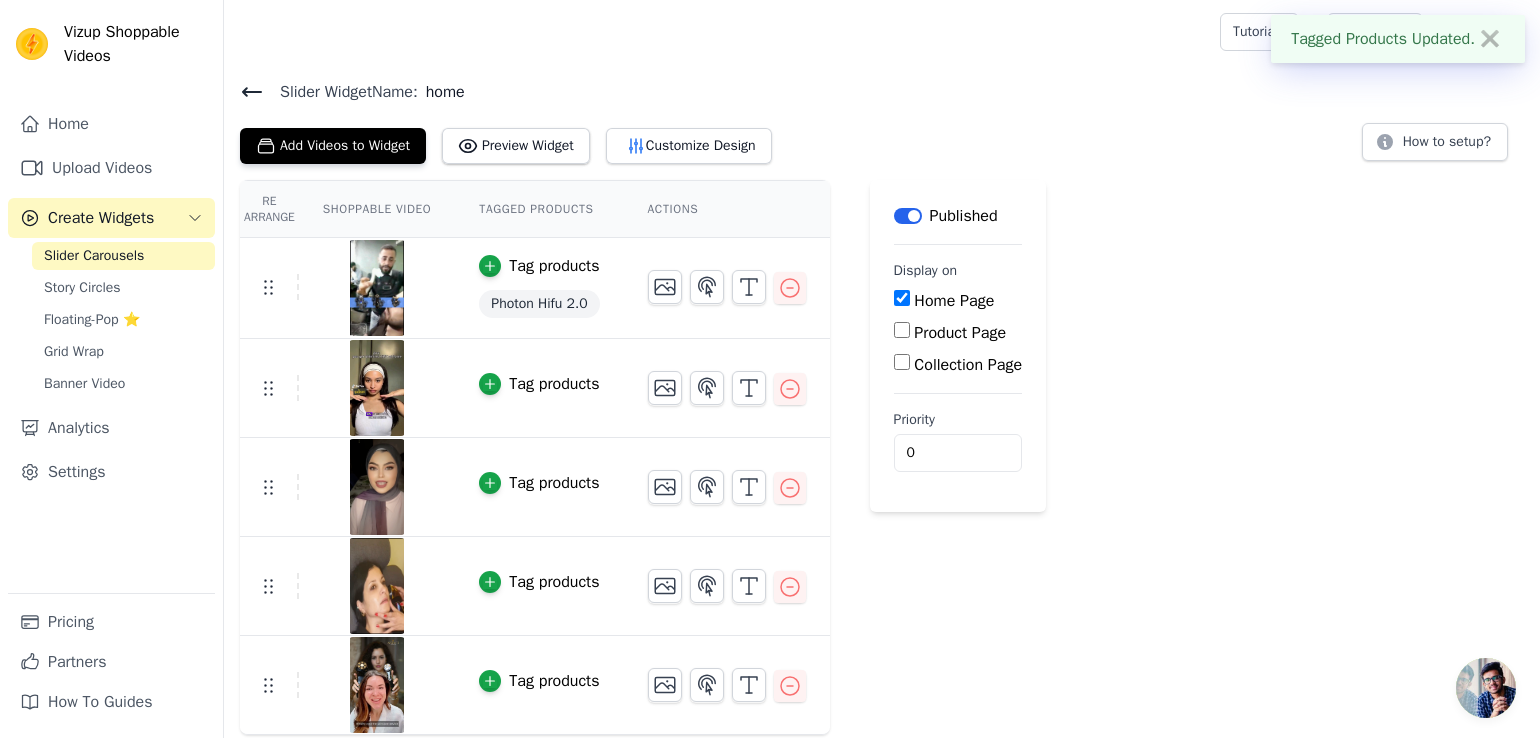 click on "Tag products" at bounding box center (554, 384) 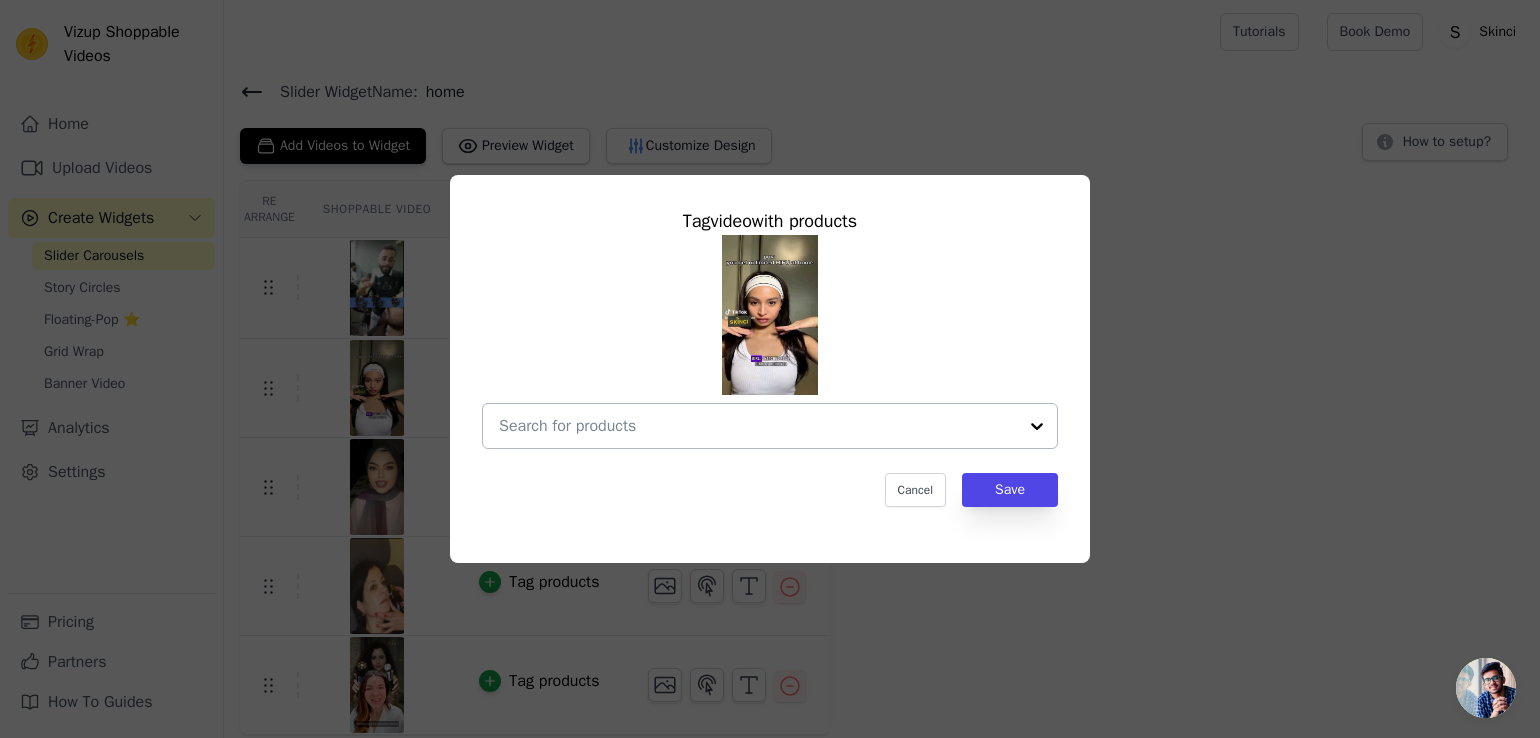 click at bounding box center [758, 426] 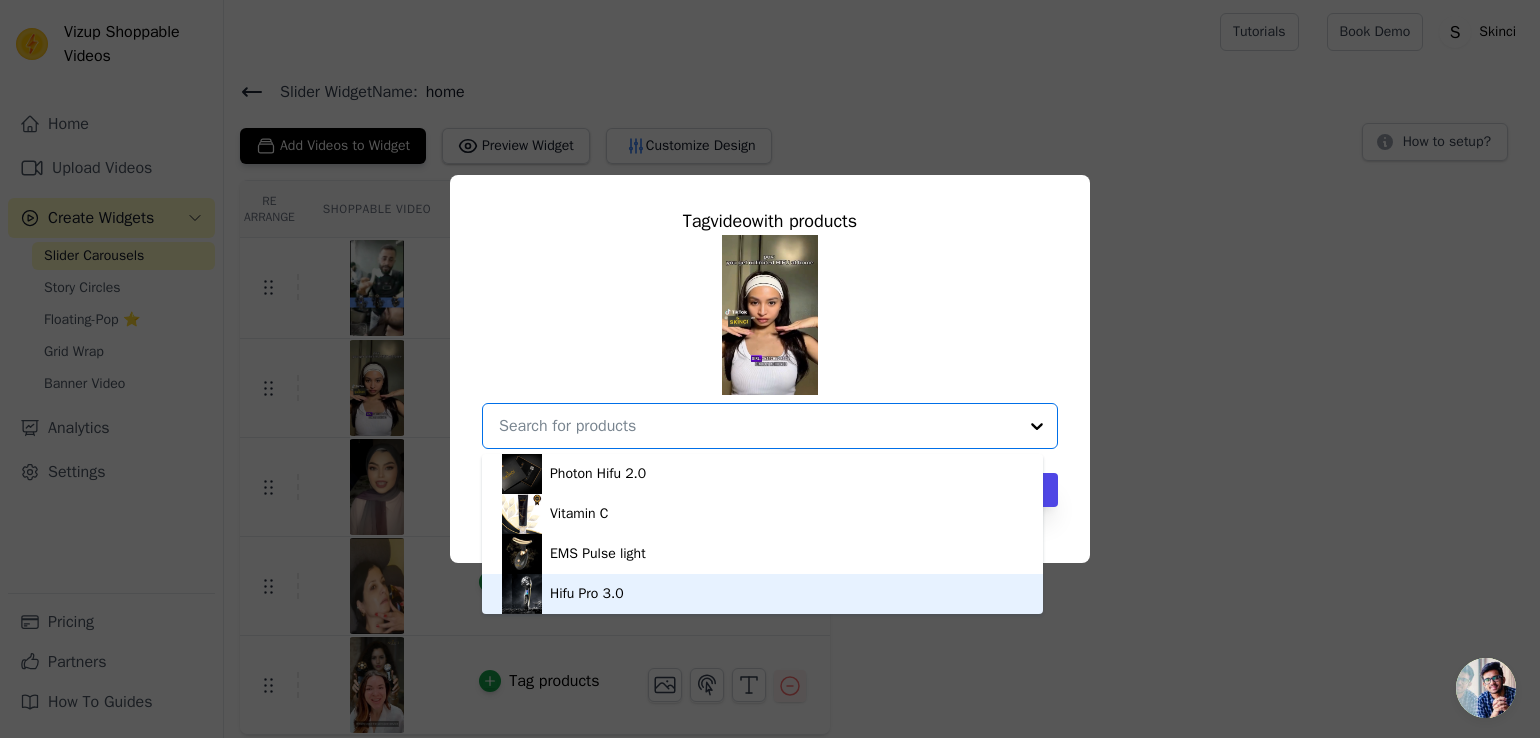 click on "Hifu Pro 3.0" at bounding box center [587, 594] 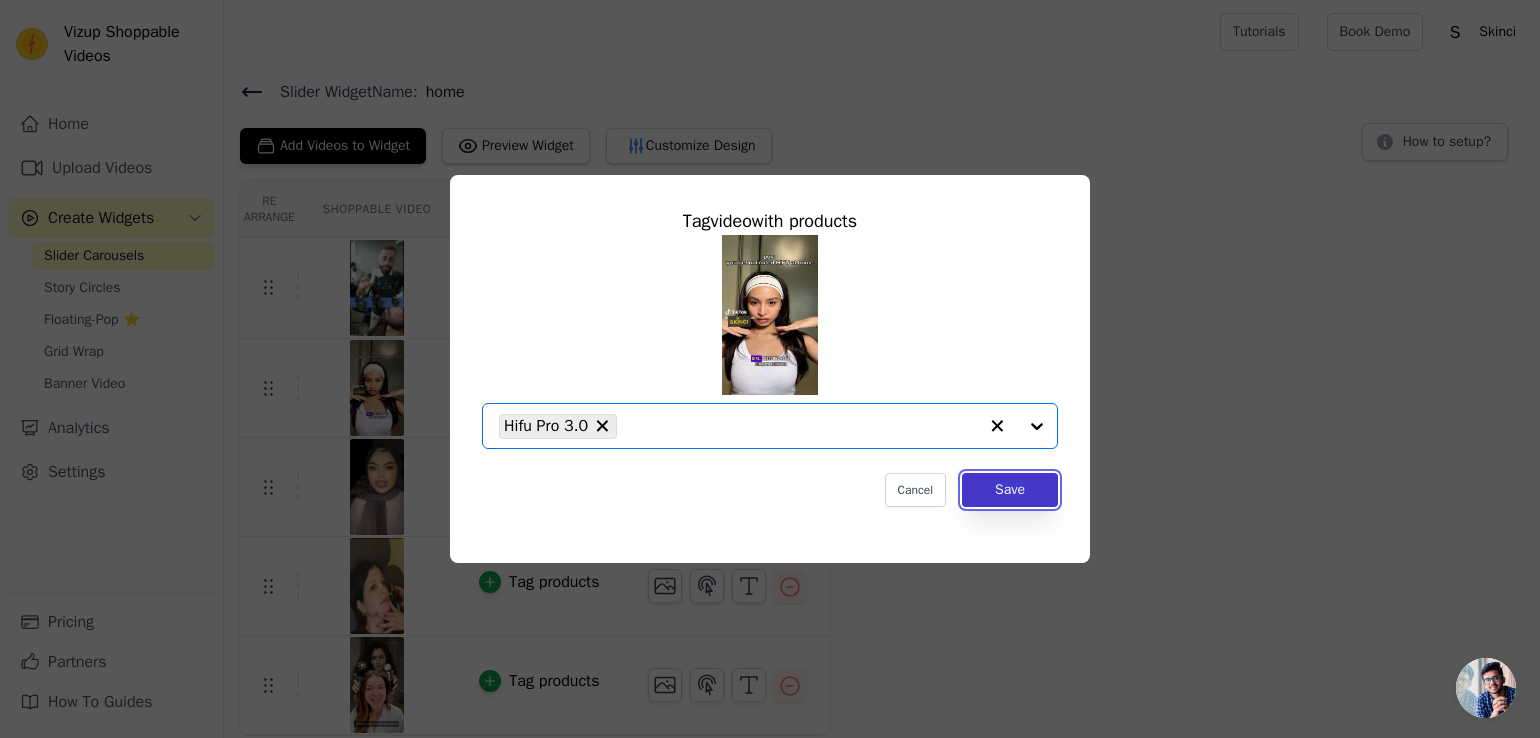 click on "Save" at bounding box center [1010, 490] 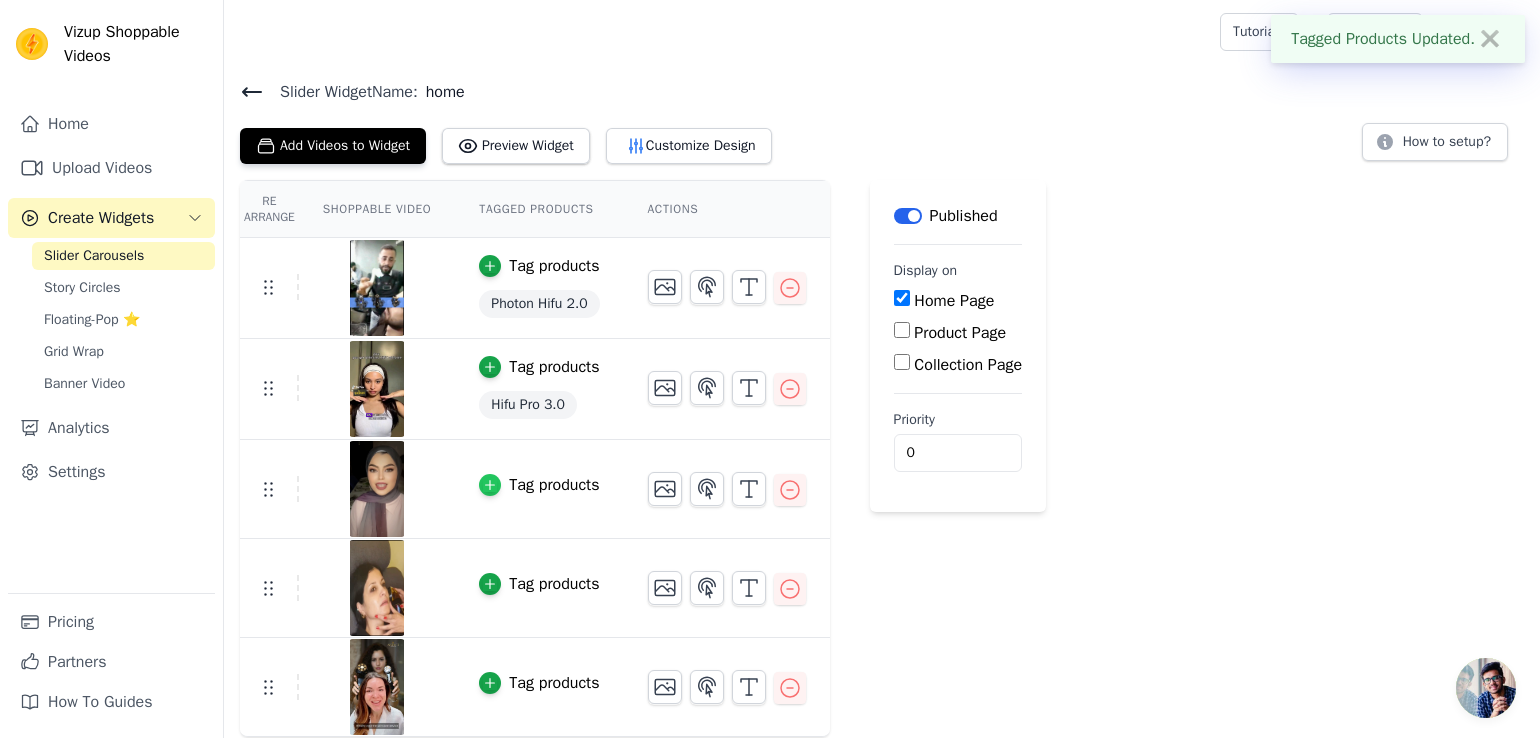 click 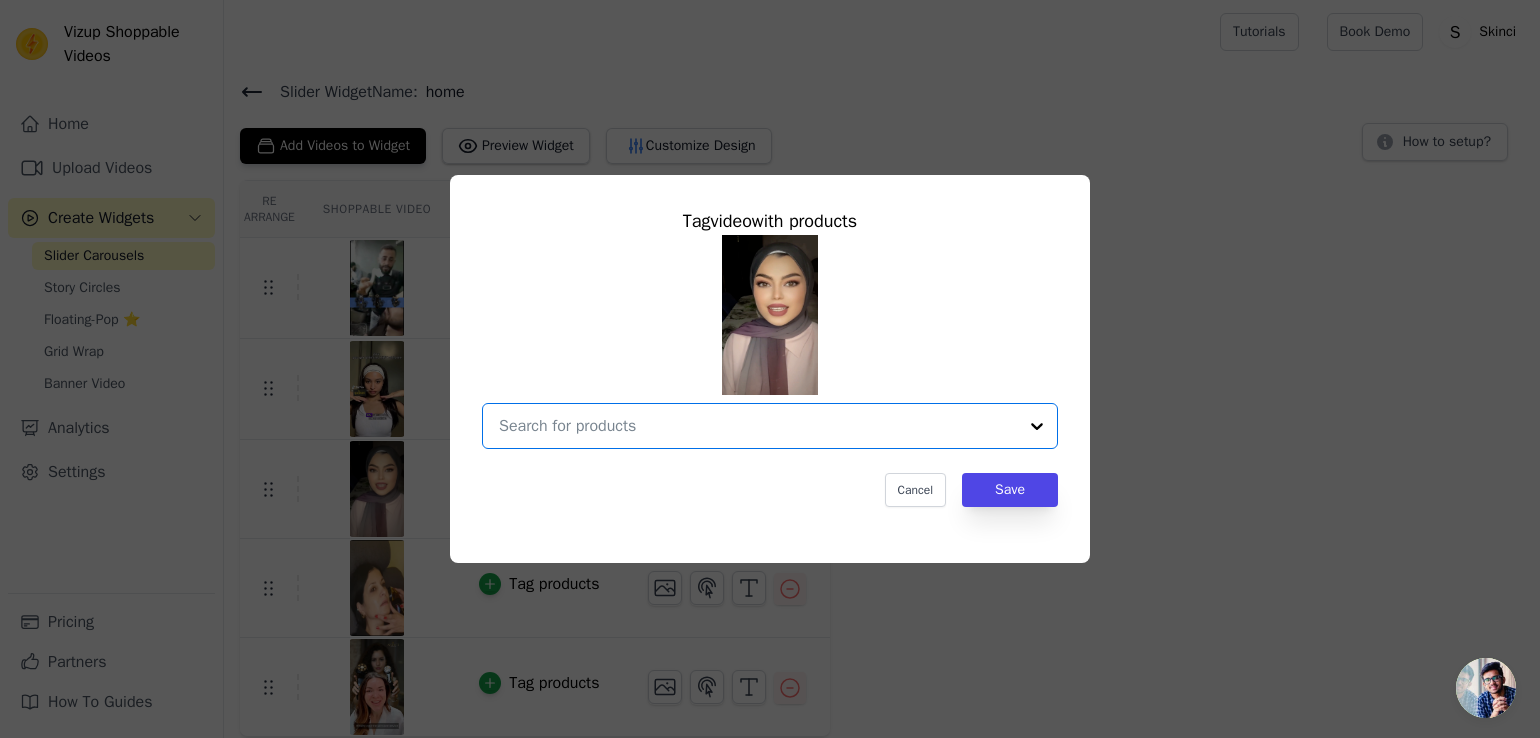 click at bounding box center [758, 426] 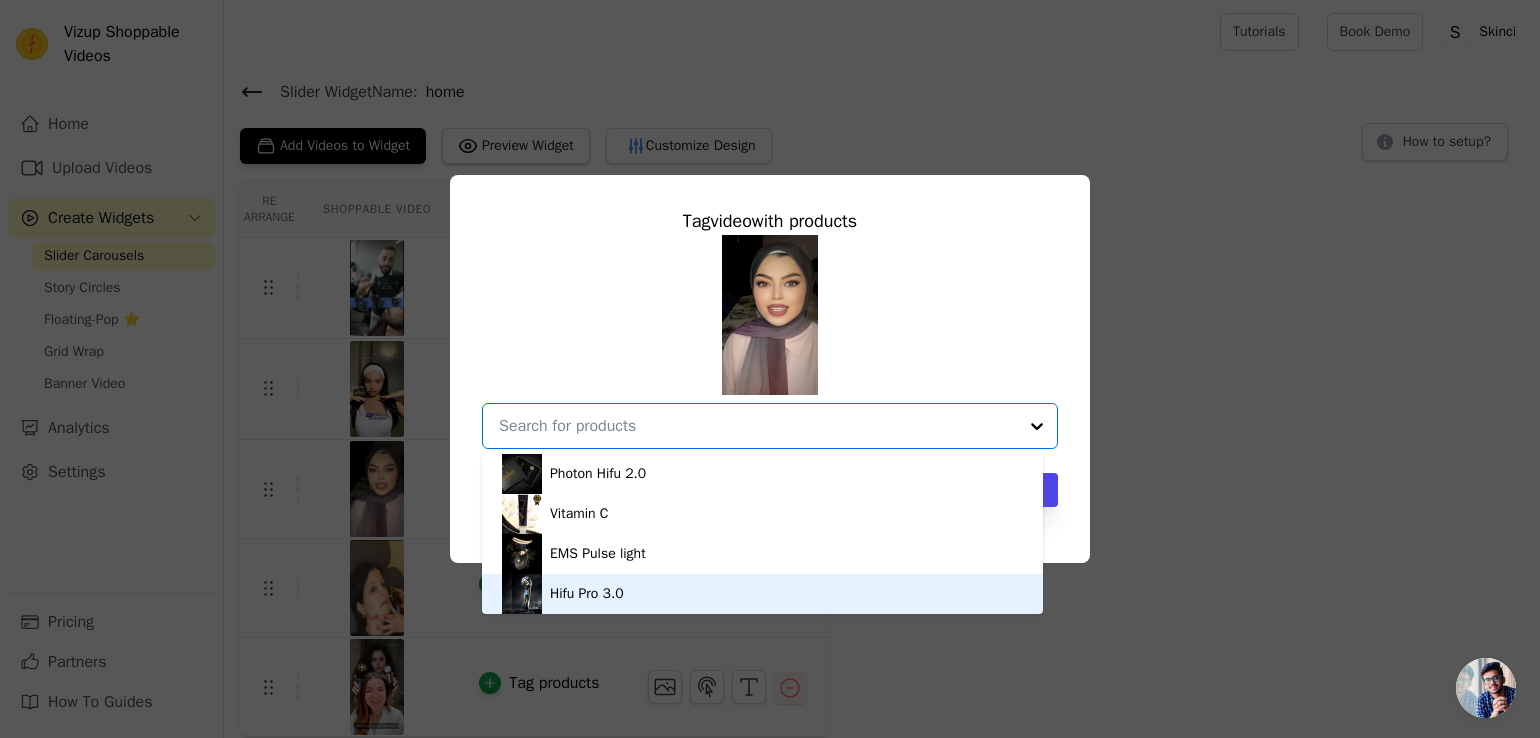 click on "Hifu Pro 3.0" at bounding box center (762, 594) 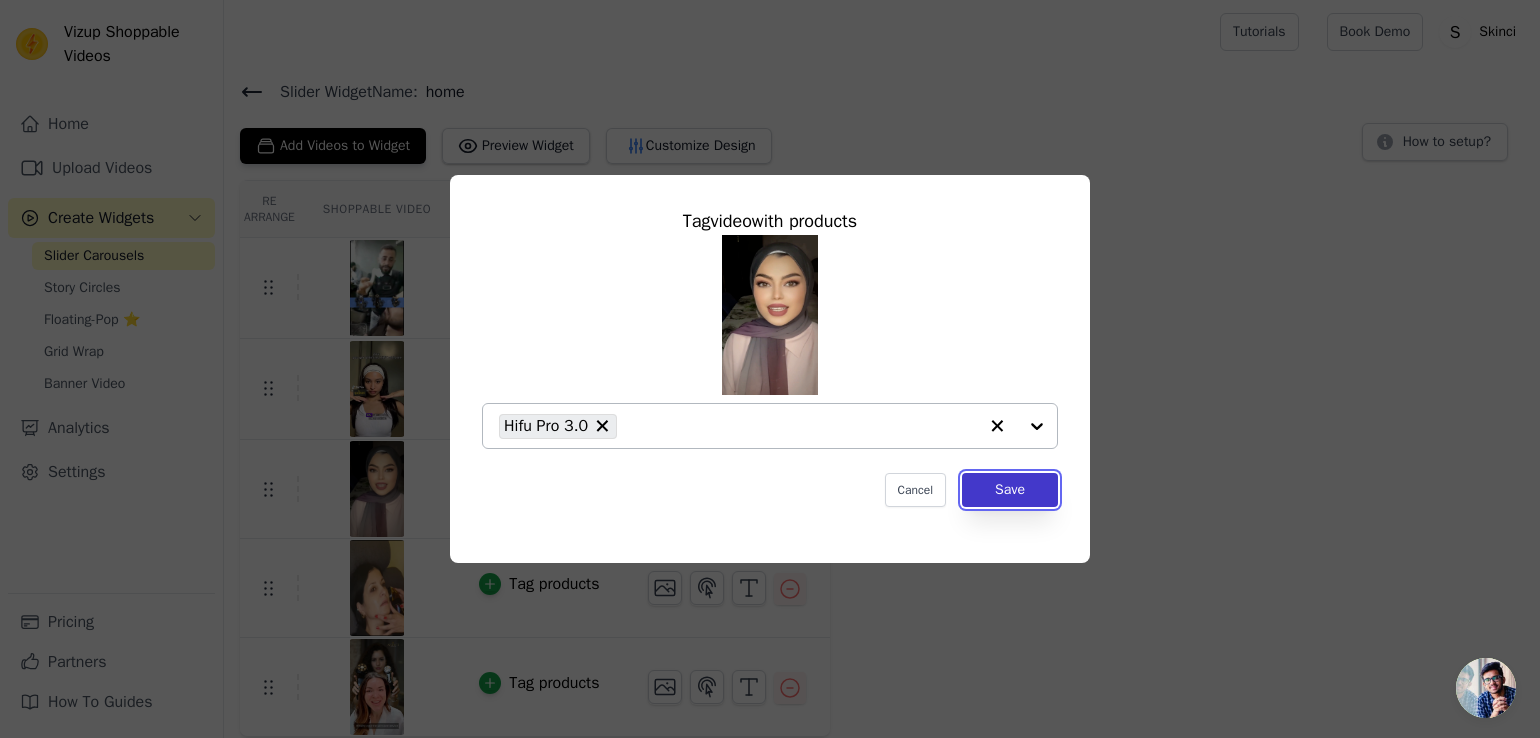 click on "Save" at bounding box center [1010, 490] 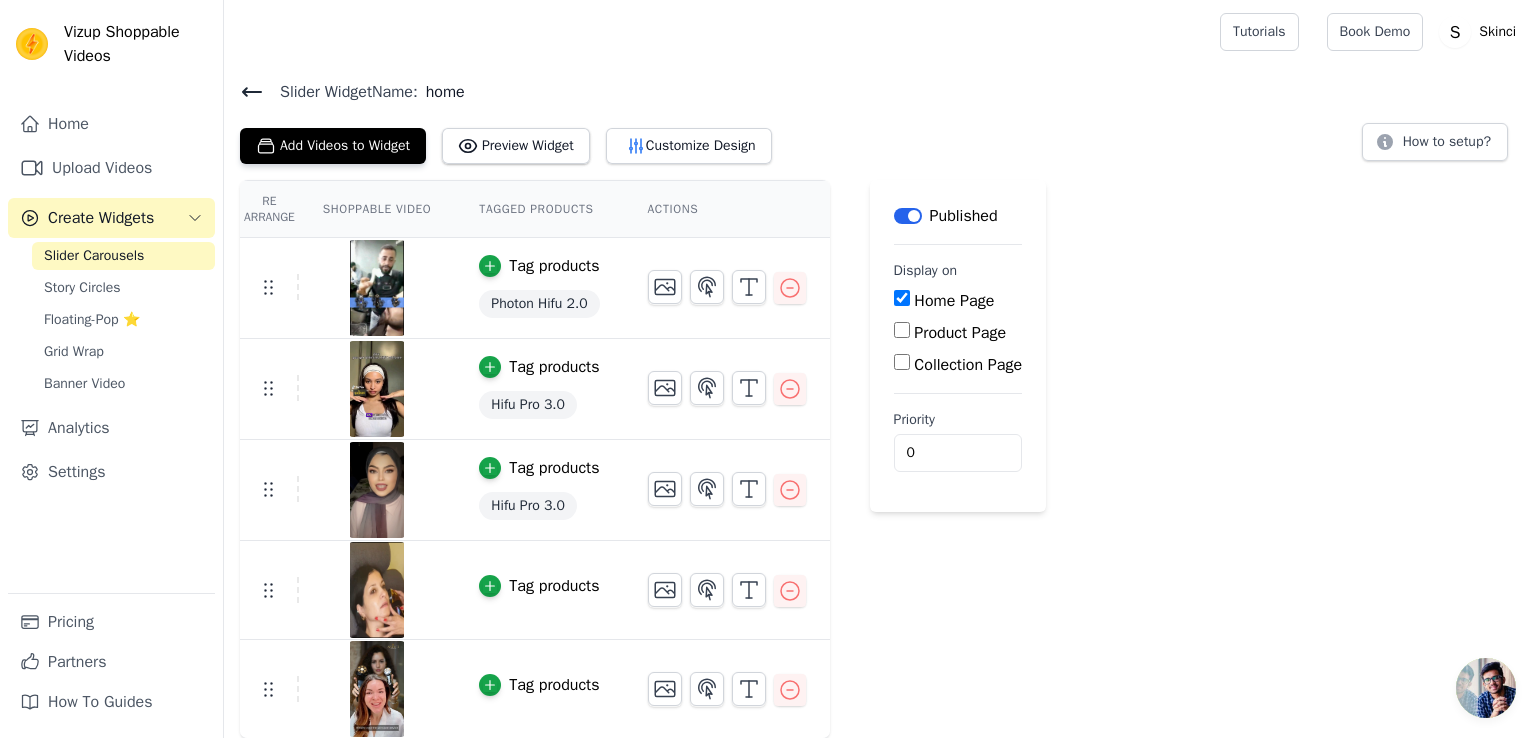 click on "Tag products" at bounding box center [554, 586] 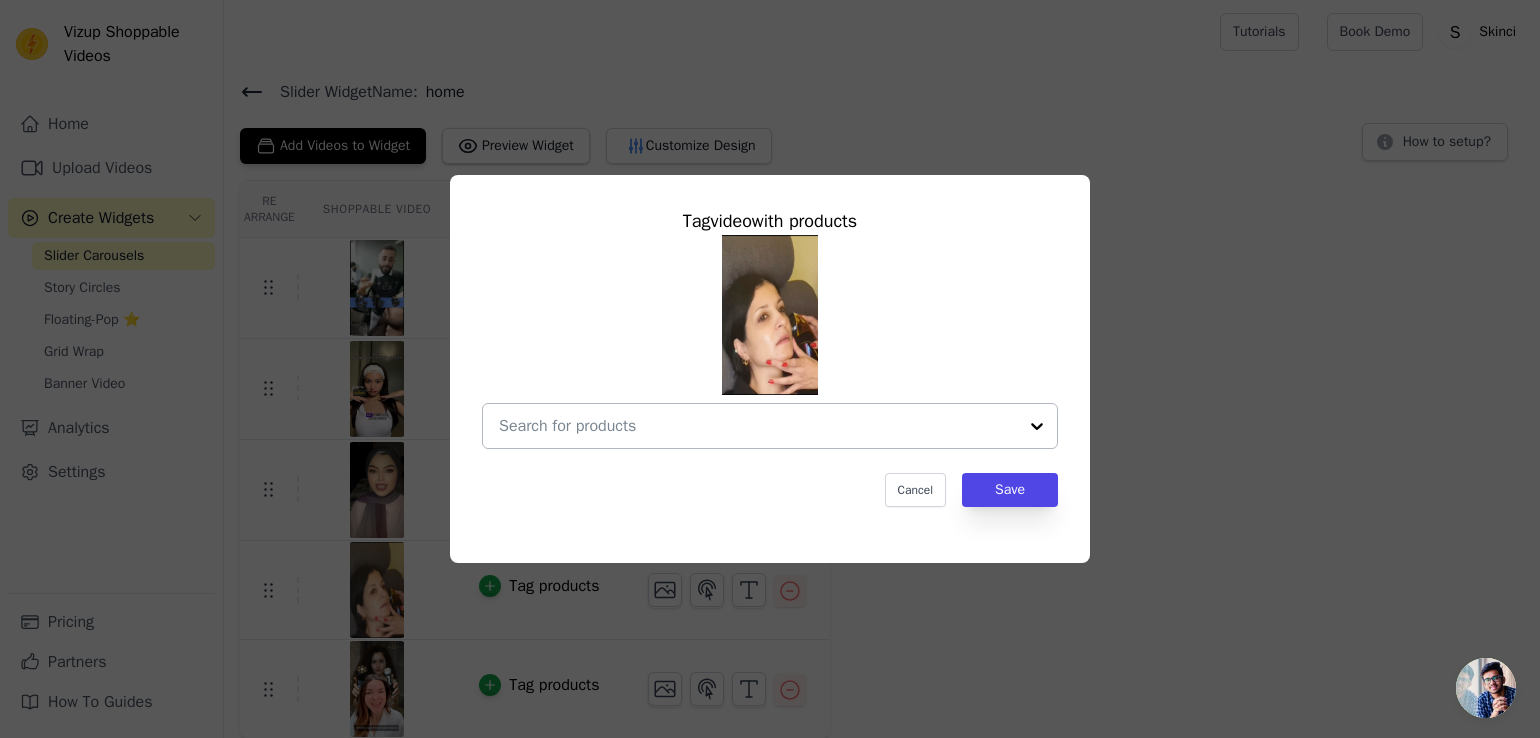 click at bounding box center [758, 426] 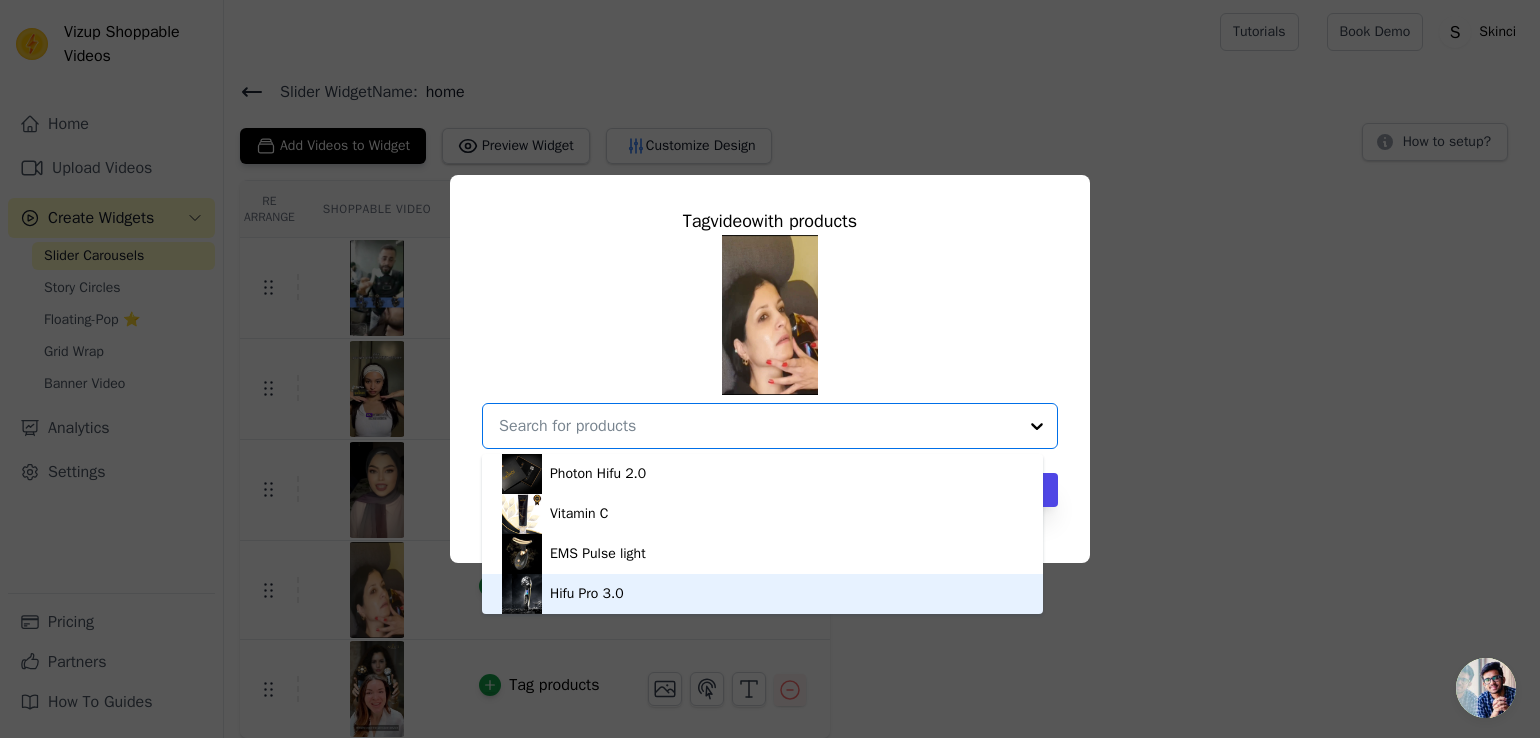 click on "Hifu Pro 3.0" at bounding box center [762, 594] 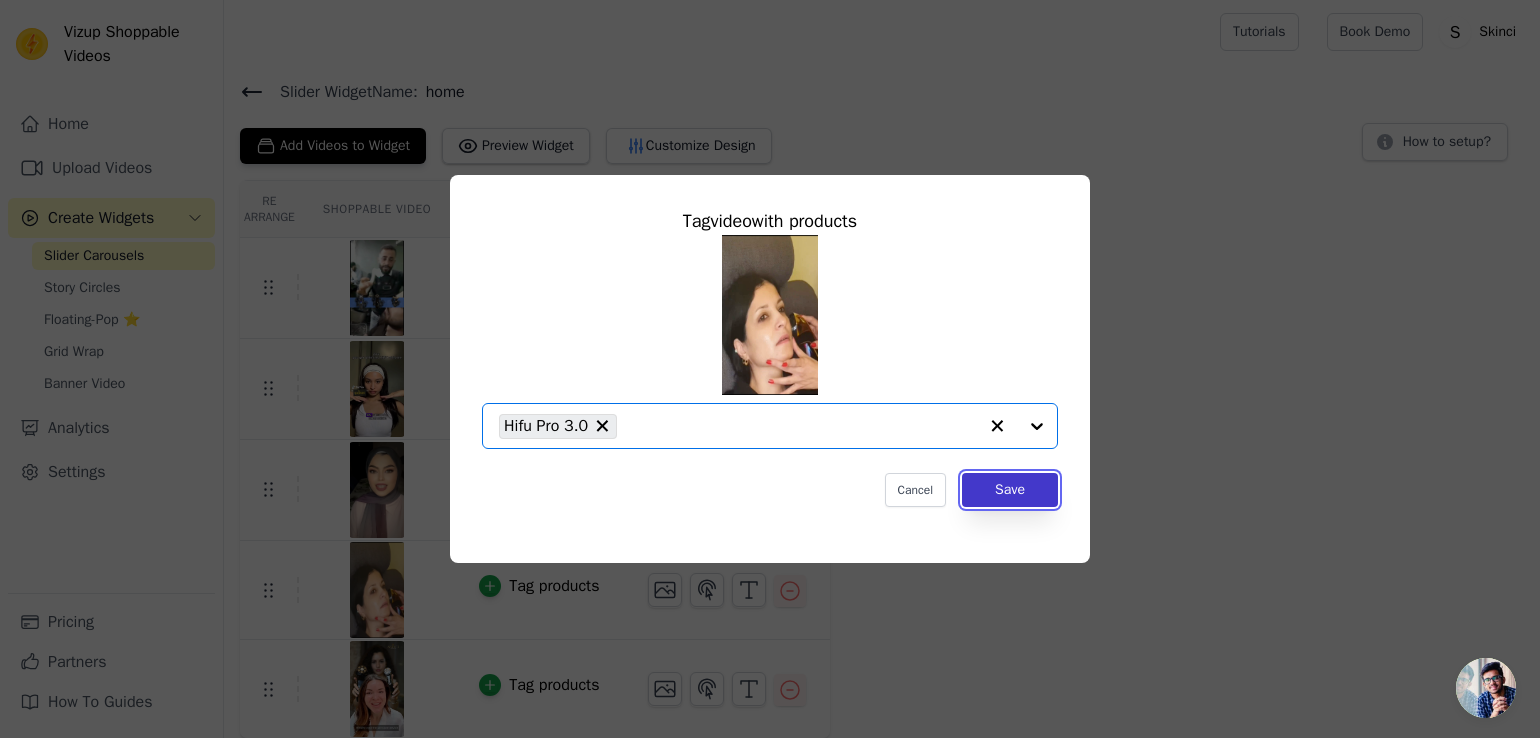 click on "Save" at bounding box center [1010, 490] 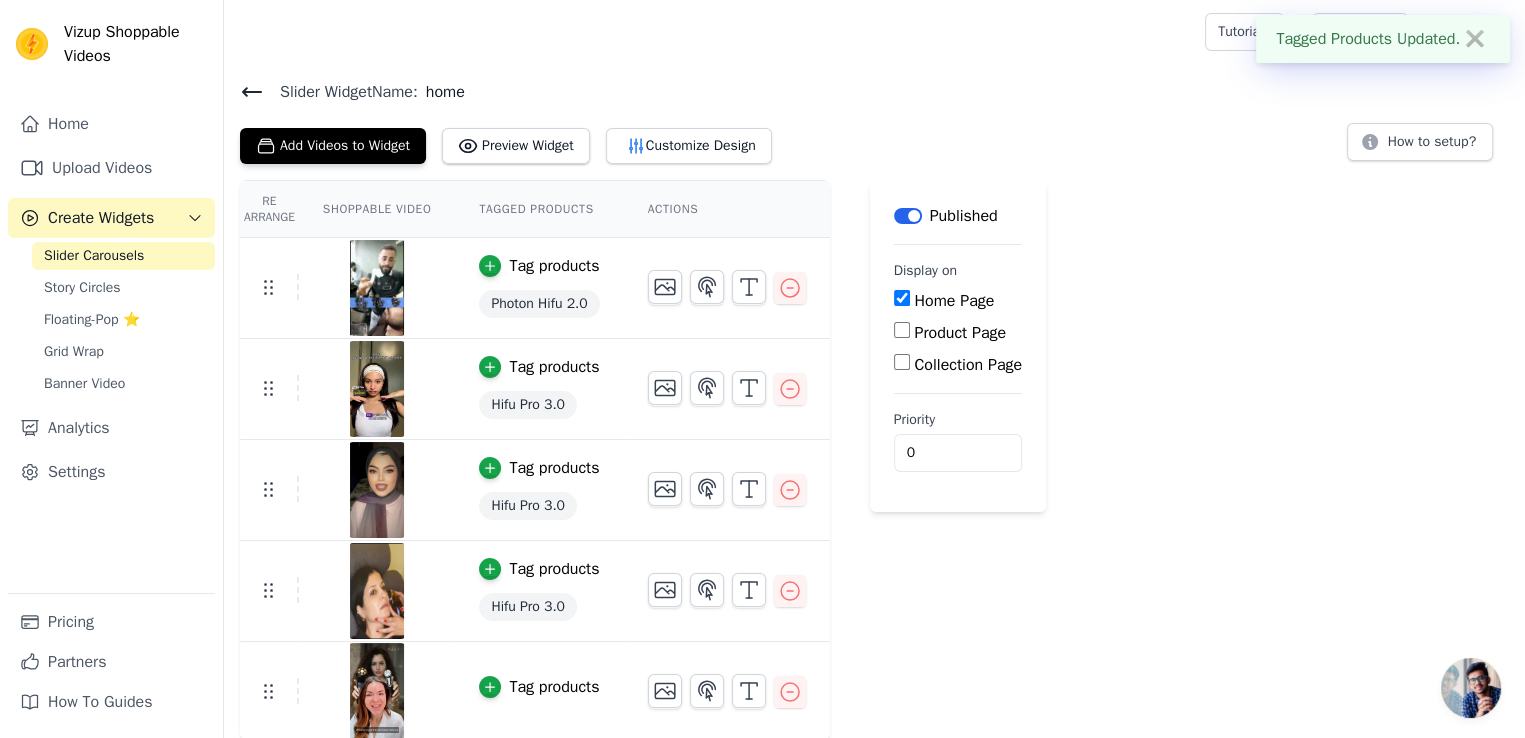 click on "Tag products" at bounding box center (554, 687) 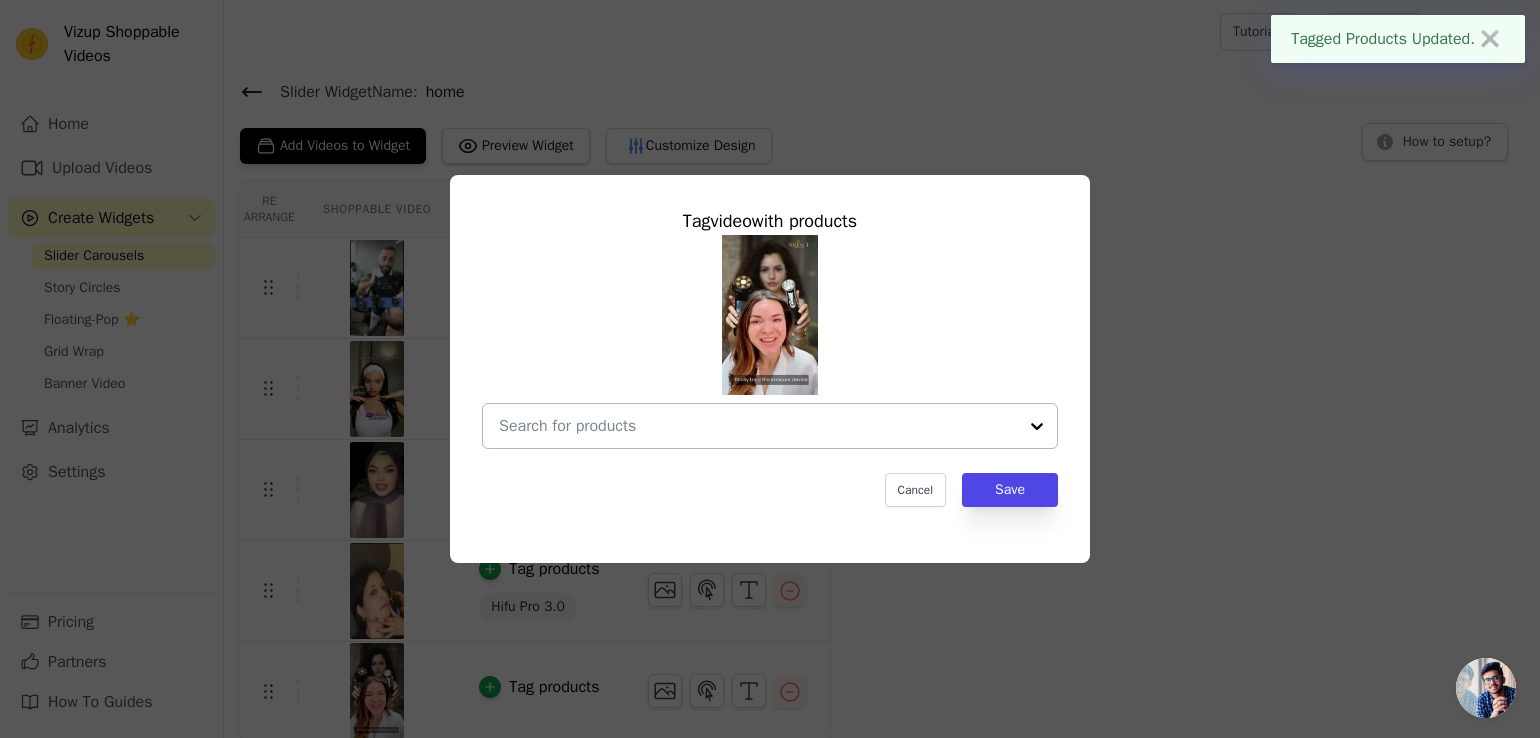 click at bounding box center (758, 426) 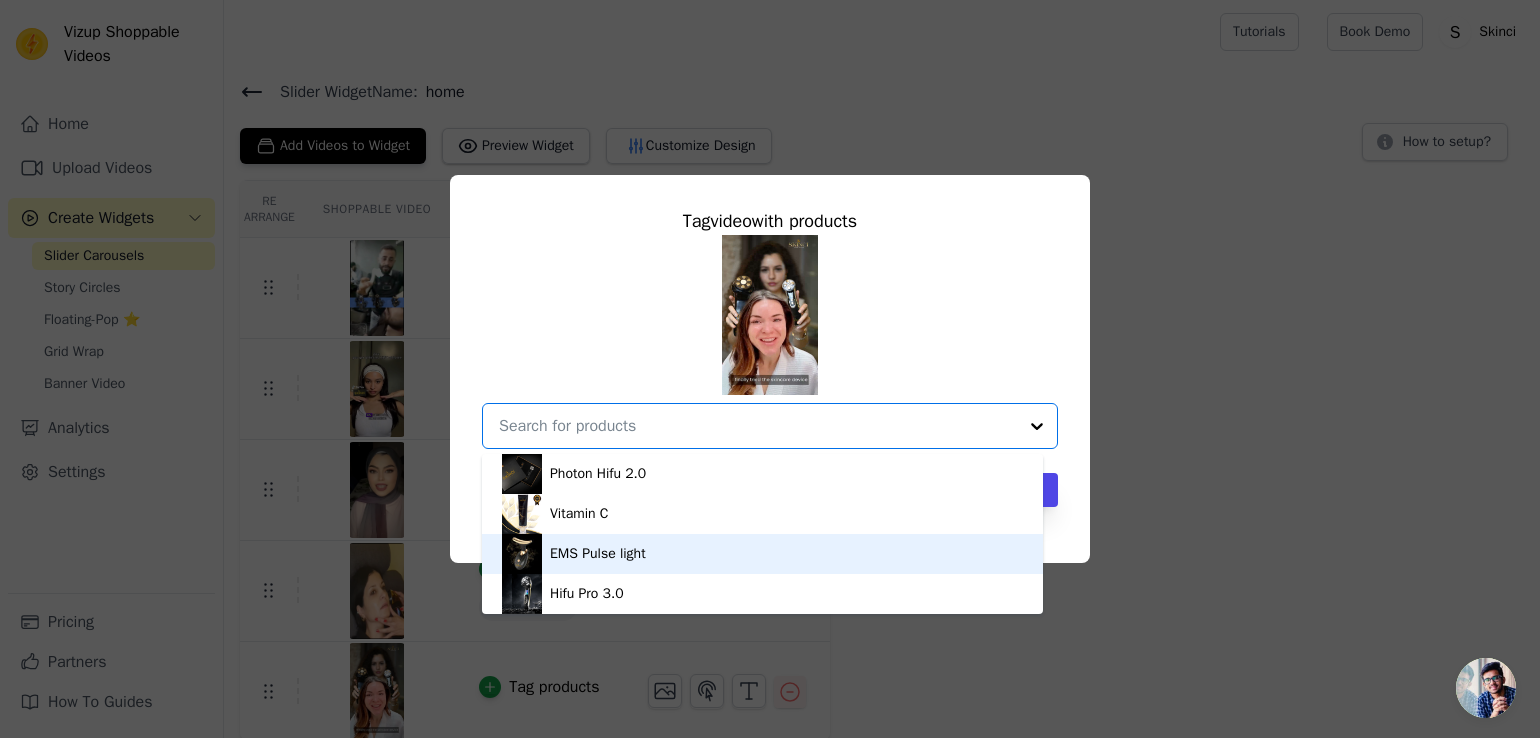 click on "EMS Pulse light" at bounding box center [762, 554] 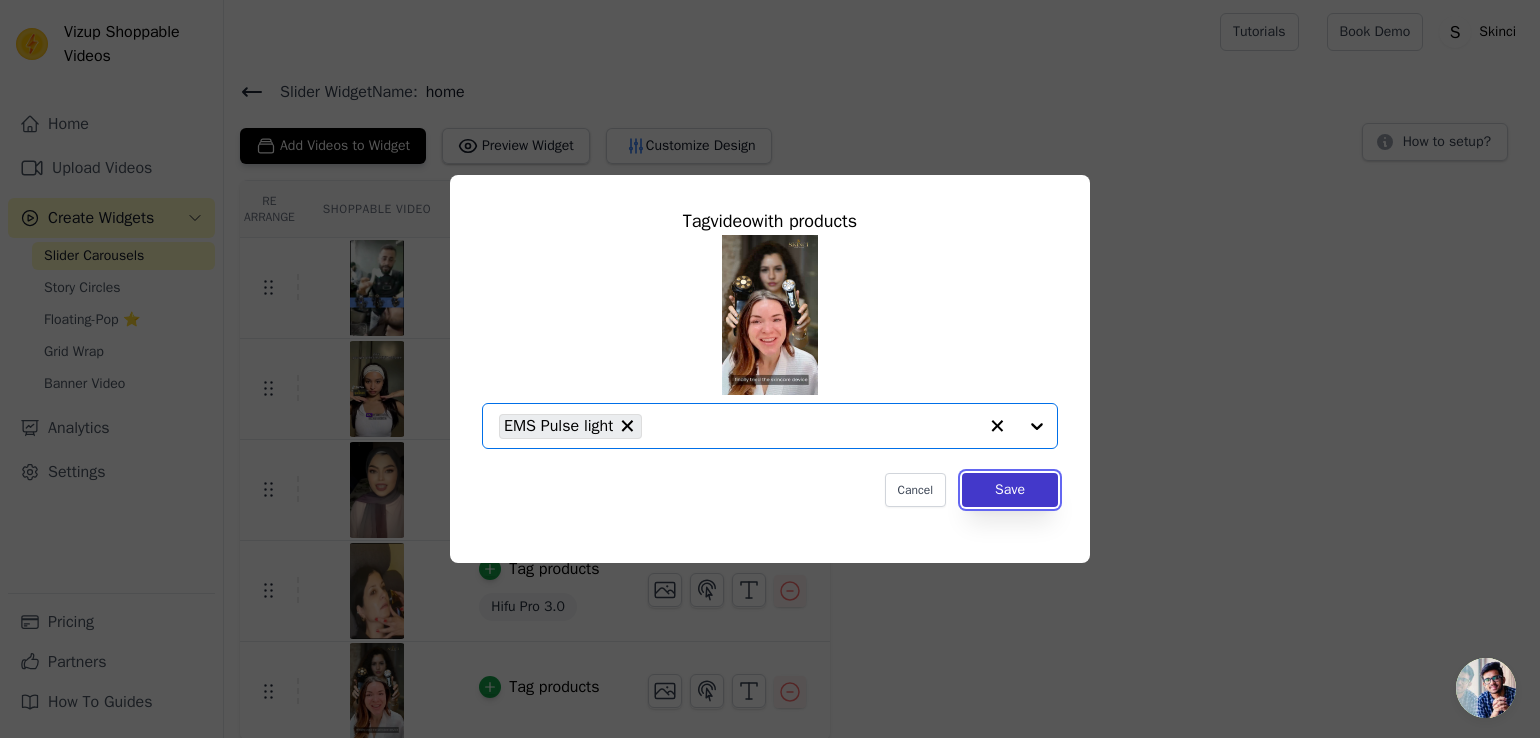 click on "Save" at bounding box center (1010, 490) 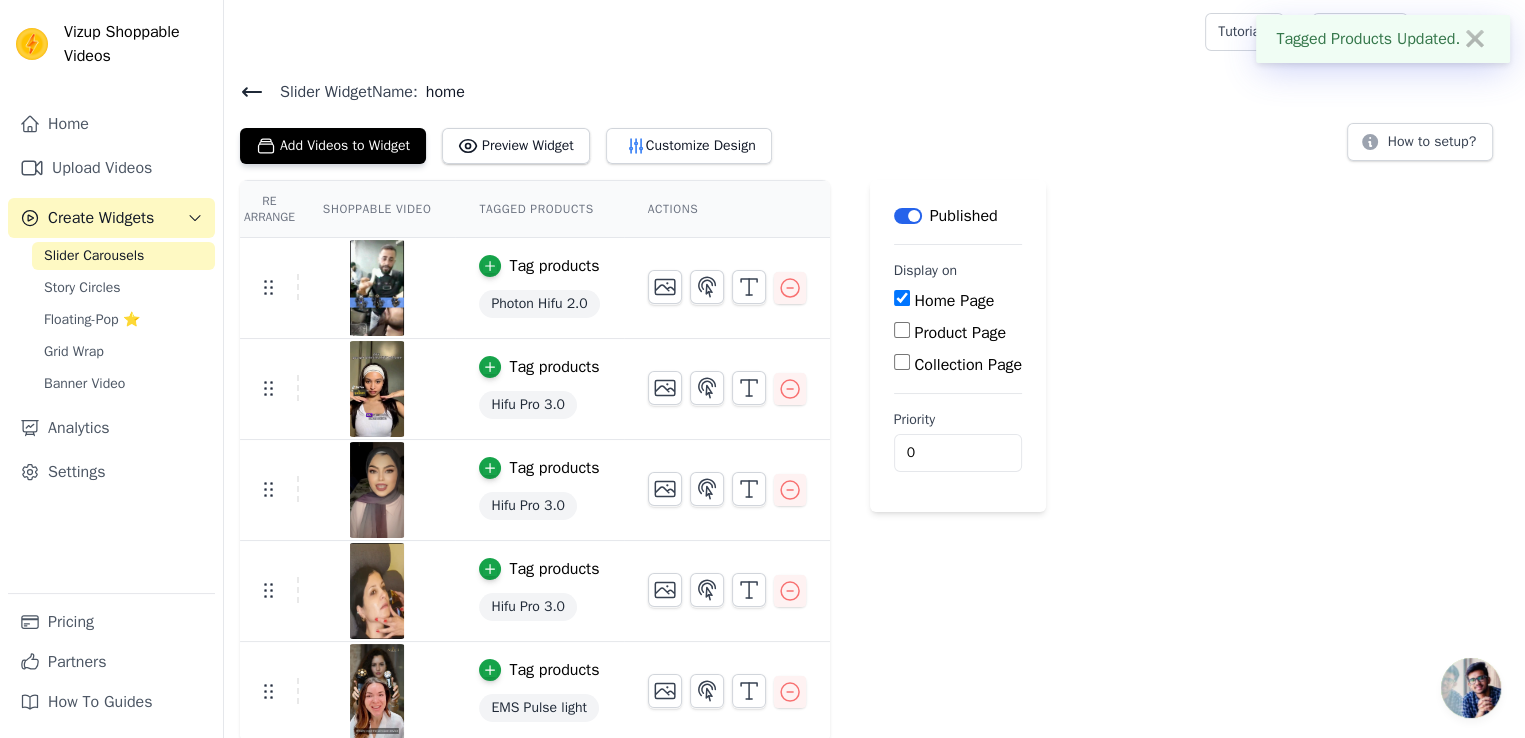 scroll, scrollTop: 4, scrollLeft: 0, axis: vertical 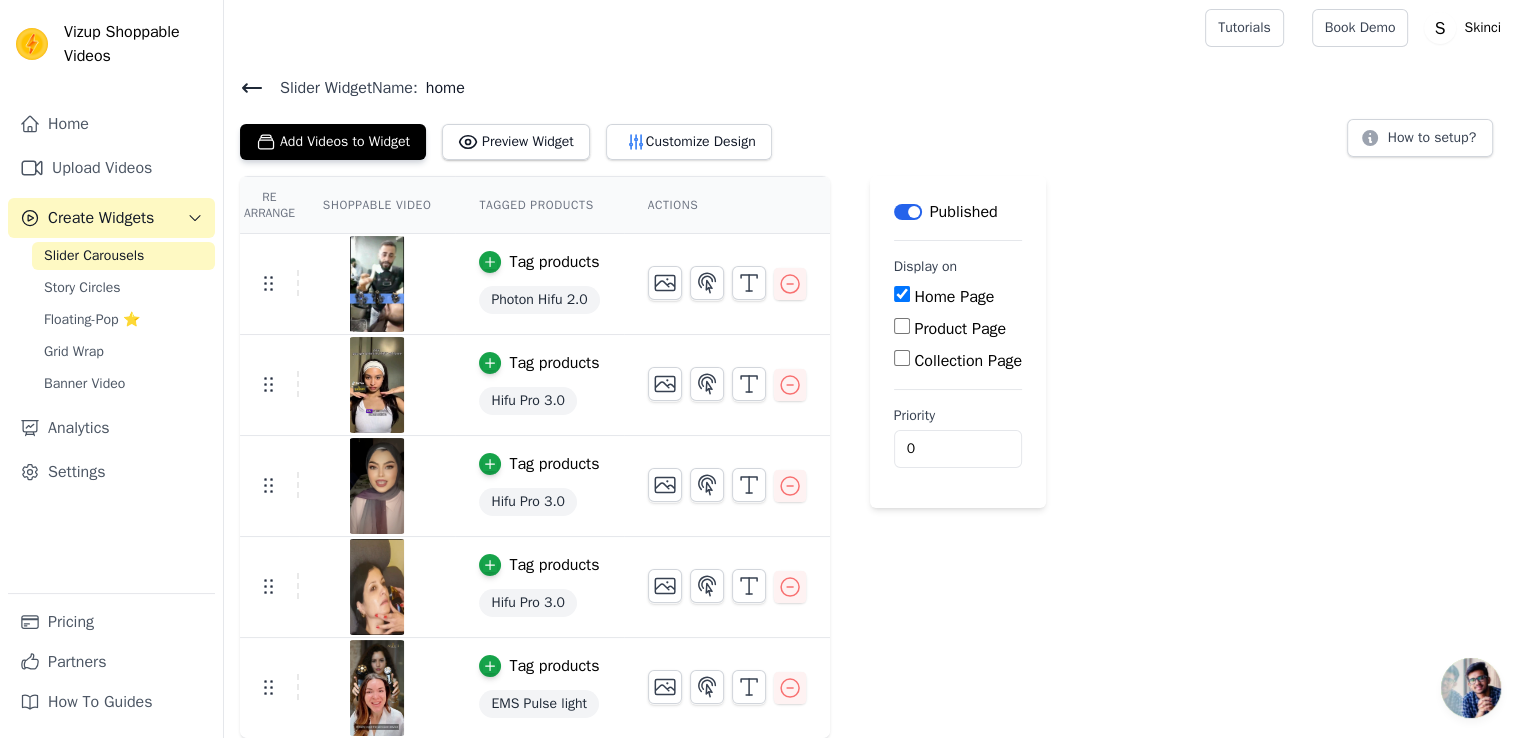 click 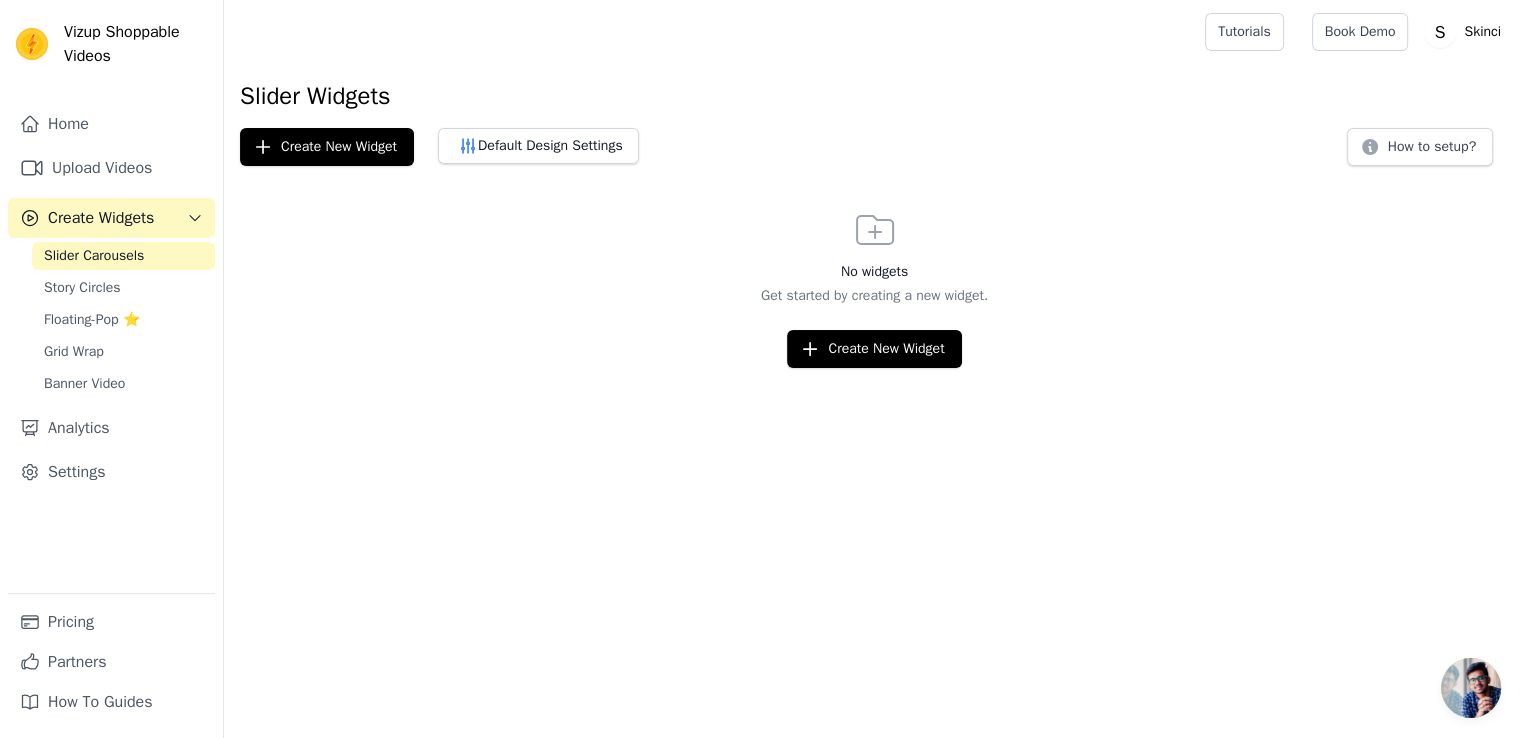 scroll, scrollTop: 0, scrollLeft: 0, axis: both 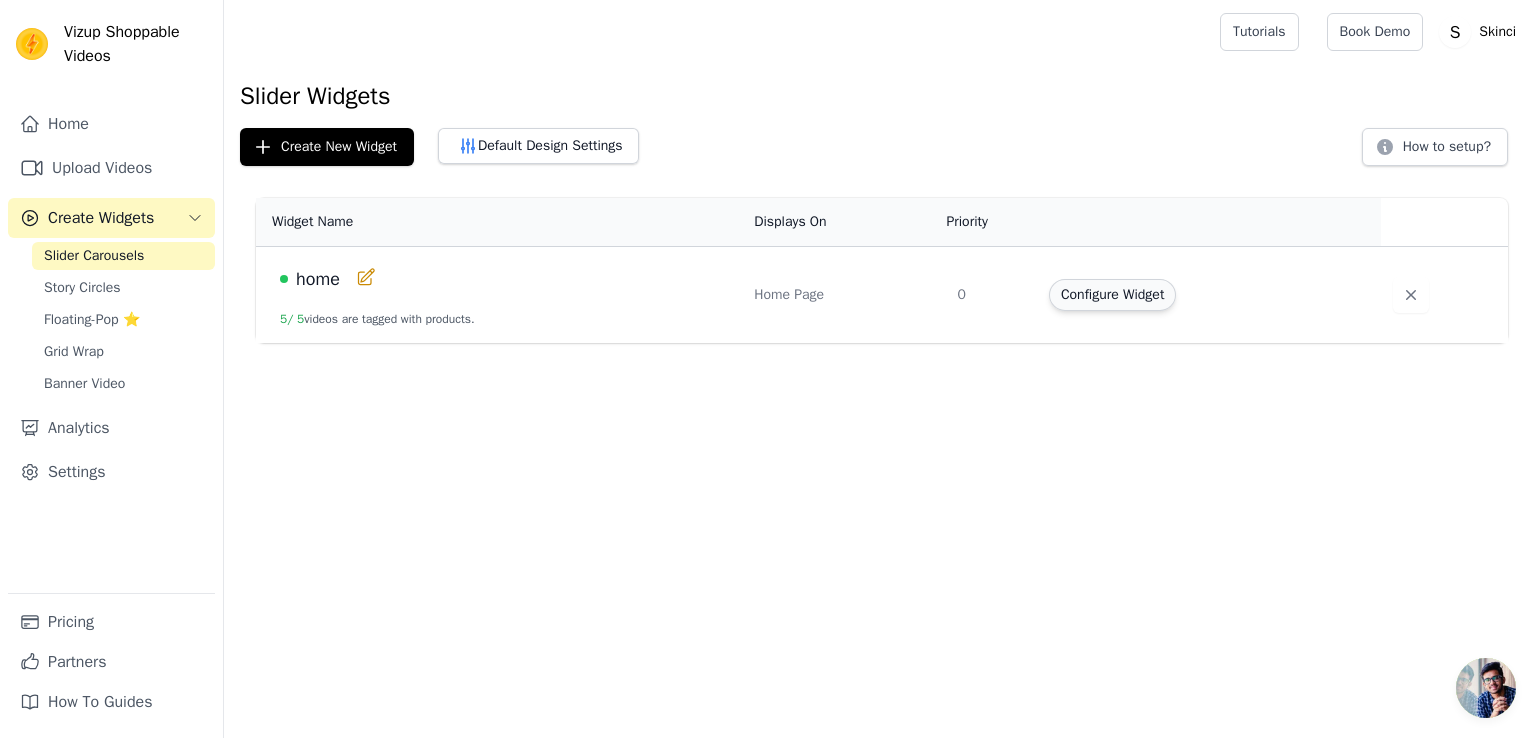 click on "Configure Widget" at bounding box center (1112, 295) 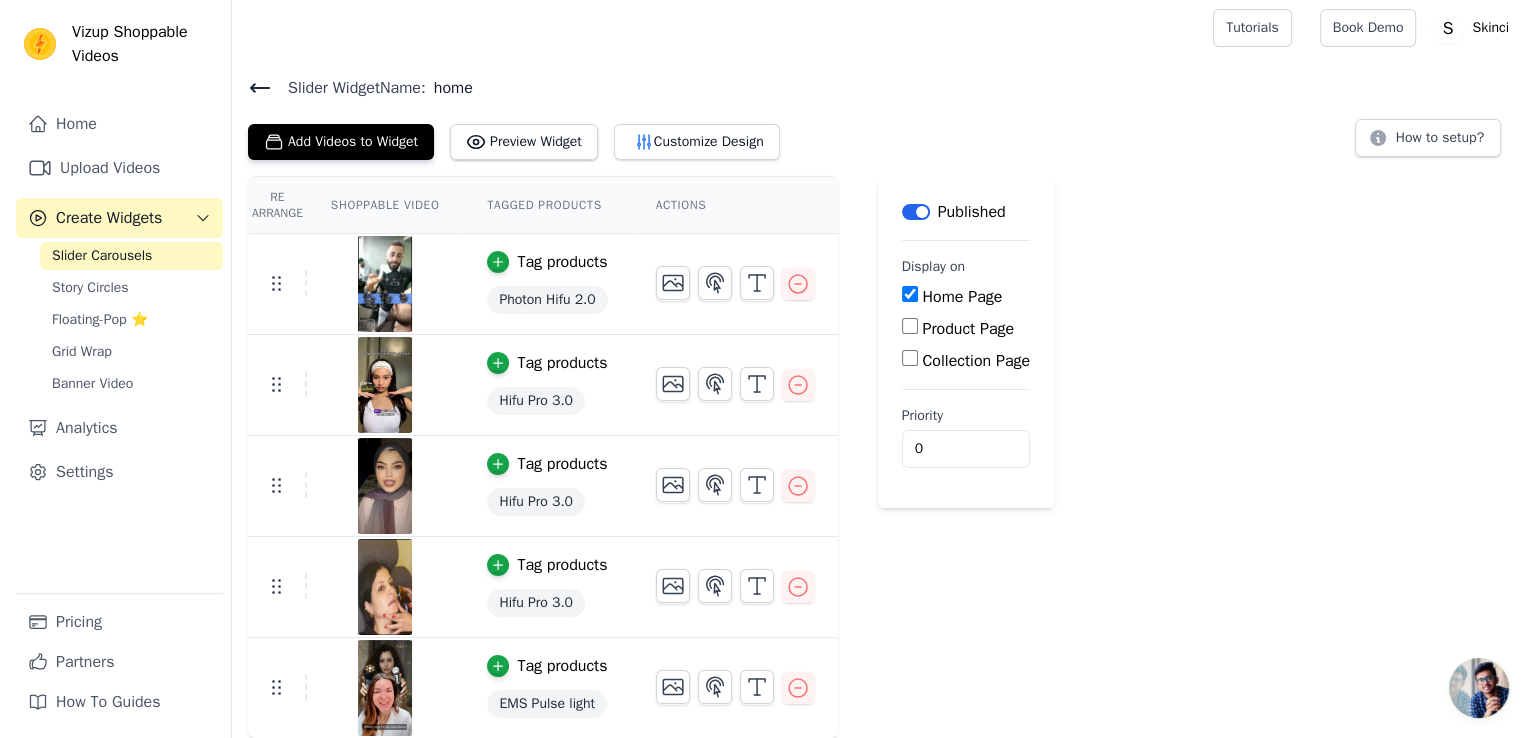 scroll, scrollTop: 0, scrollLeft: 0, axis: both 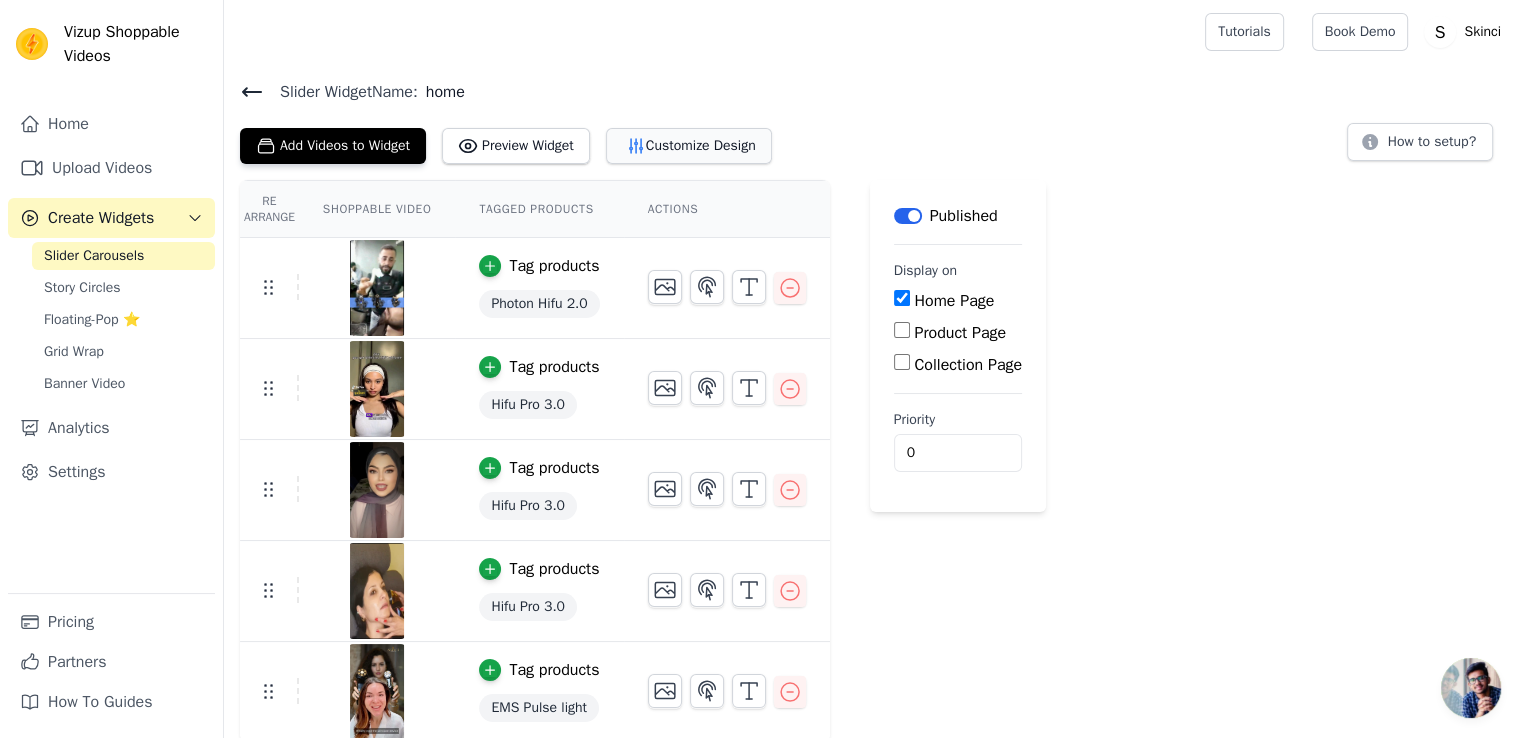 click on "Customize Design" at bounding box center (689, 146) 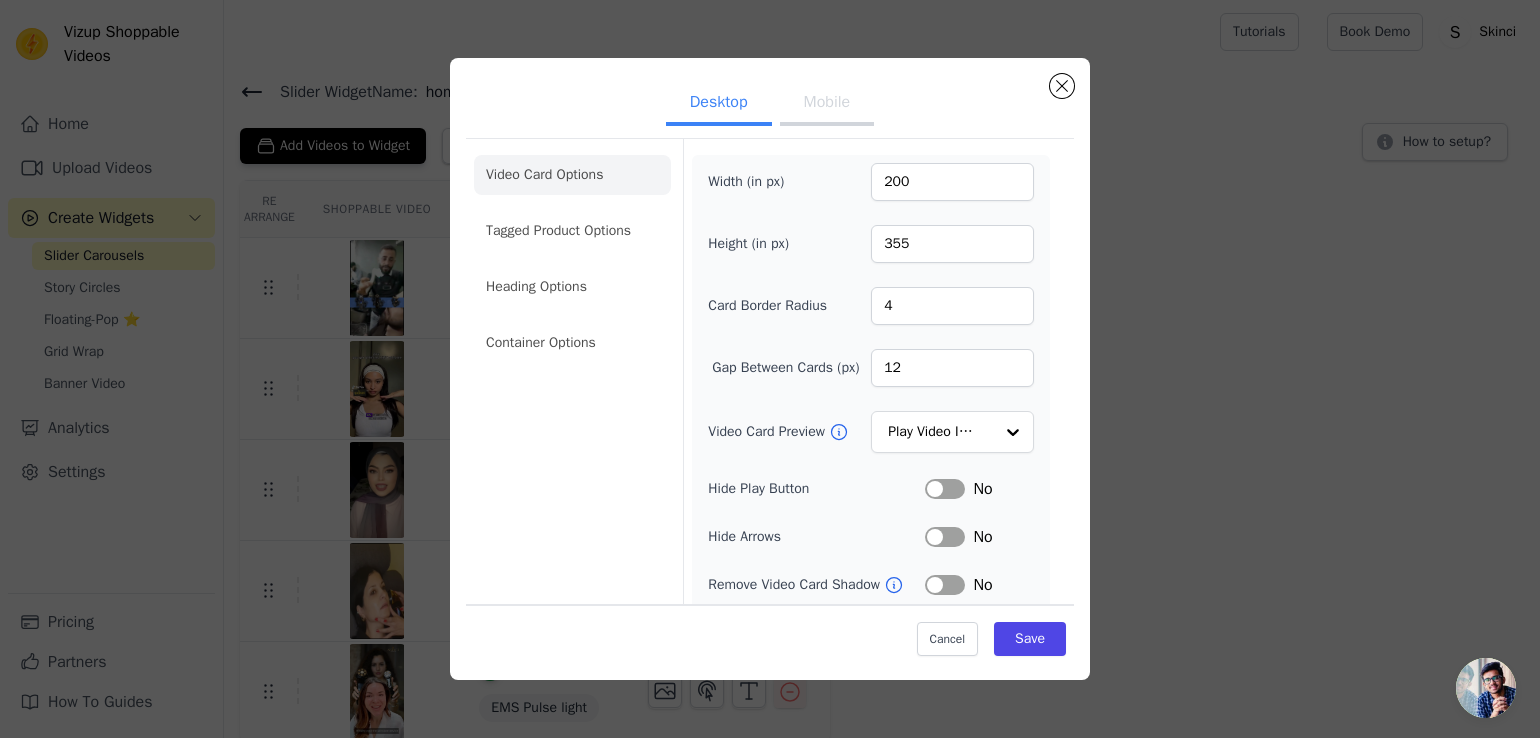 scroll, scrollTop: 100, scrollLeft: 0, axis: vertical 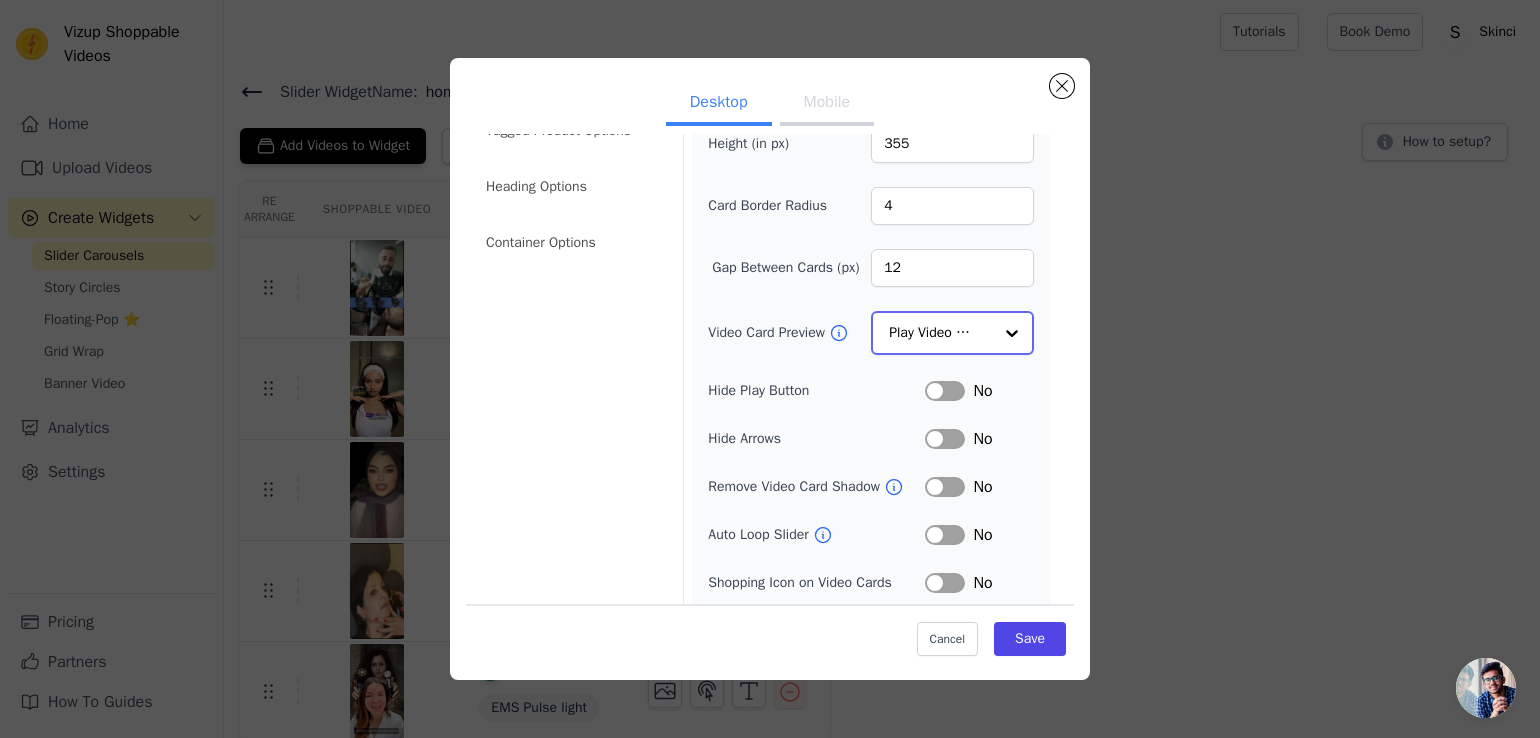 click on "Video Card Preview" 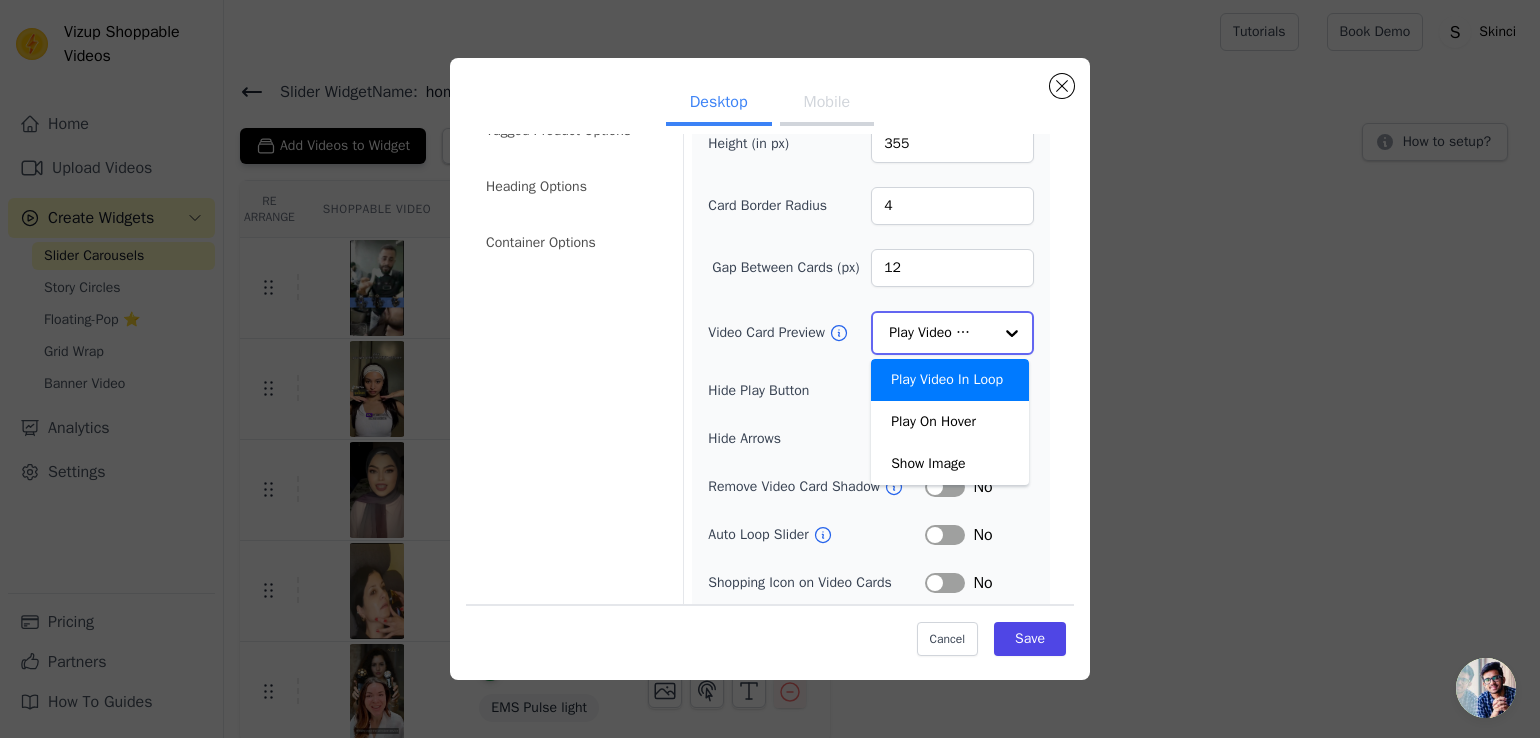 click on "Video Card Preview" 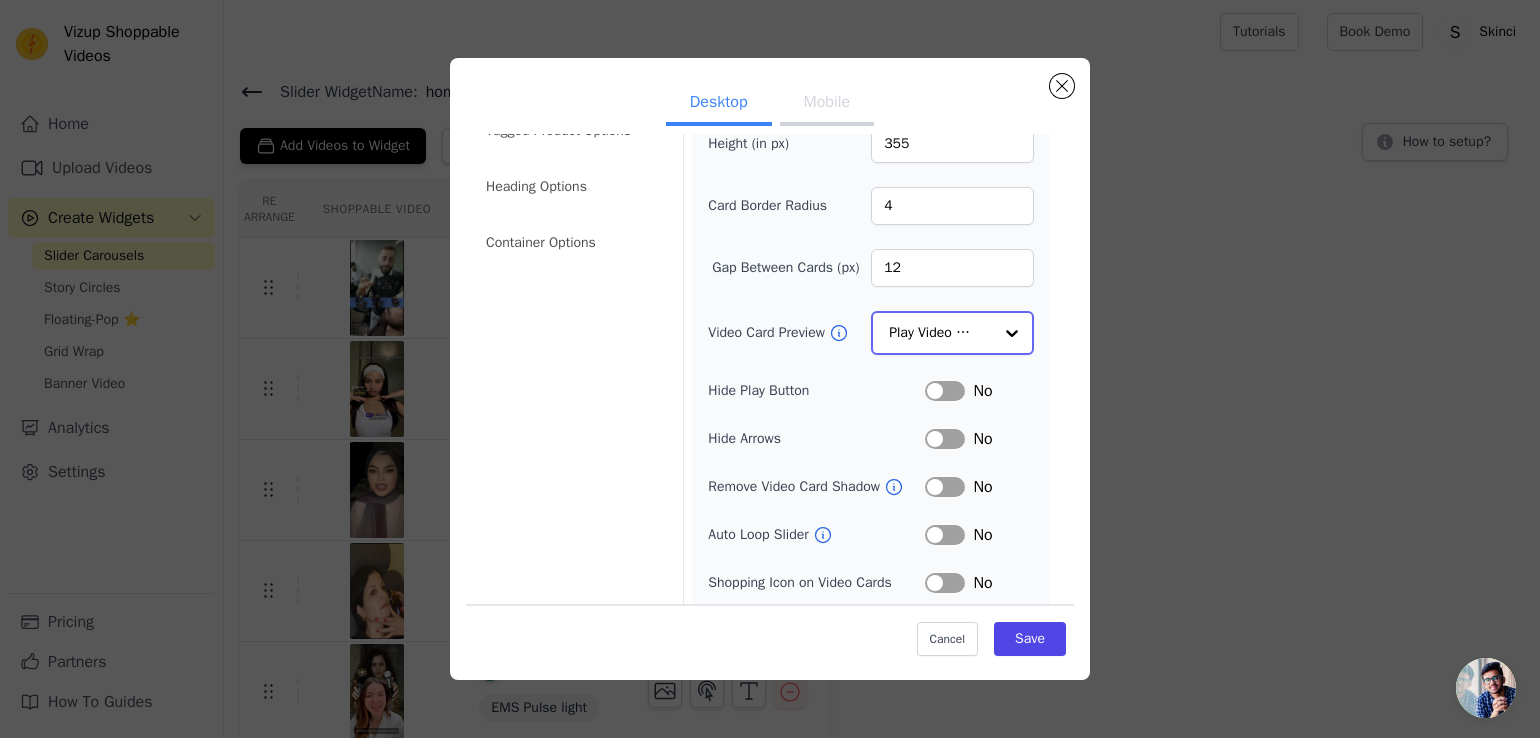 scroll, scrollTop: 169, scrollLeft: 0, axis: vertical 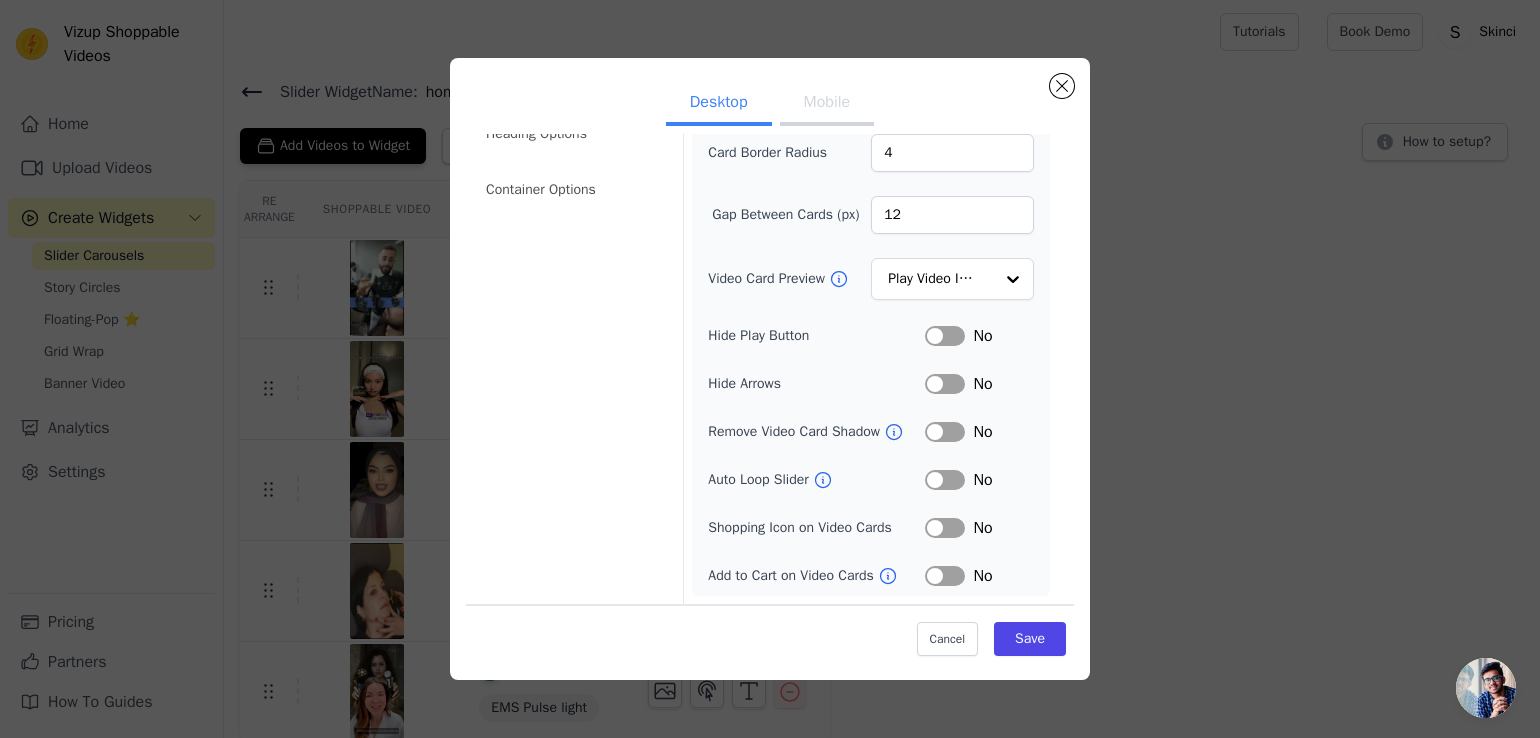 drag, startPoint x: 926, startPoint y: 552, endPoint x: 916, endPoint y: 558, distance: 11.661903 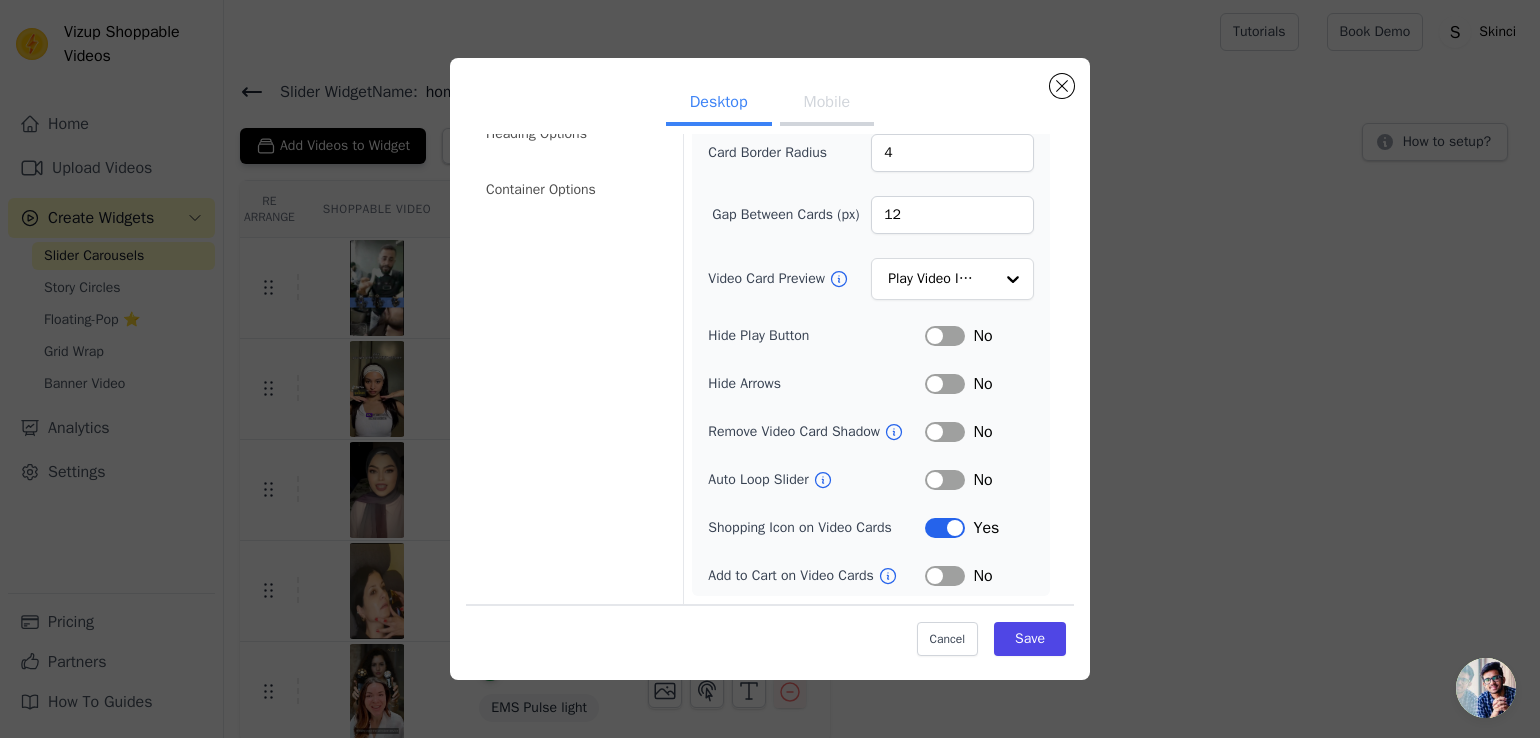 click on "Label" at bounding box center [945, 576] 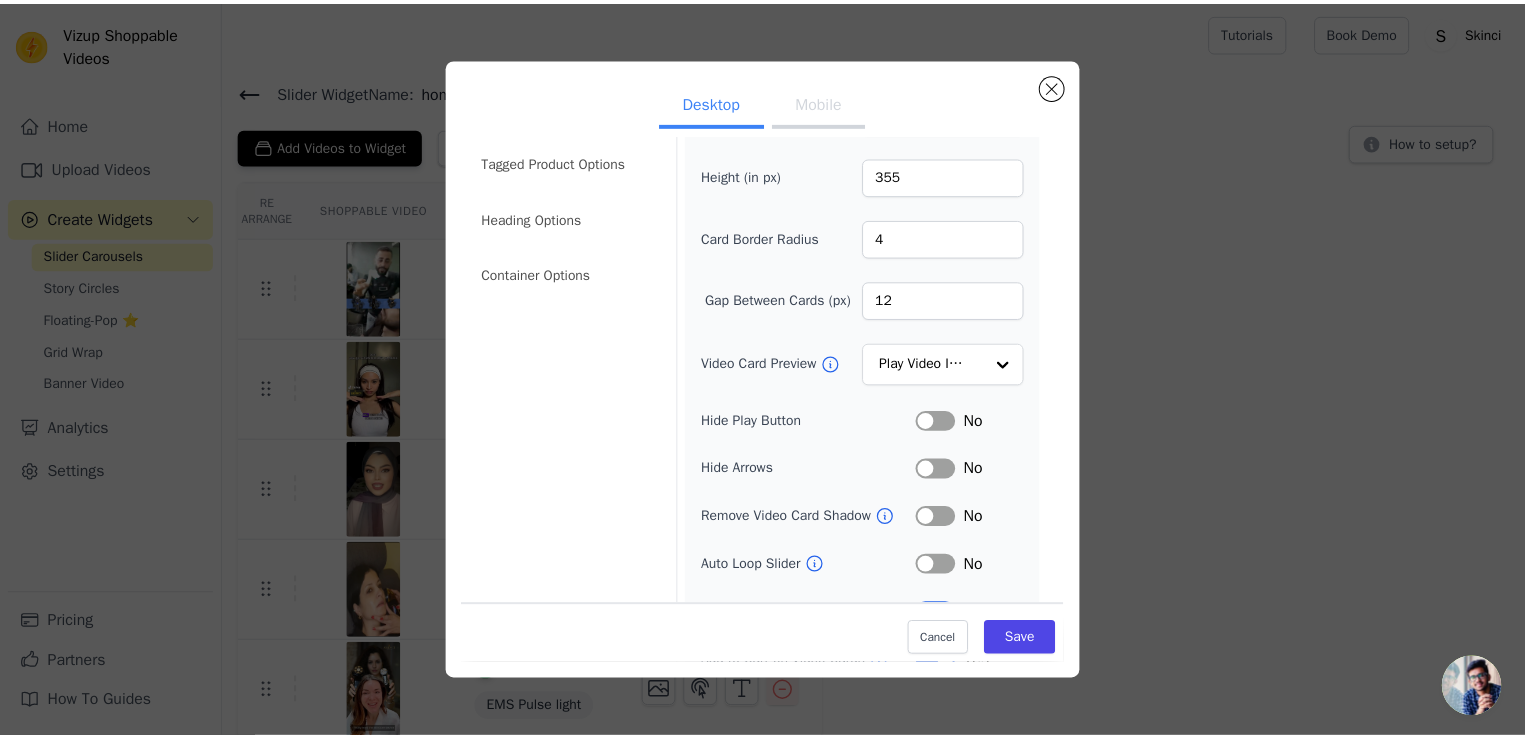 scroll, scrollTop: 0, scrollLeft: 0, axis: both 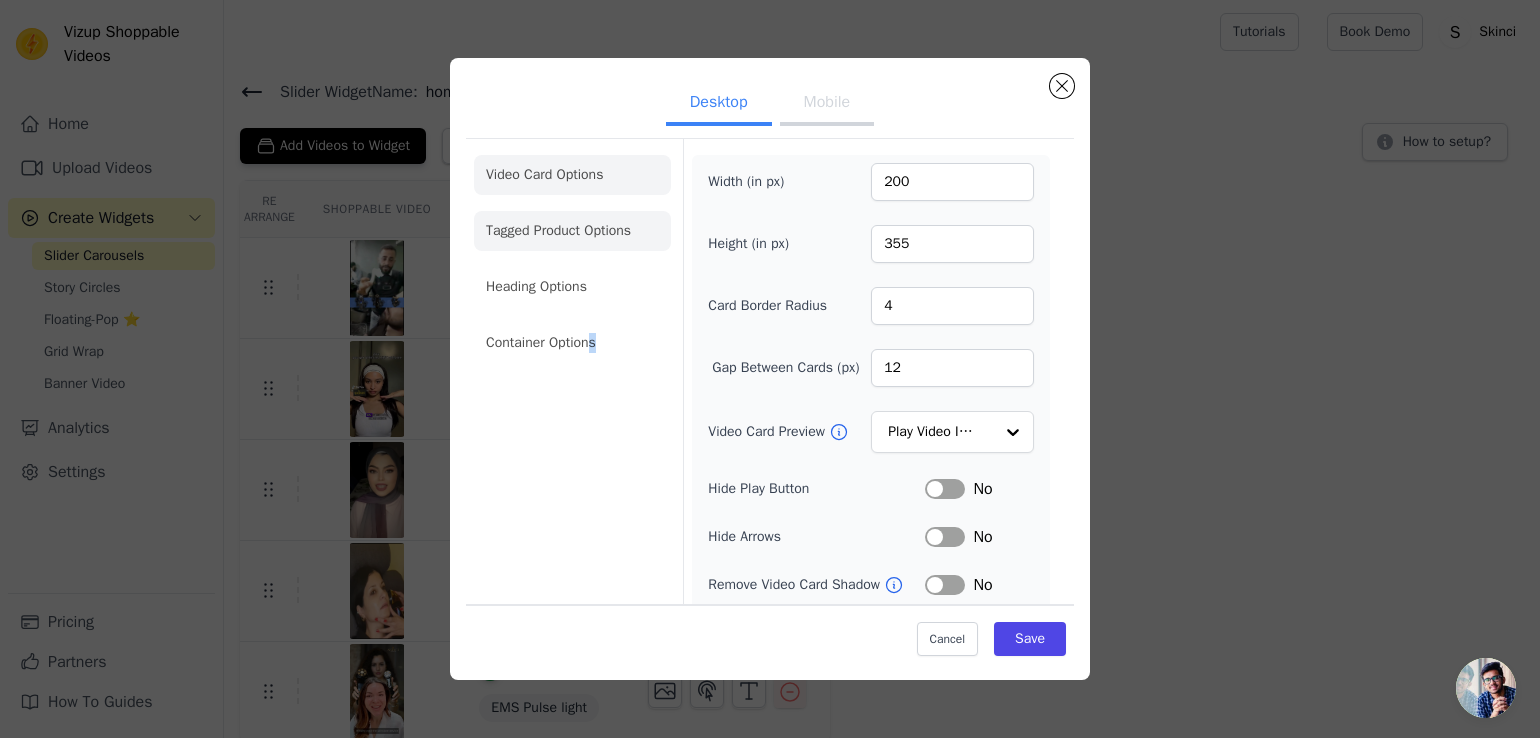 click on "Container Options" 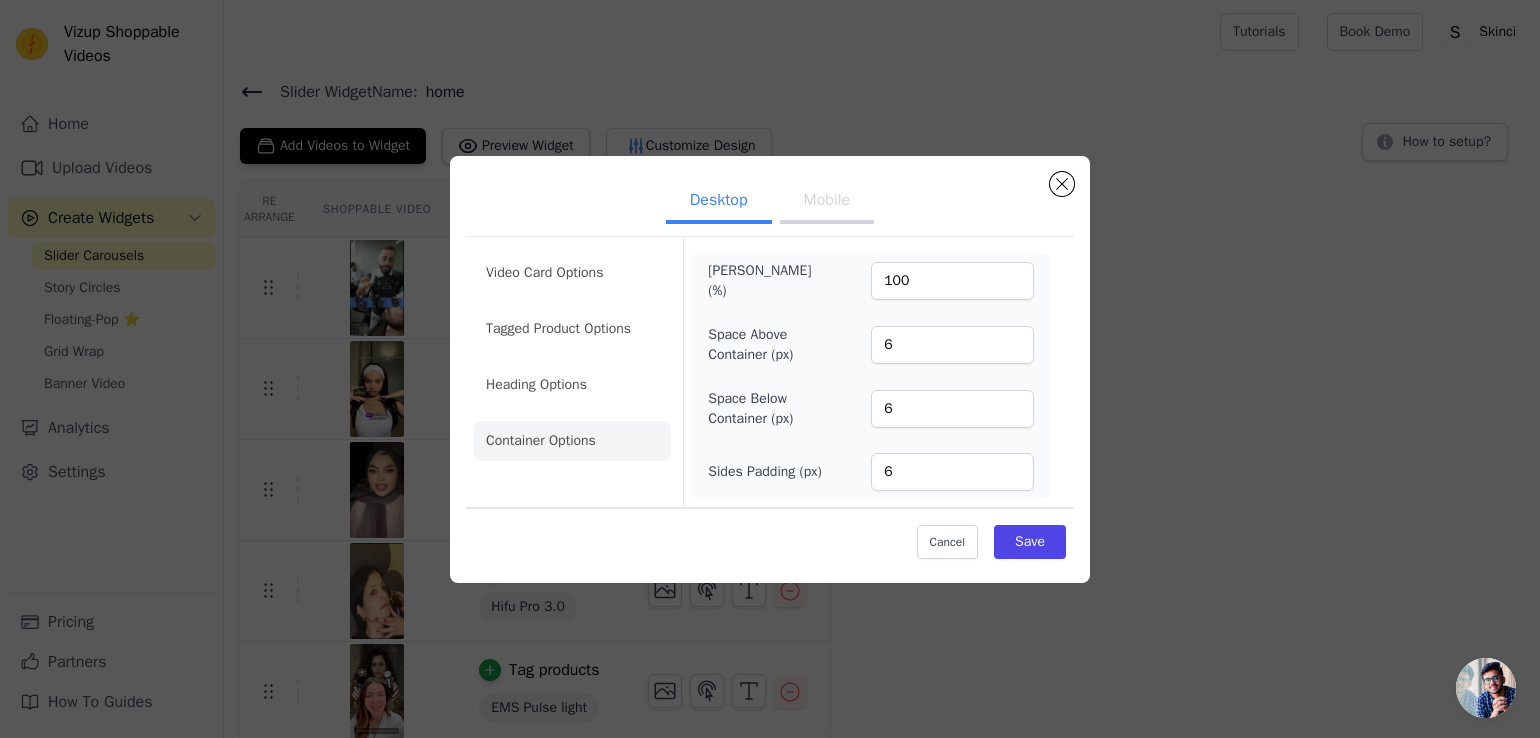 click on "Video Card Options Tagged Product Options Heading Options Container Options   Max Width (%)   100   Space Above Container (px)   6   Space Below Container (px)   6   Sides Padding (px)   6   Cancel     Save" at bounding box center [770, 399] 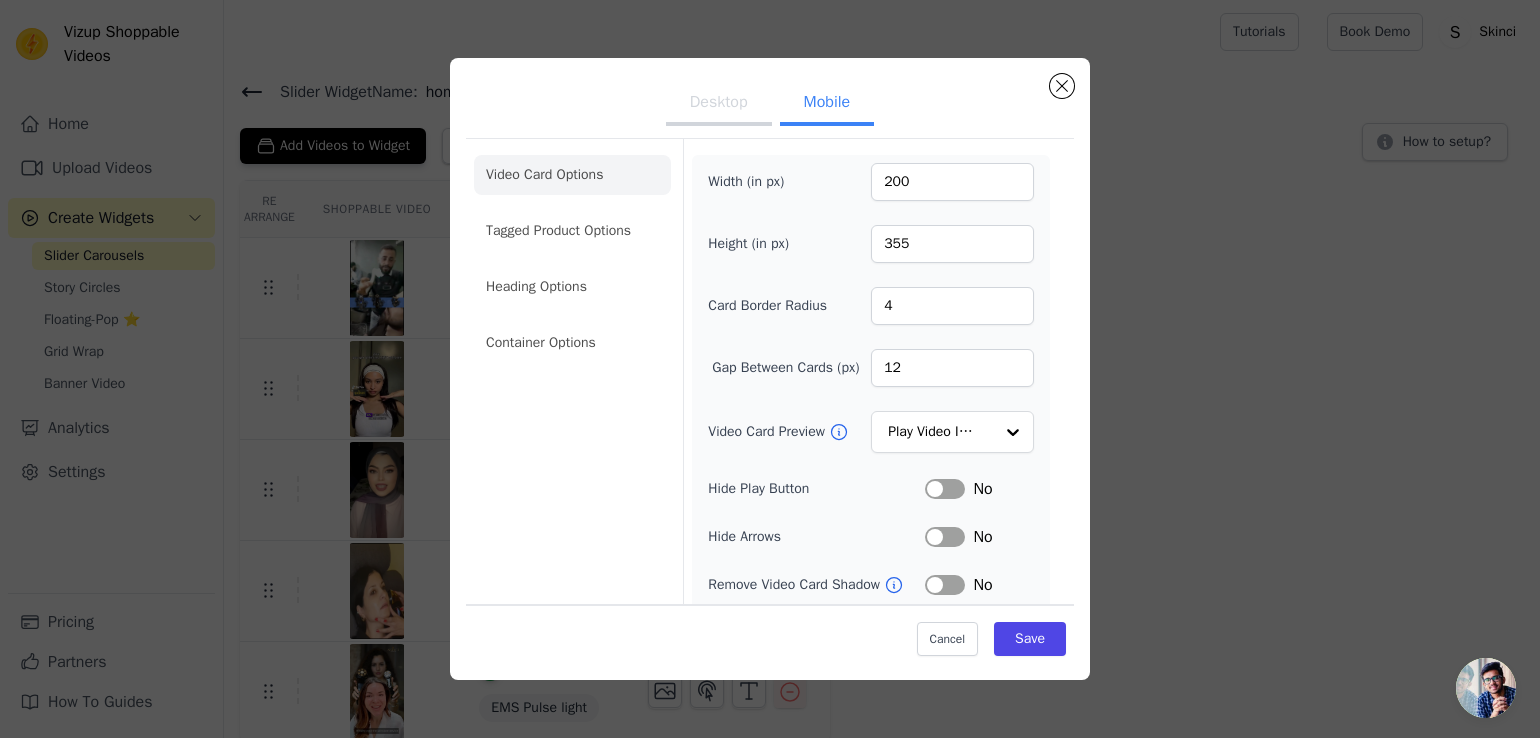 click on "Desktop" at bounding box center (719, 104) 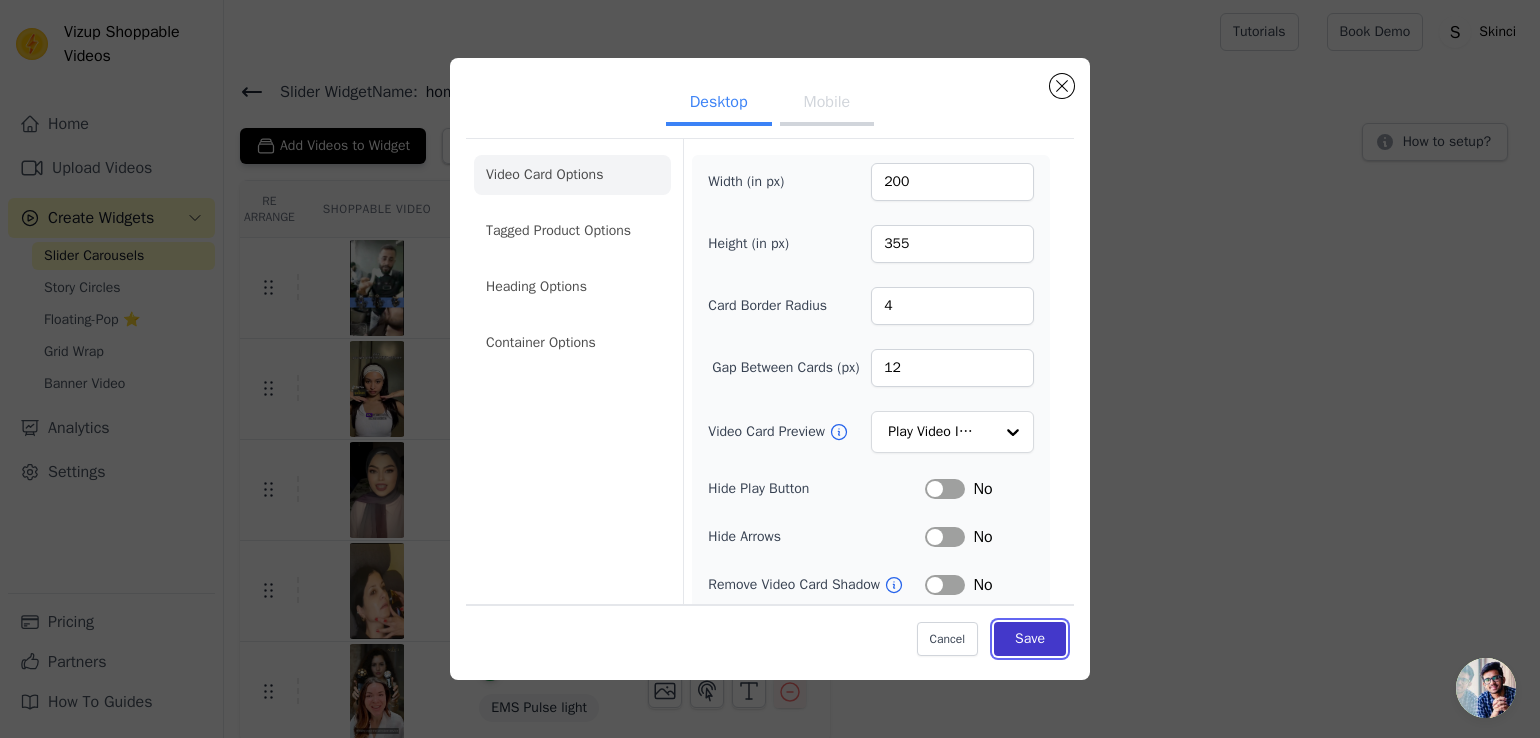 click on "Save" at bounding box center (1030, 639) 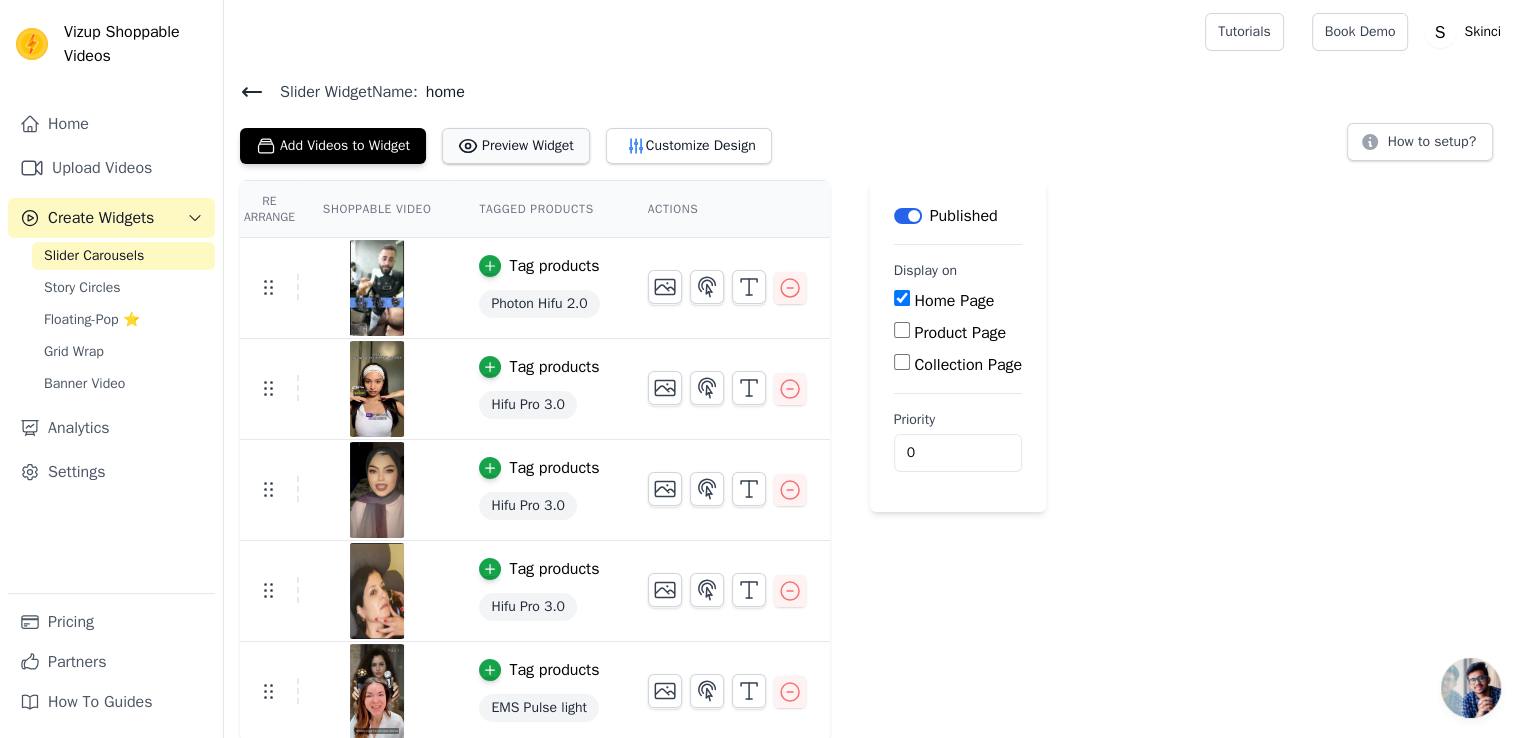 click on "Preview Widget" at bounding box center (516, 146) 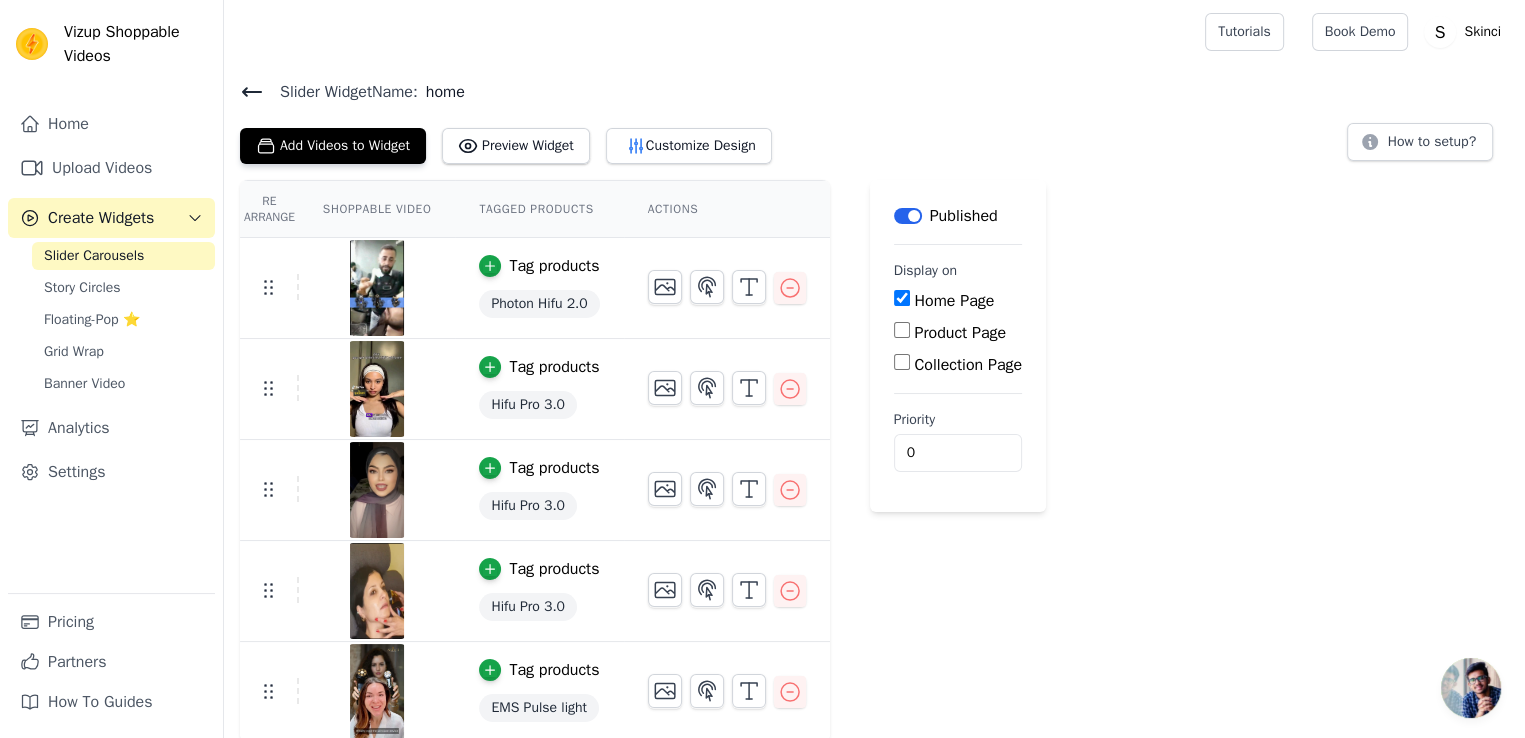click on "Slider Widget  Name:   home
Add Videos to Widget
Preview Widget       Customize Design
How to setup?         Re Arrange   Shoppable Video   Tagged Products   Actions             Tag products   Photon Hifu 2.0                             Tag products   Hifu Pro 3.0                             Tag products   Hifu Pro 3.0                             Tag products   Hifu Pro 3.0                             Tag products   EMS Pulse light                       Save Videos In This New Order   Save   Dismiss     Label     Published     Display on     Home Page     Product Page       Collection Page       Priority   0" at bounding box center [874, 411] 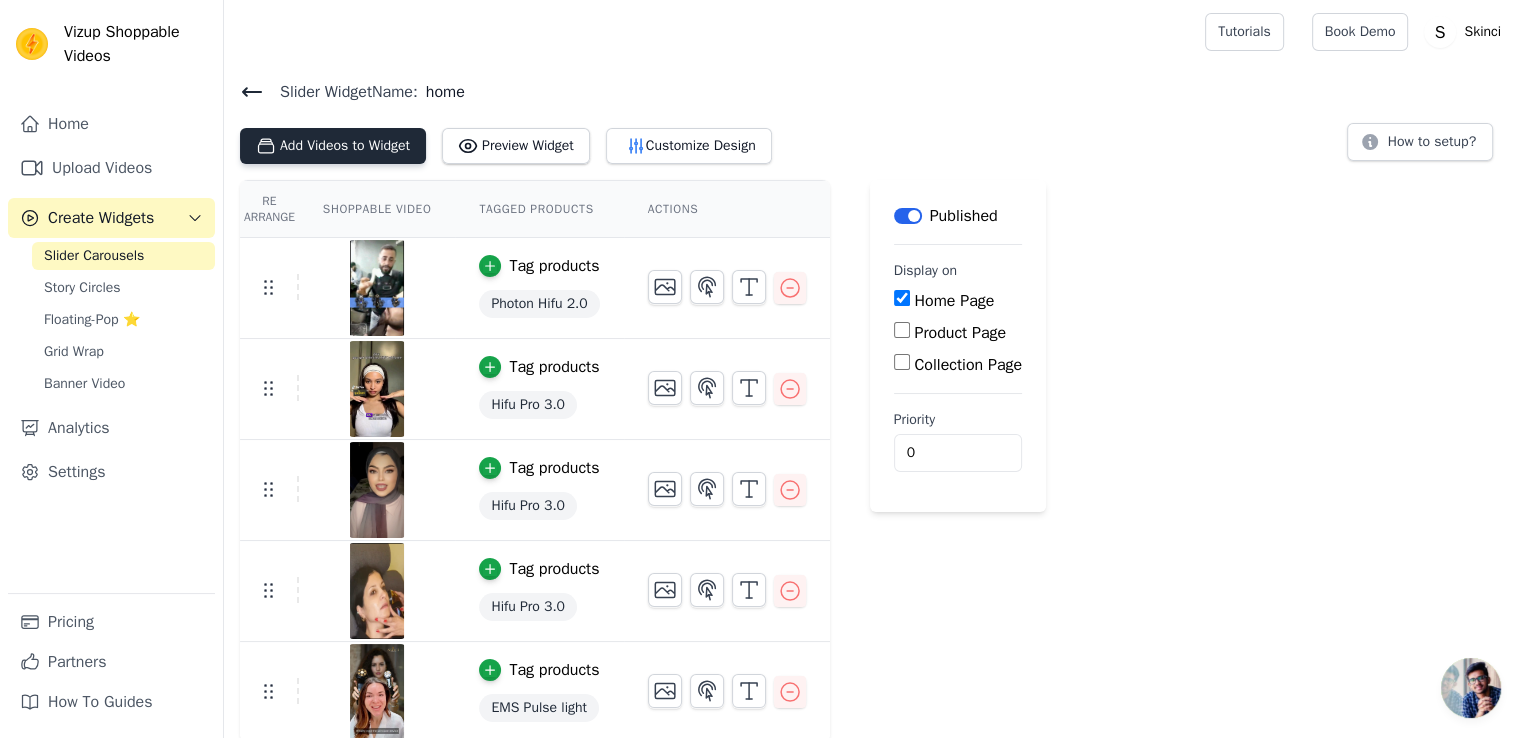 click on "Add Videos to Widget" at bounding box center (333, 146) 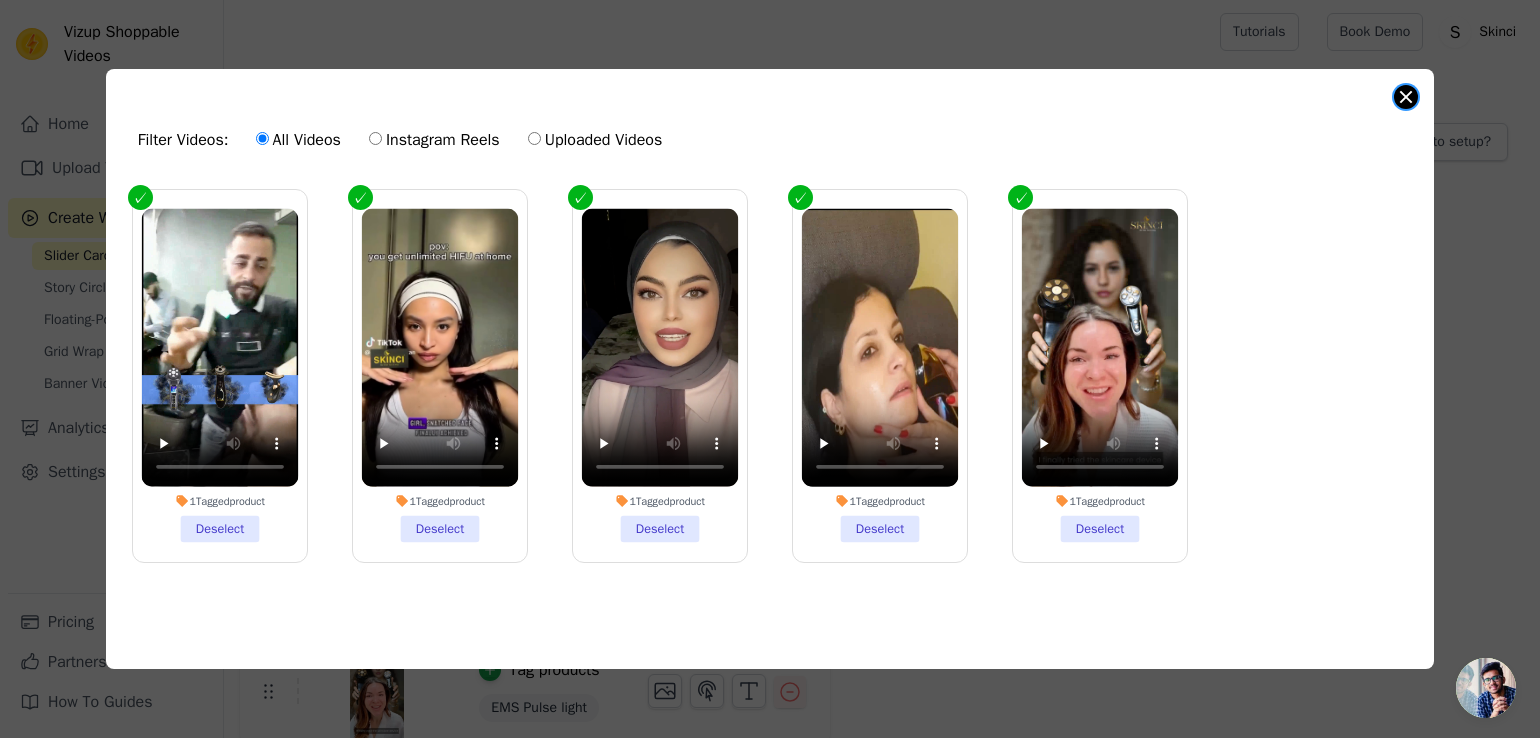click at bounding box center (1406, 97) 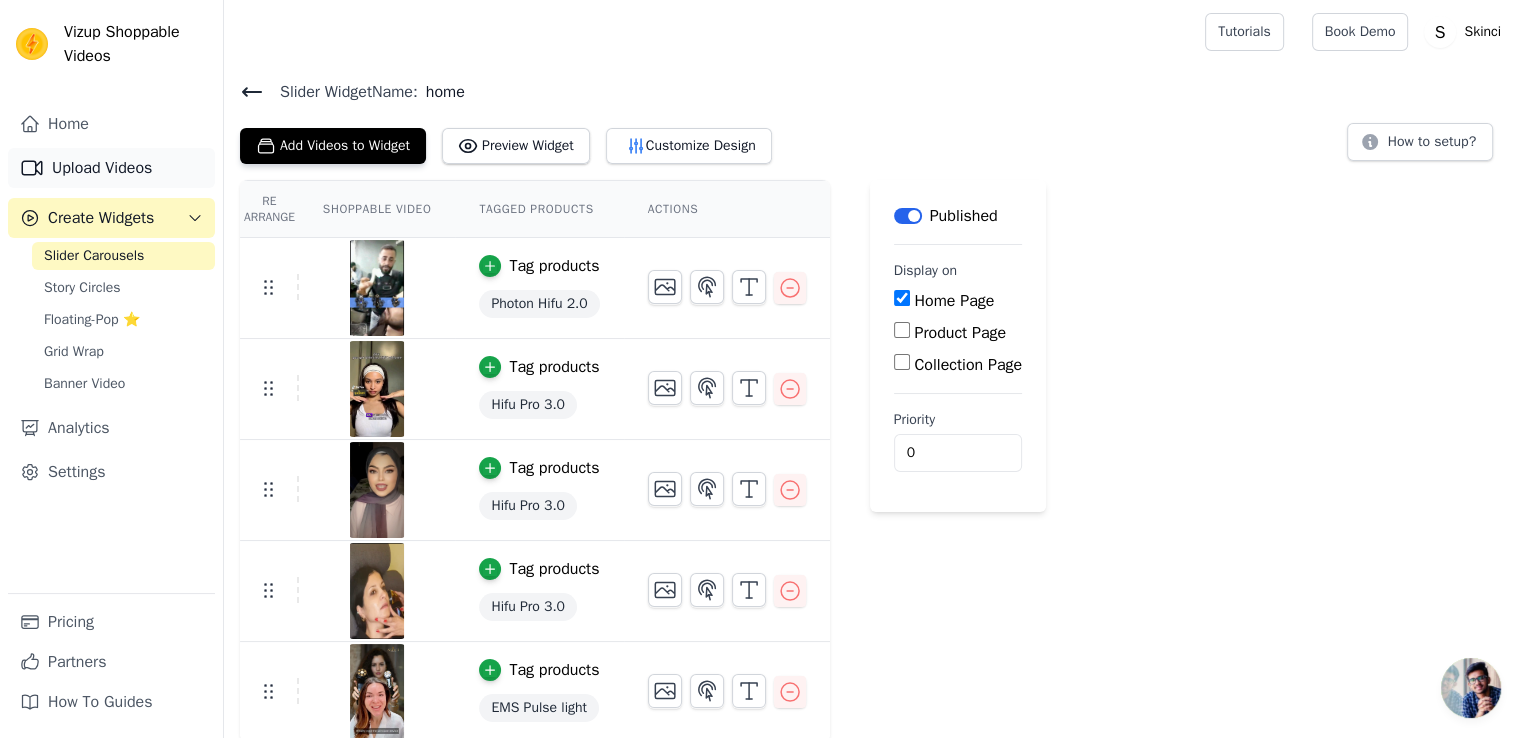 click on "Upload Videos" at bounding box center [111, 168] 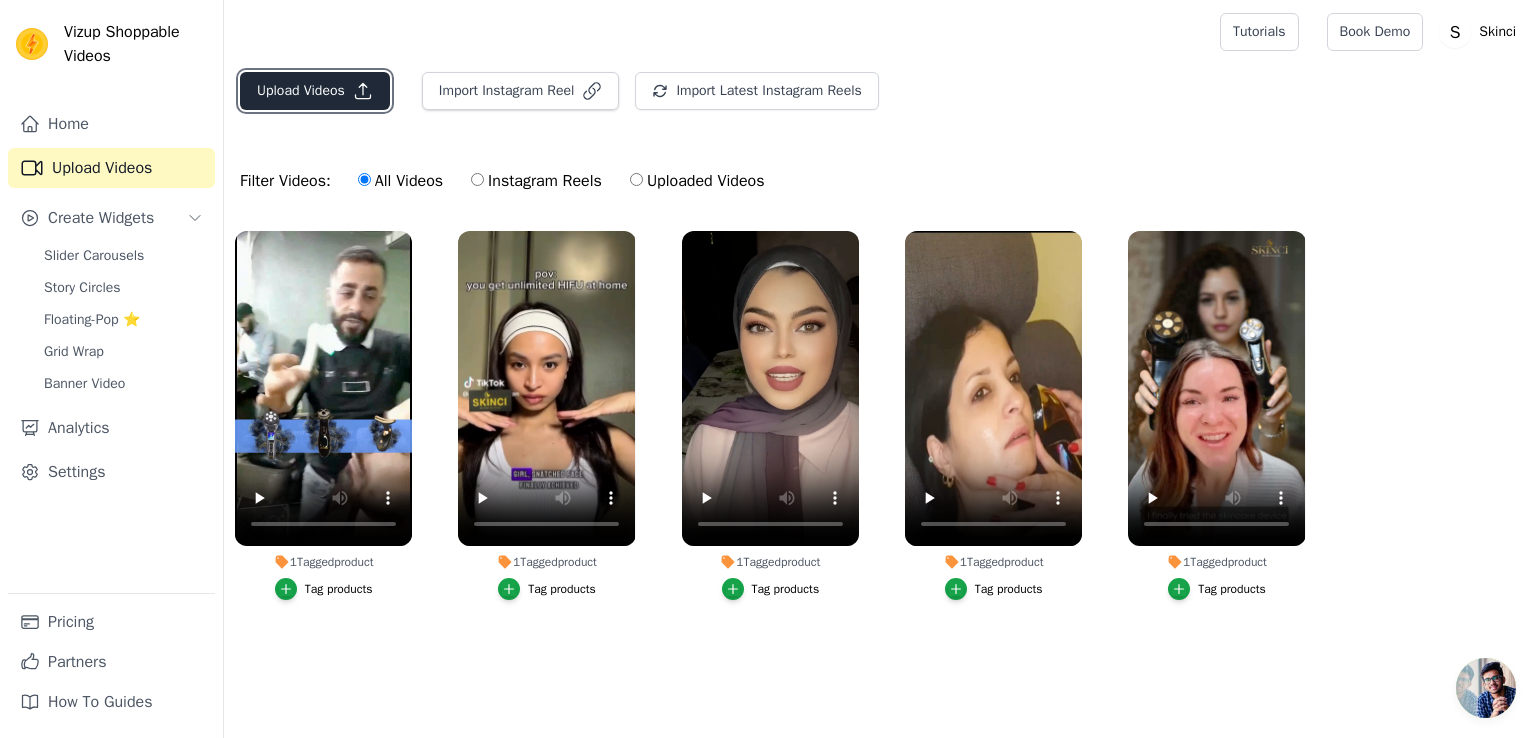 click on "Upload Videos" at bounding box center (315, 91) 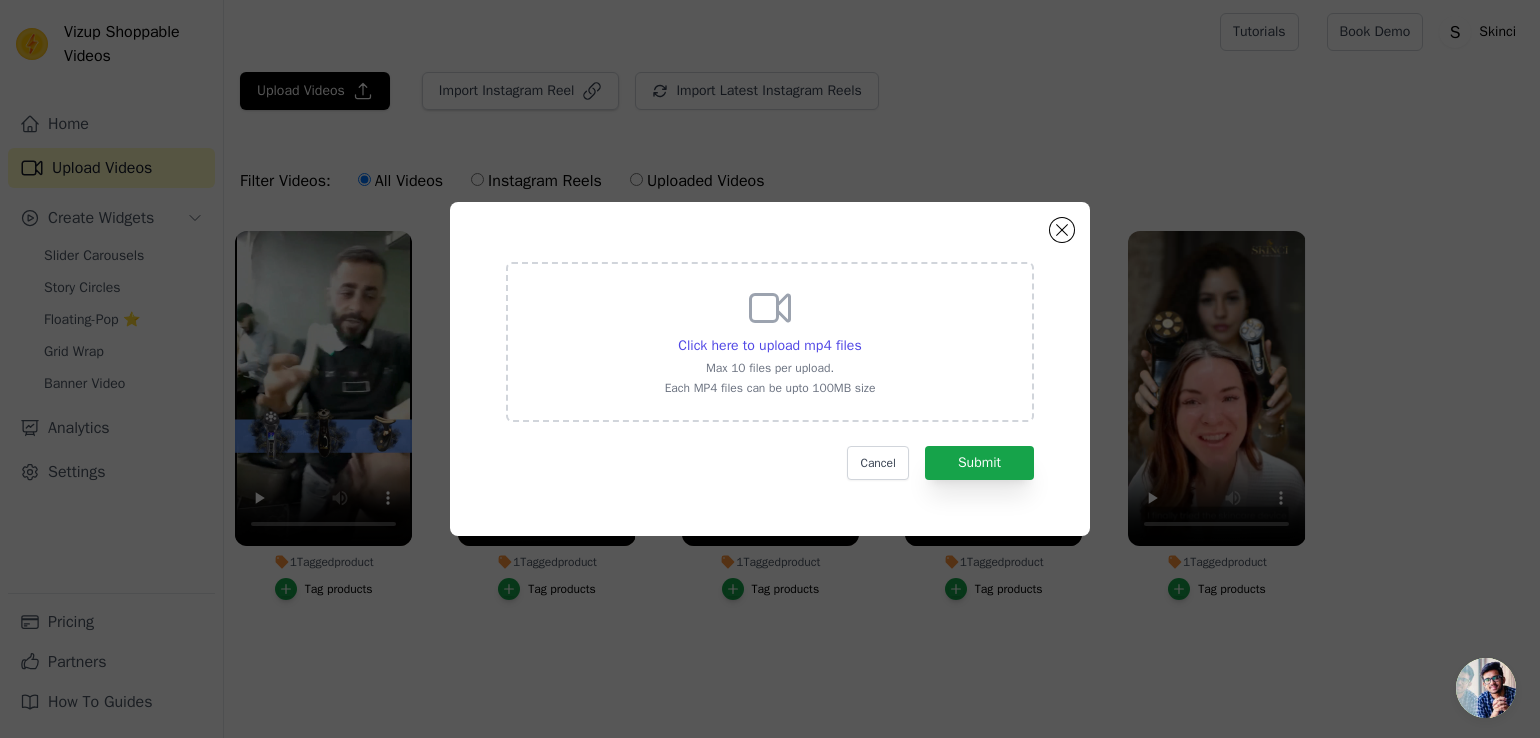 click 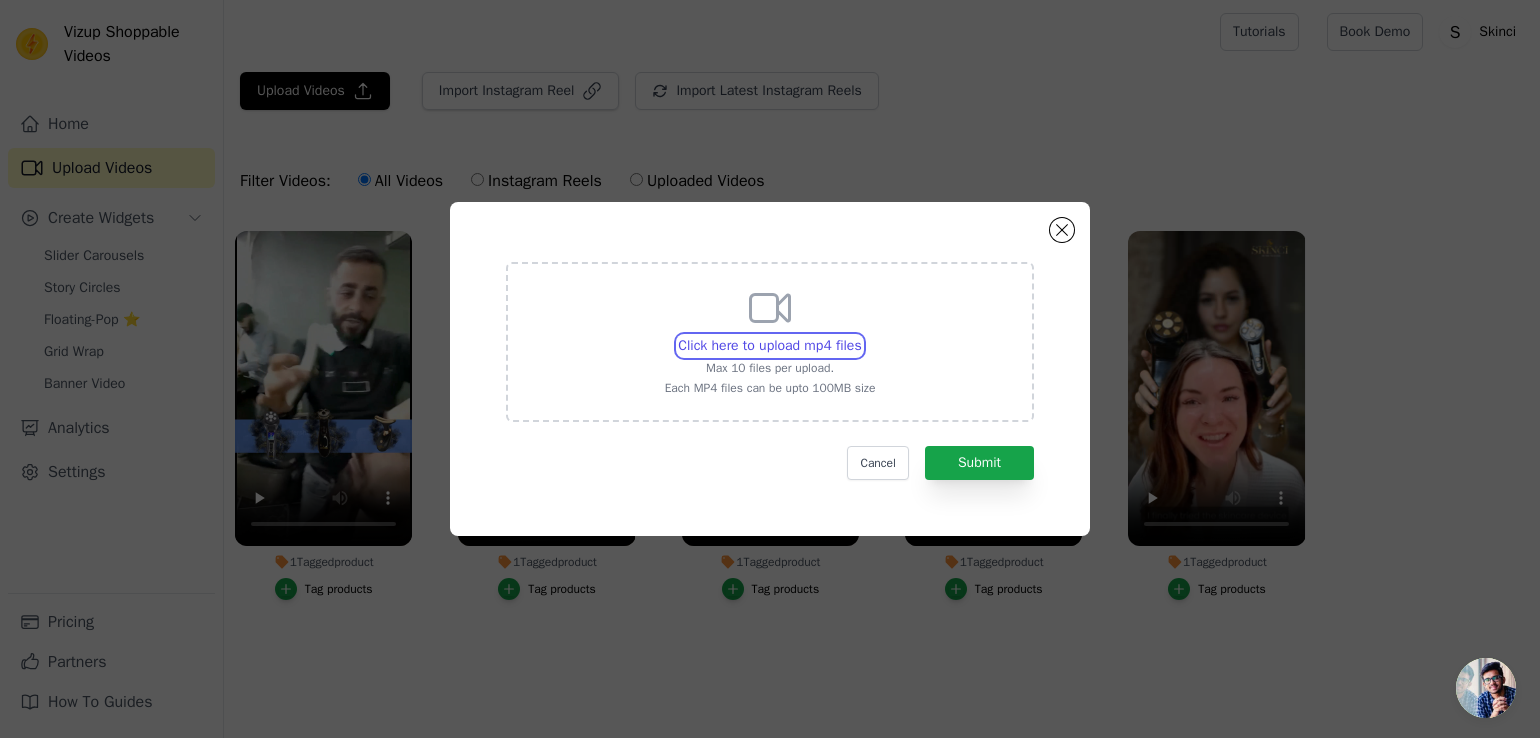 click on "Click here to upload mp4 files     Max 10 files per upload.   Each MP4 files can be upto 100MB size" at bounding box center [861, 335] 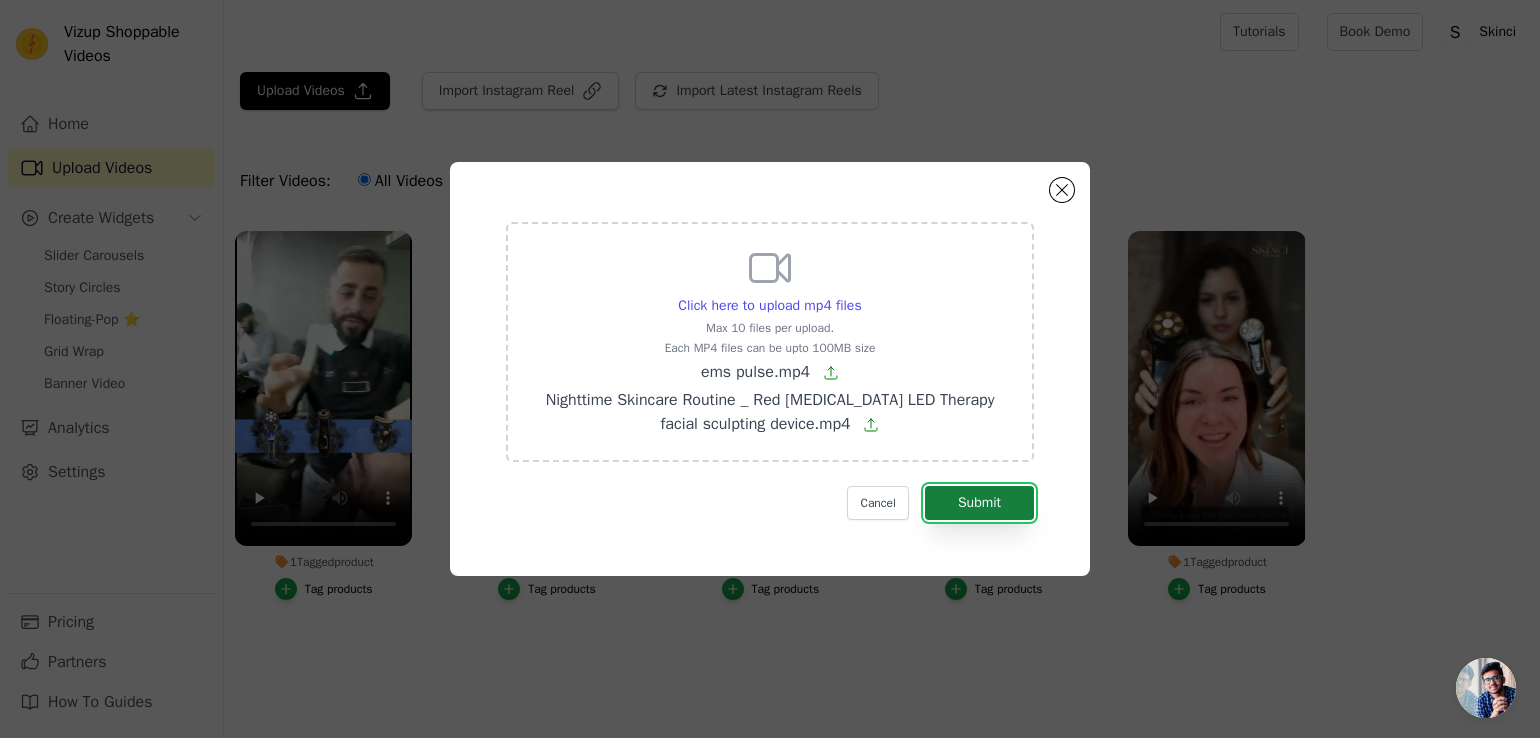 click on "Submit" at bounding box center (979, 503) 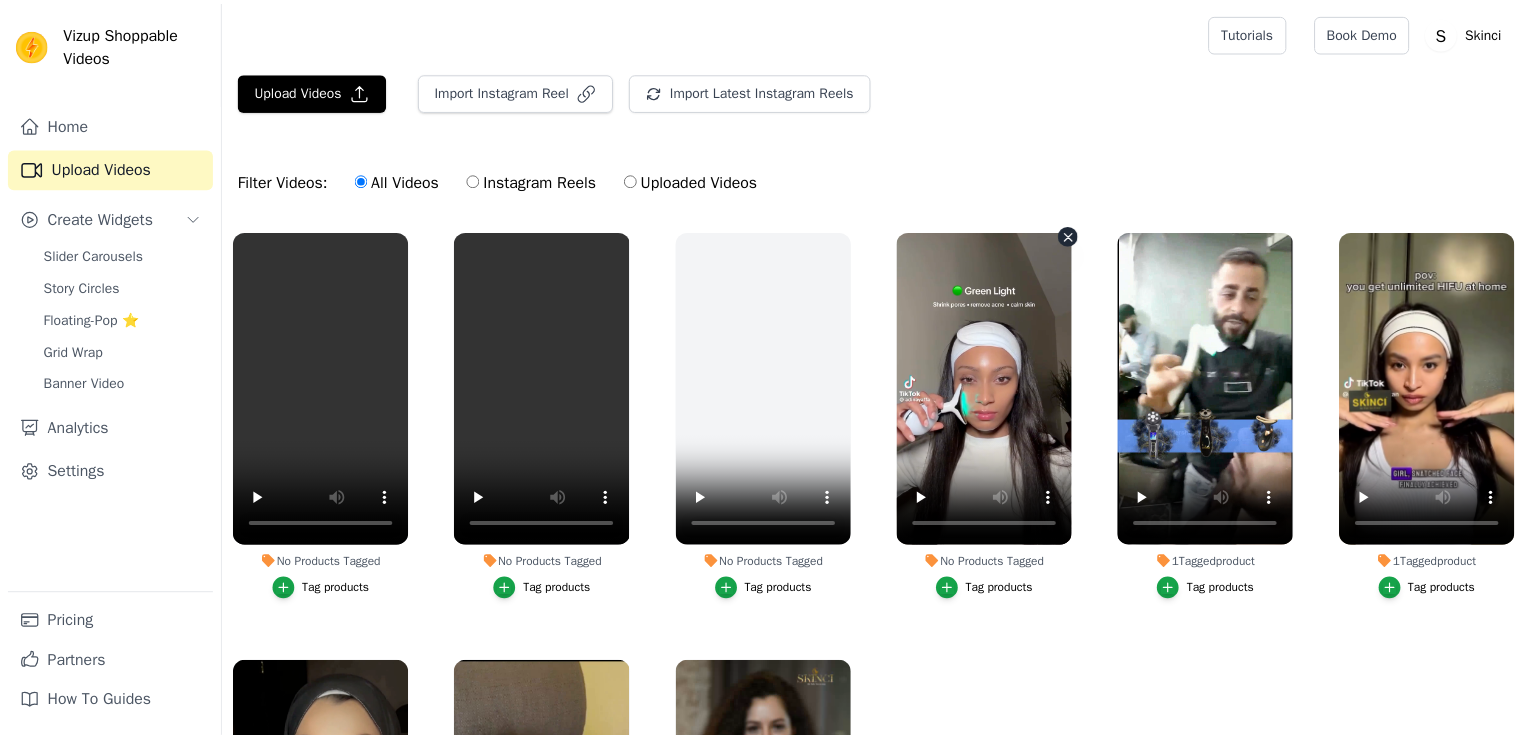 scroll, scrollTop: 0, scrollLeft: 0, axis: both 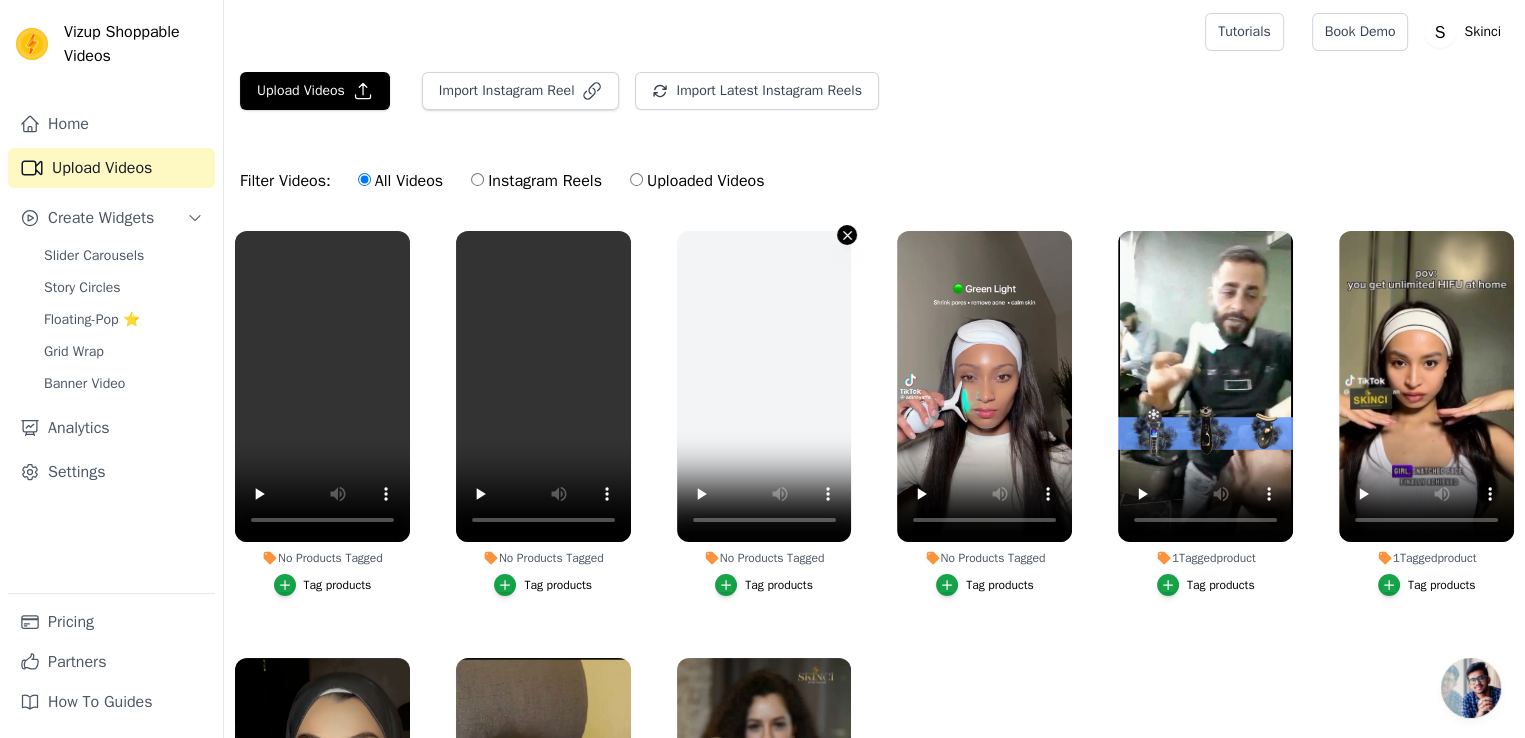 click 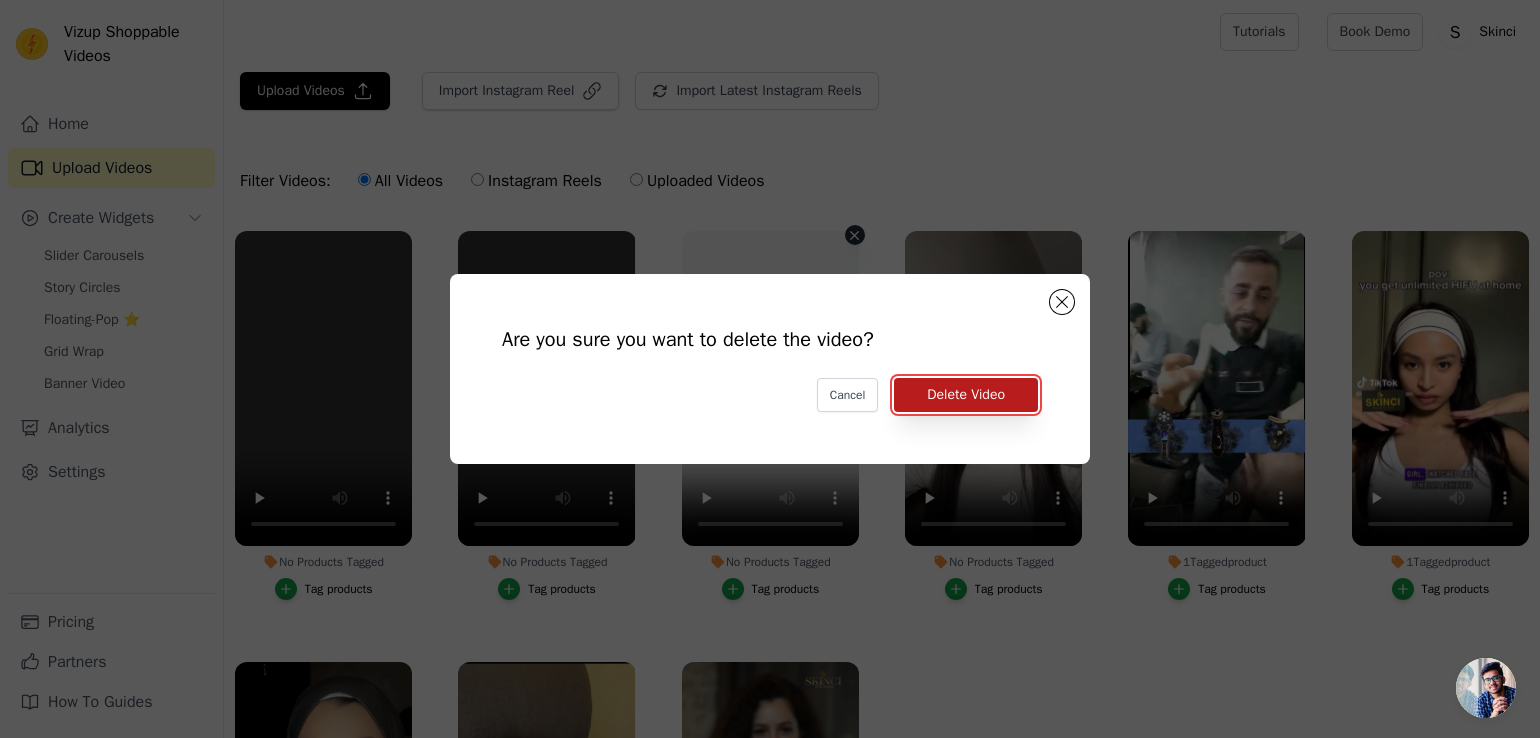 click on "Delete Video" at bounding box center (966, 395) 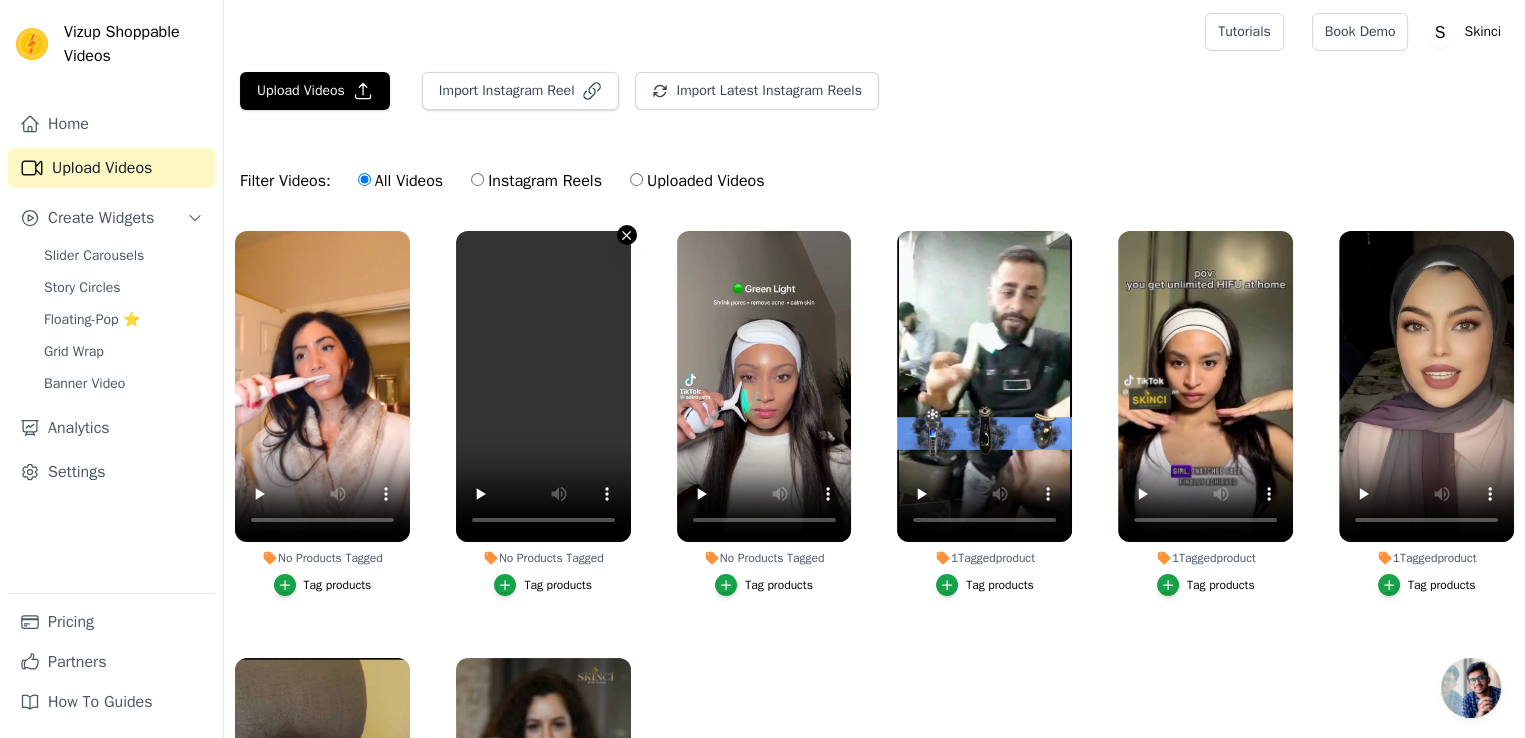 click on "No Products Tagged       Tag products" at bounding box center (627, 235) 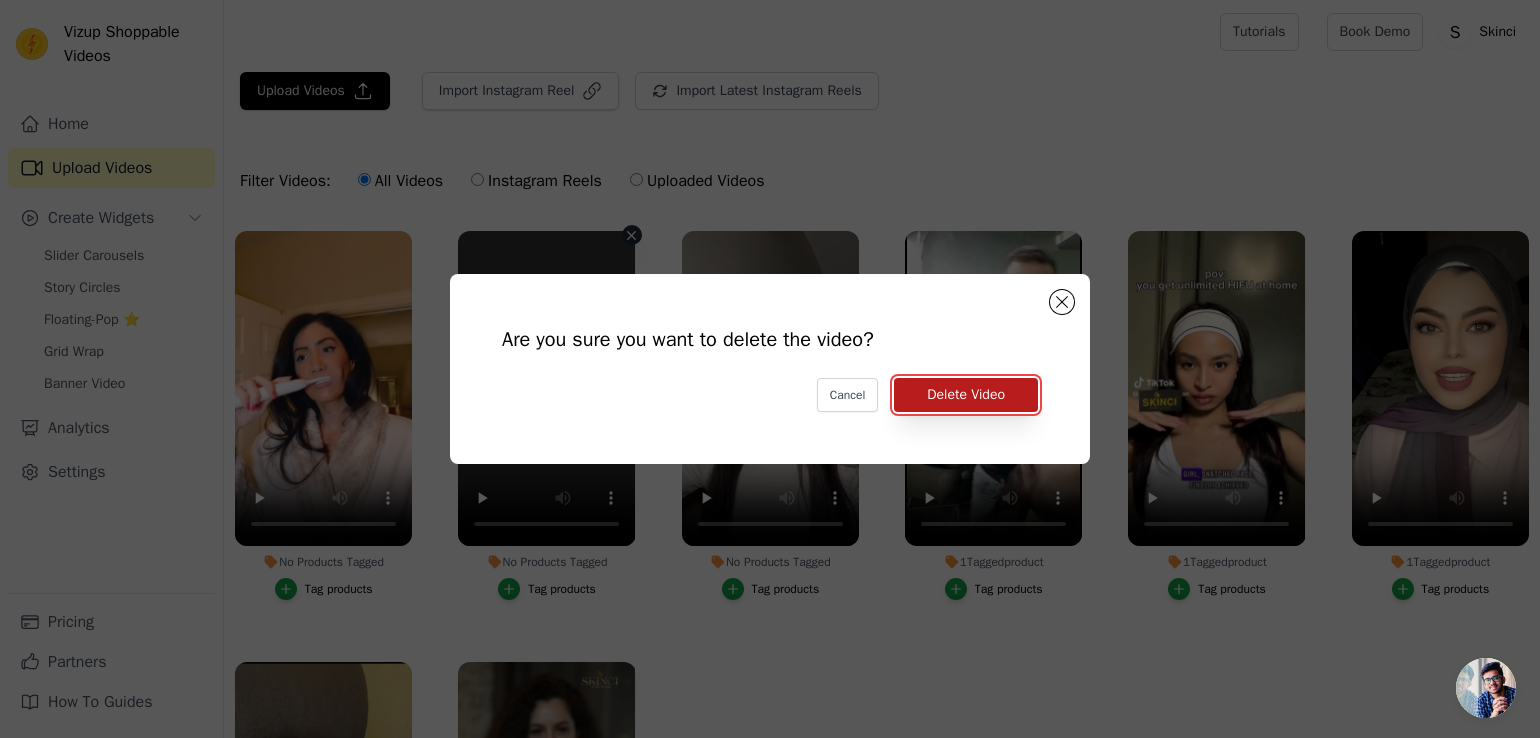 click on "Delete Video" at bounding box center (966, 395) 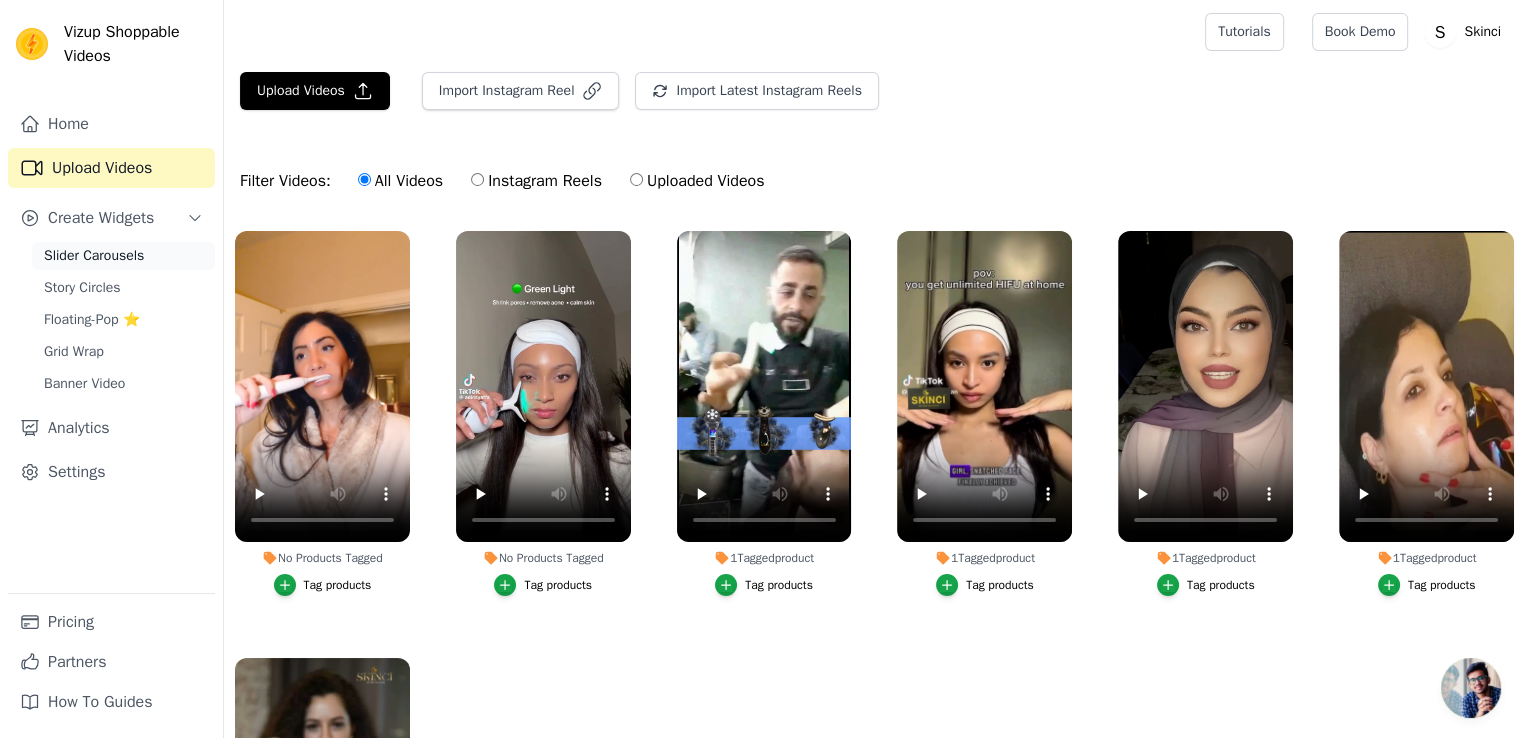 click on "Slider Carousels" at bounding box center [94, 256] 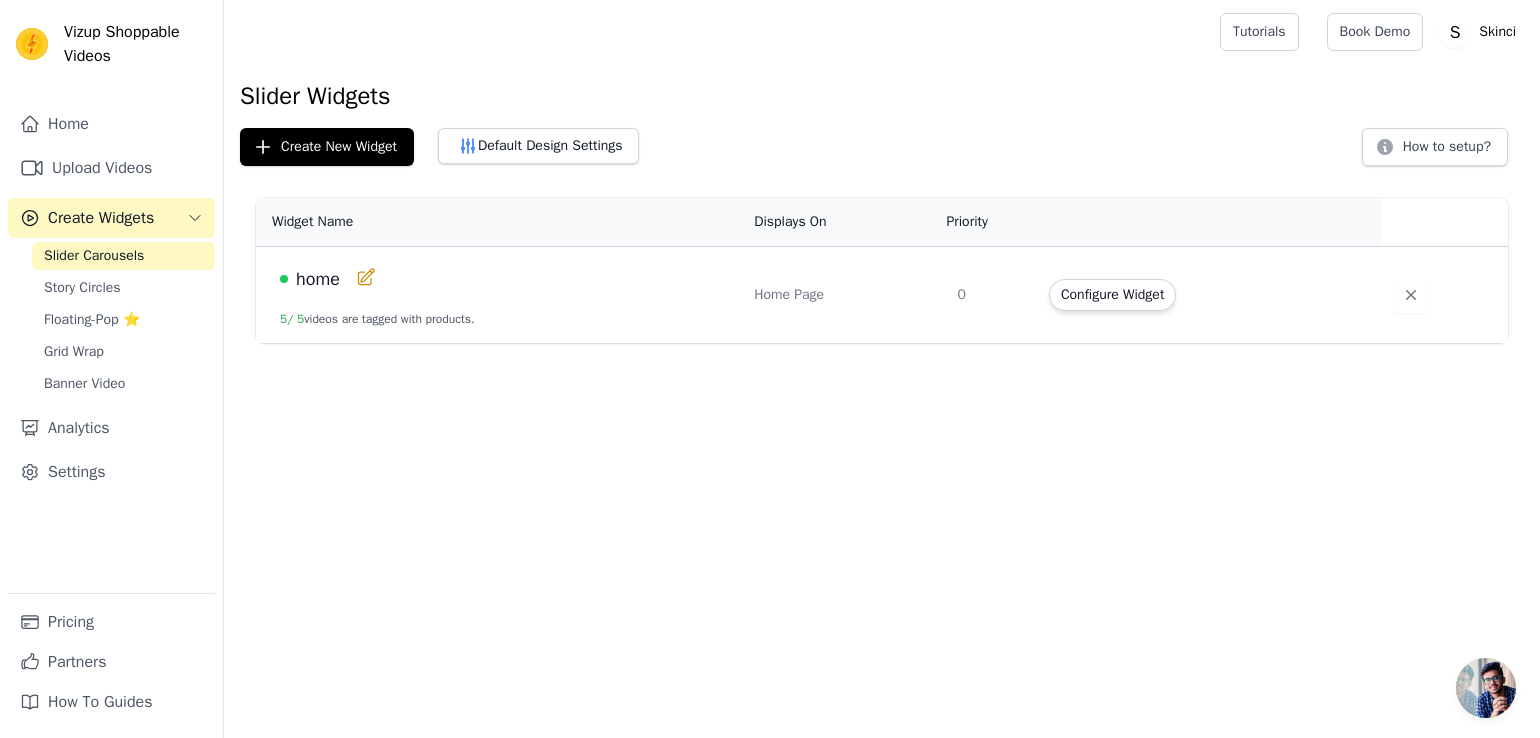 click on "home" at bounding box center (505, 279) 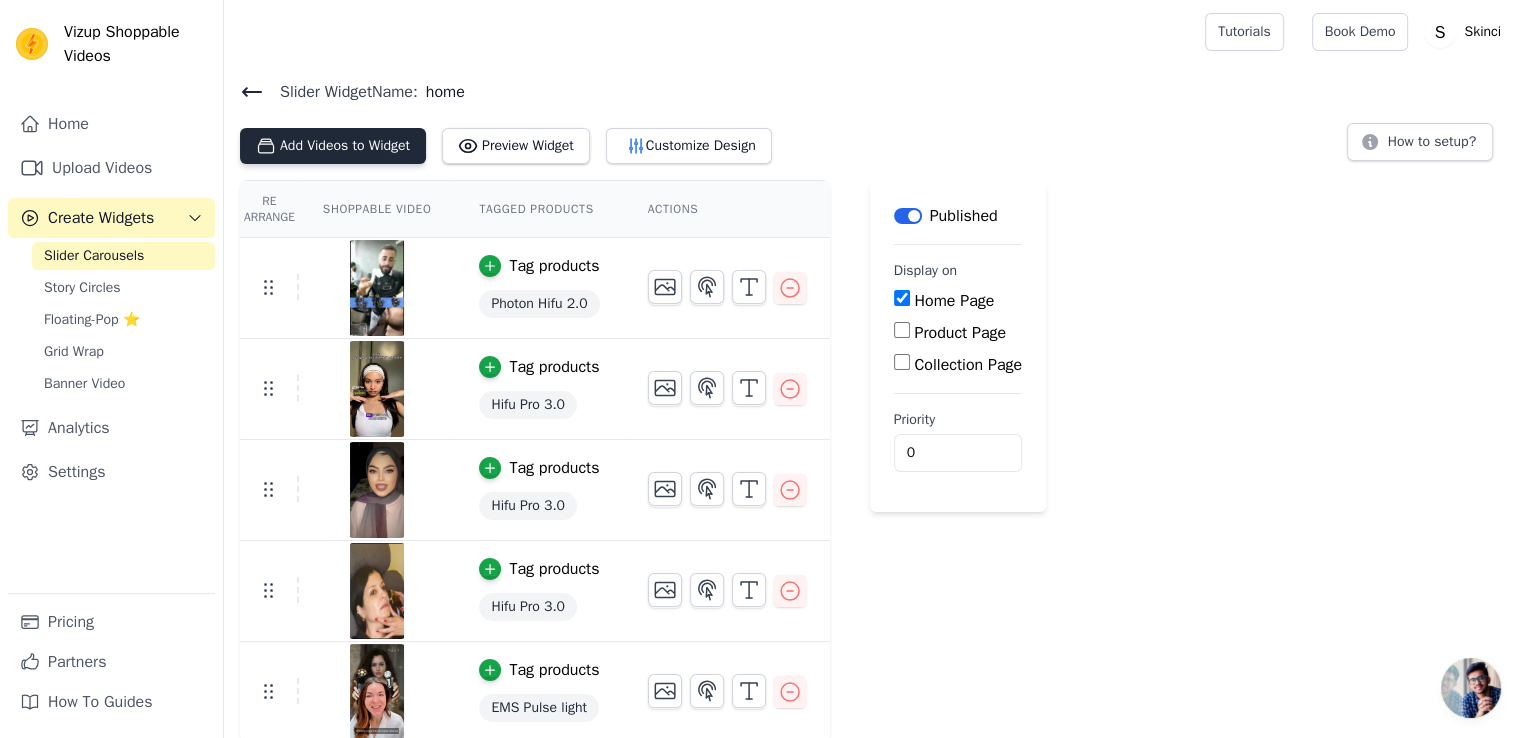 click on "Add Videos to Widget" at bounding box center (333, 146) 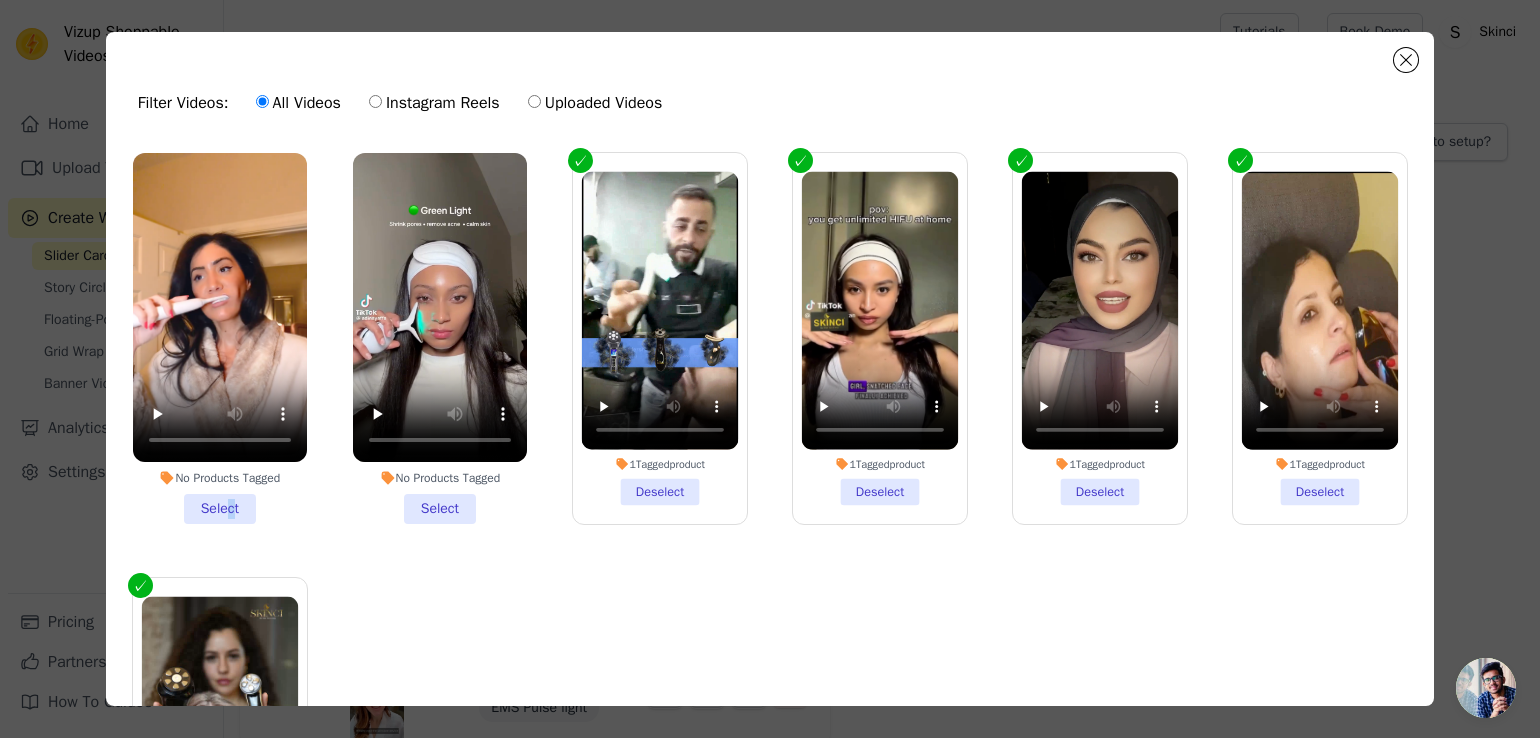 drag, startPoint x: 224, startPoint y: 510, endPoint x: 243, endPoint y: 510, distance: 19 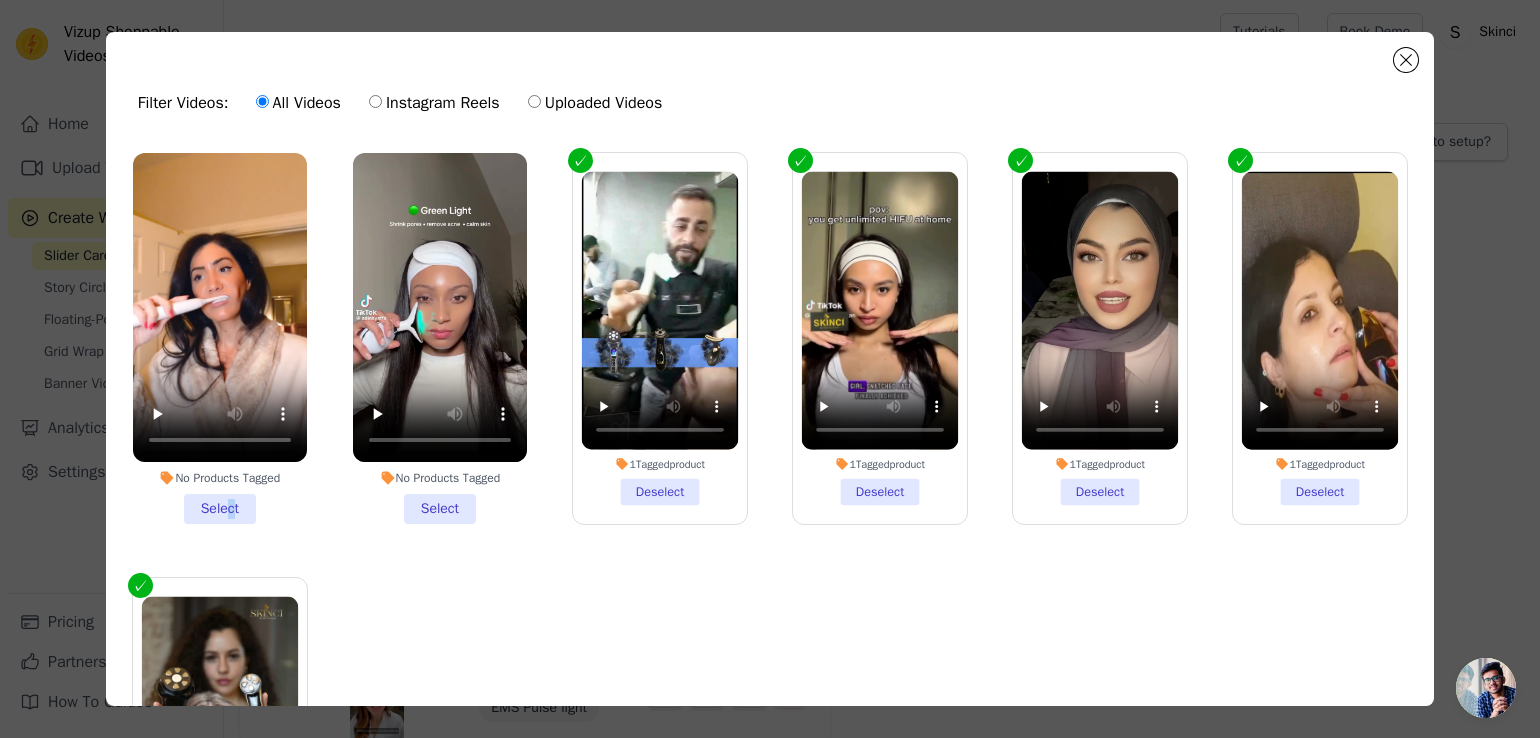 click on "No Products Tagged     Select" at bounding box center (220, 338) 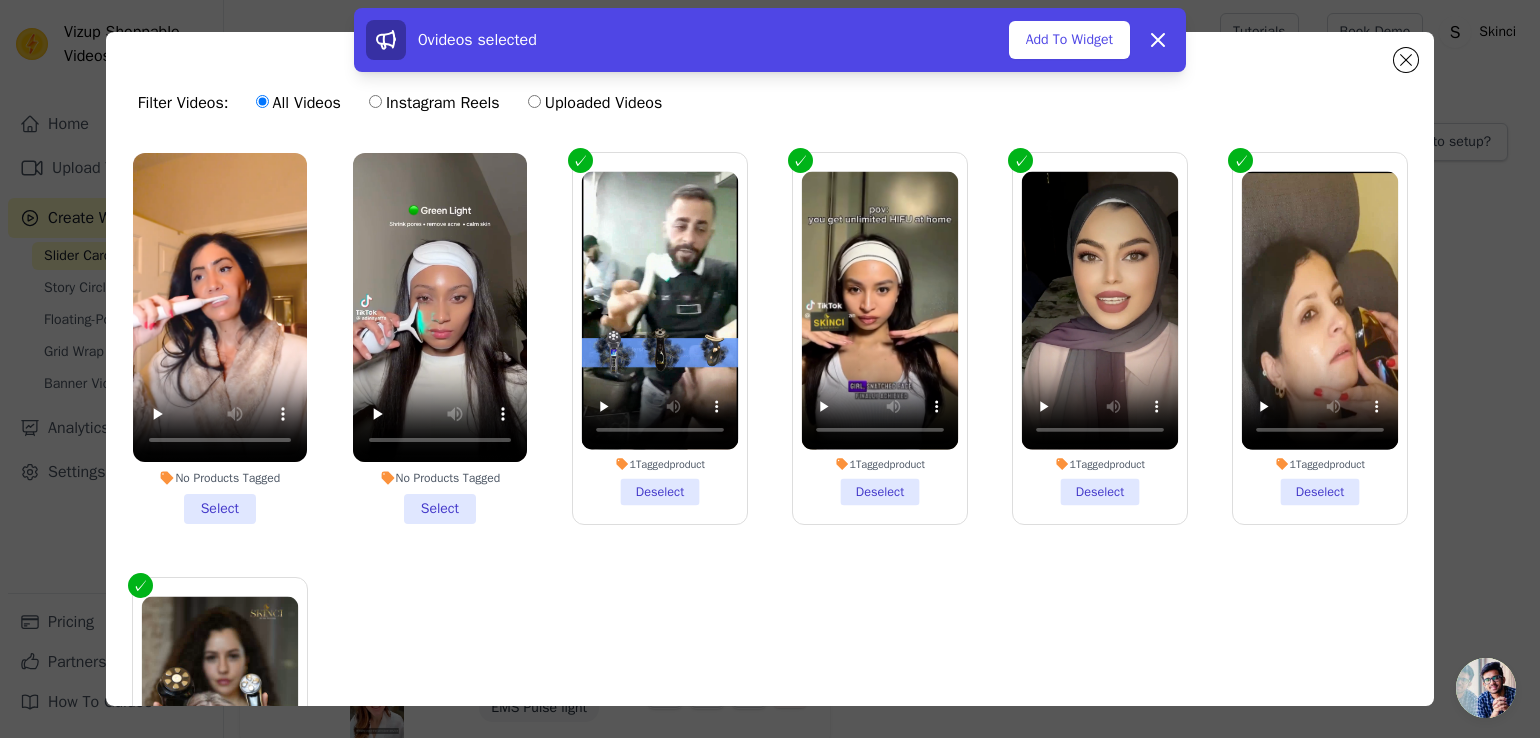 click on "No Products Tagged     Select" at bounding box center [440, 338] 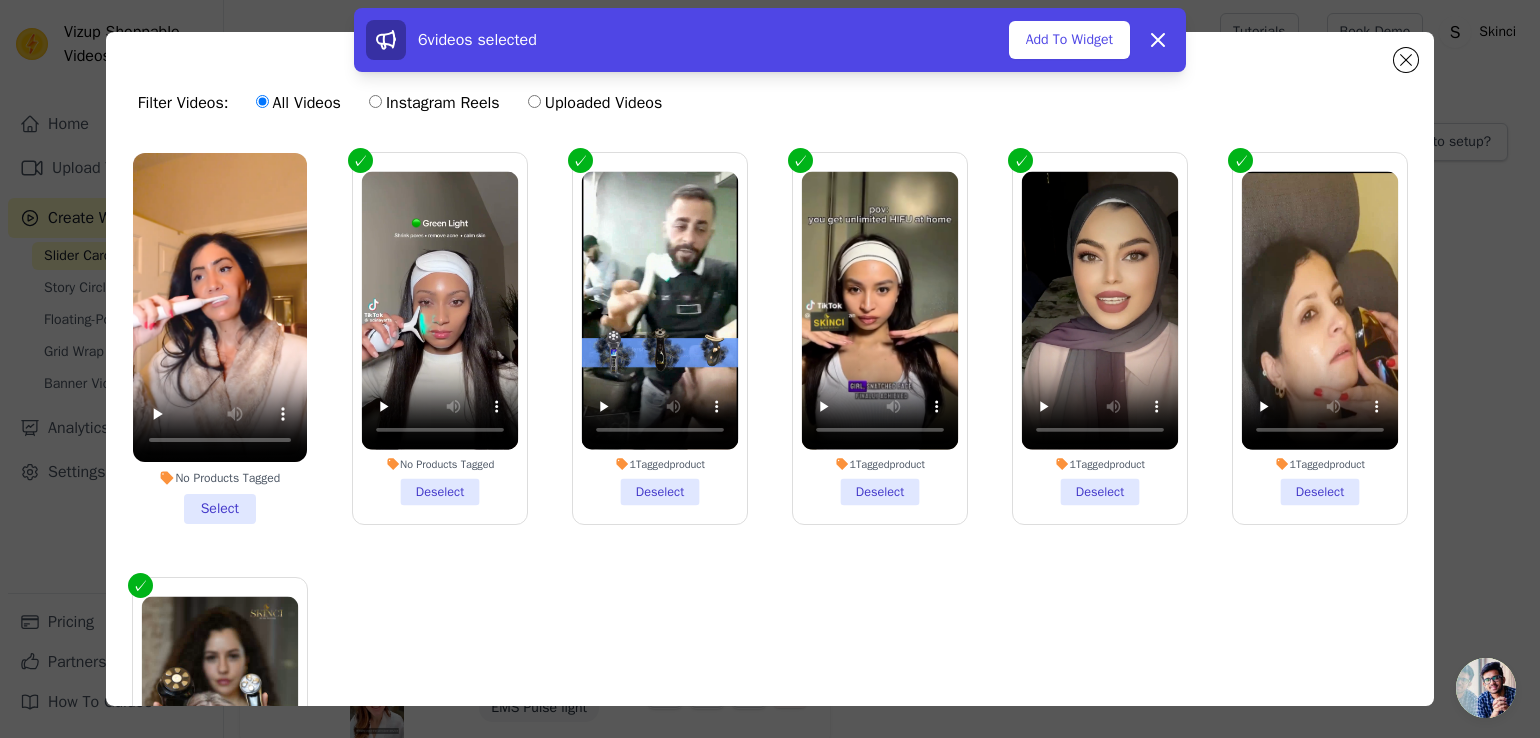 click on "No Products Tagged     Select" at bounding box center [220, 338] 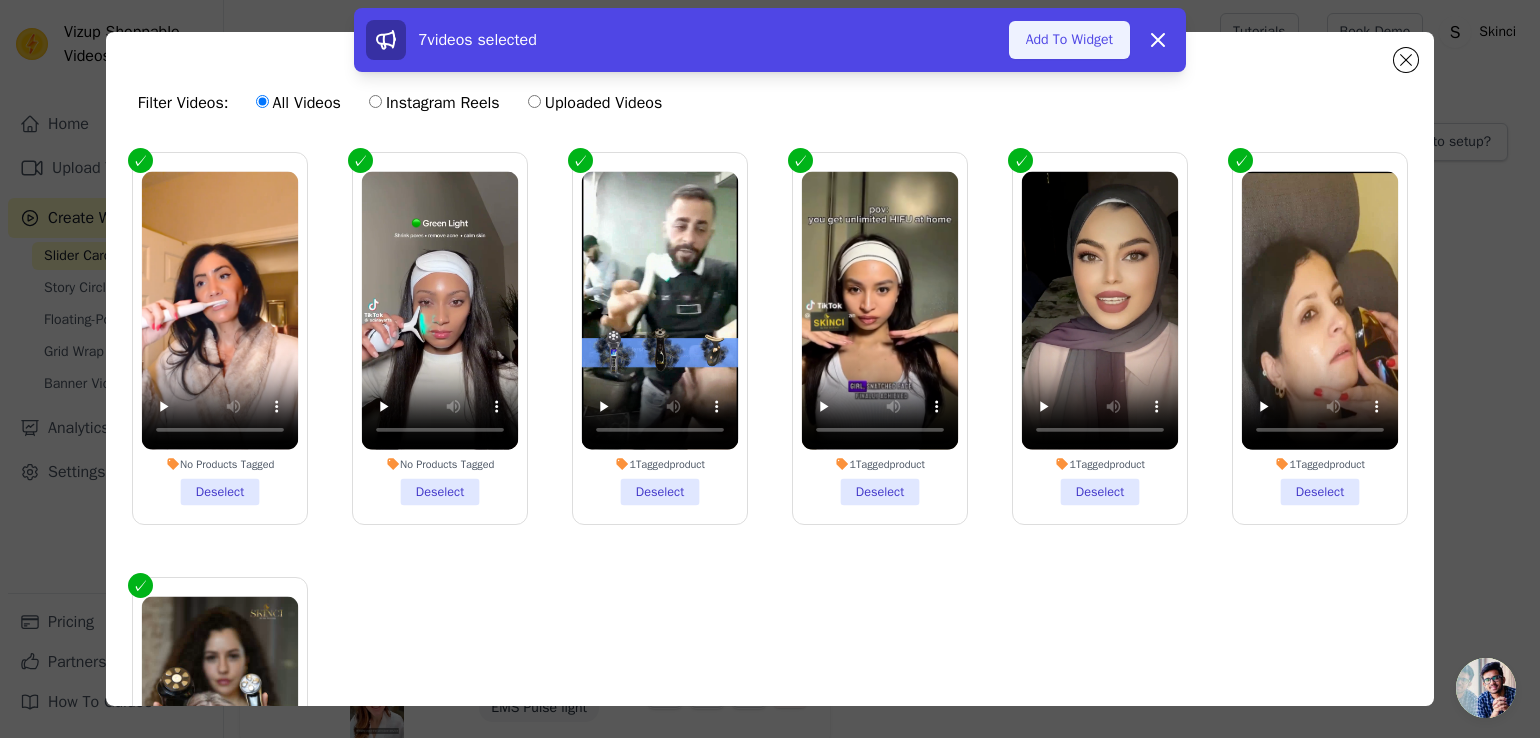 click on "Add To Widget" at bounding box center [1069, 40] 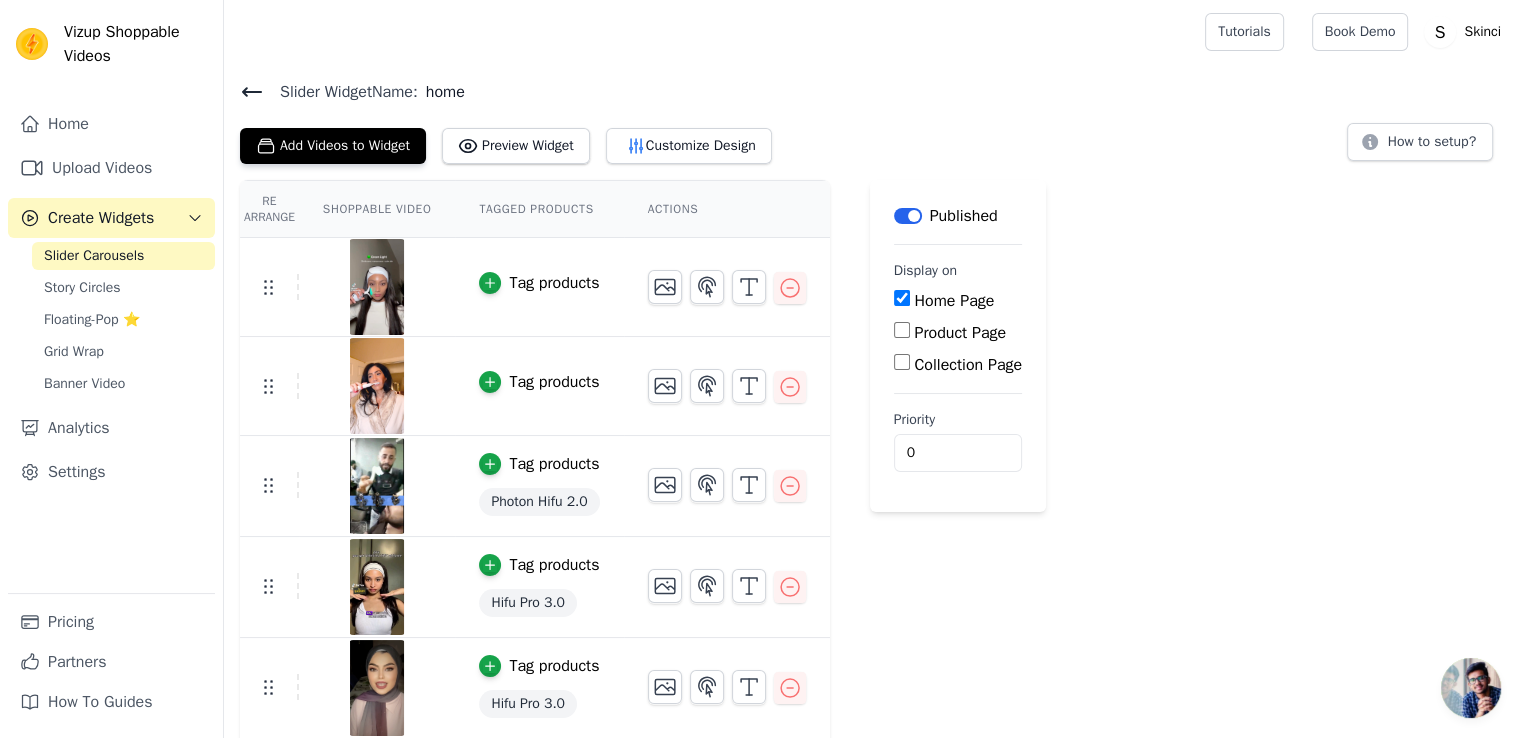 click on "Tag products" at bounding box center [539, 287] 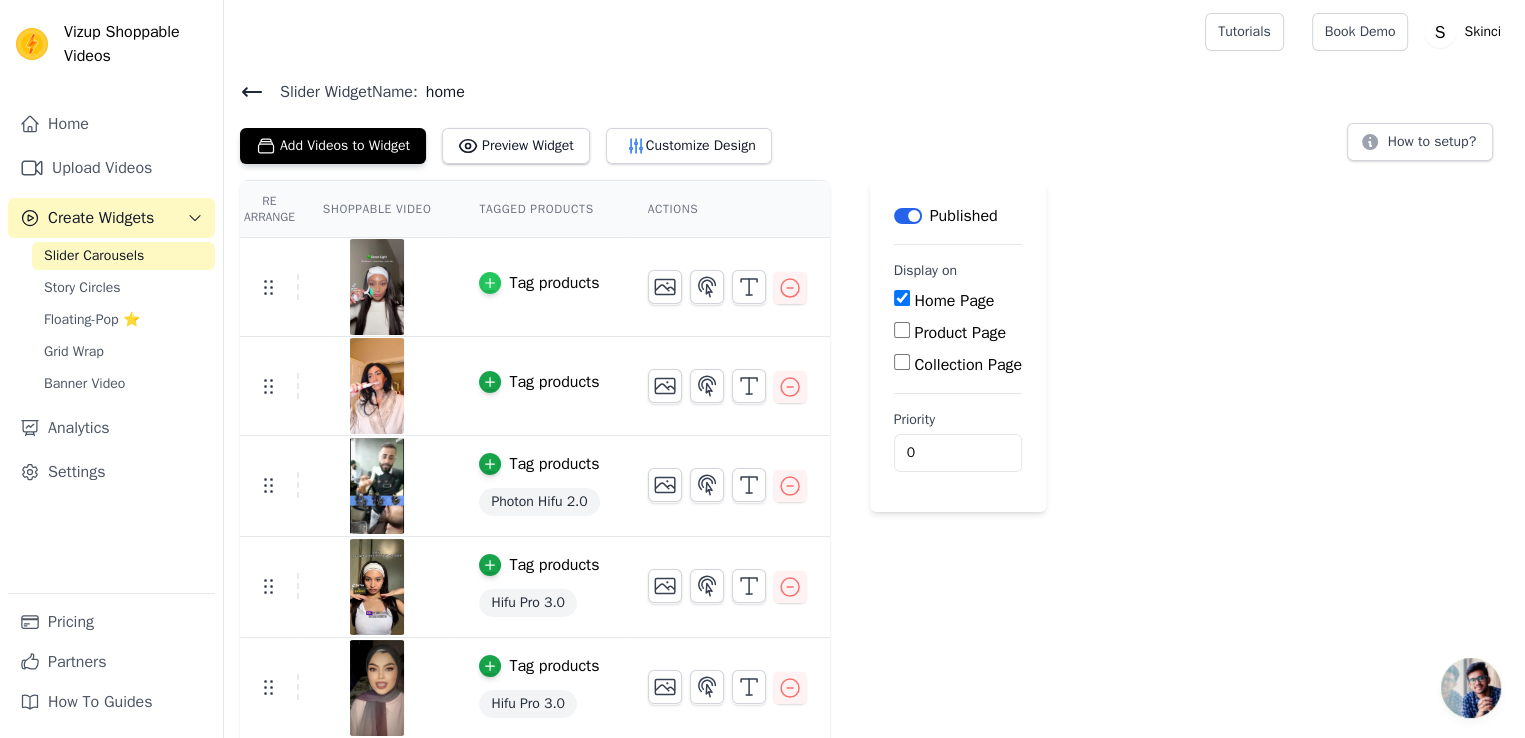 click at bounding box center [490, 283] 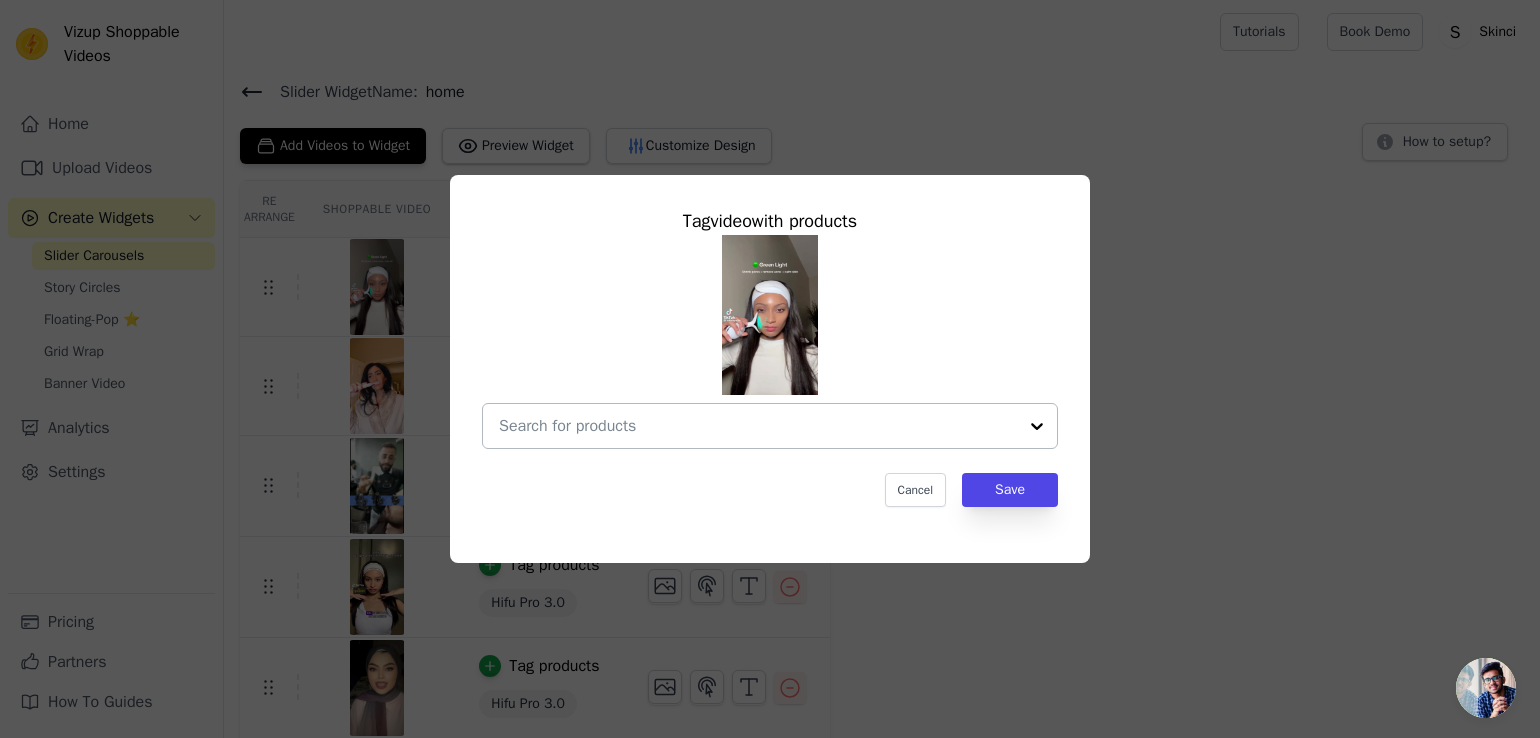 click at bounding box center [758, 426] 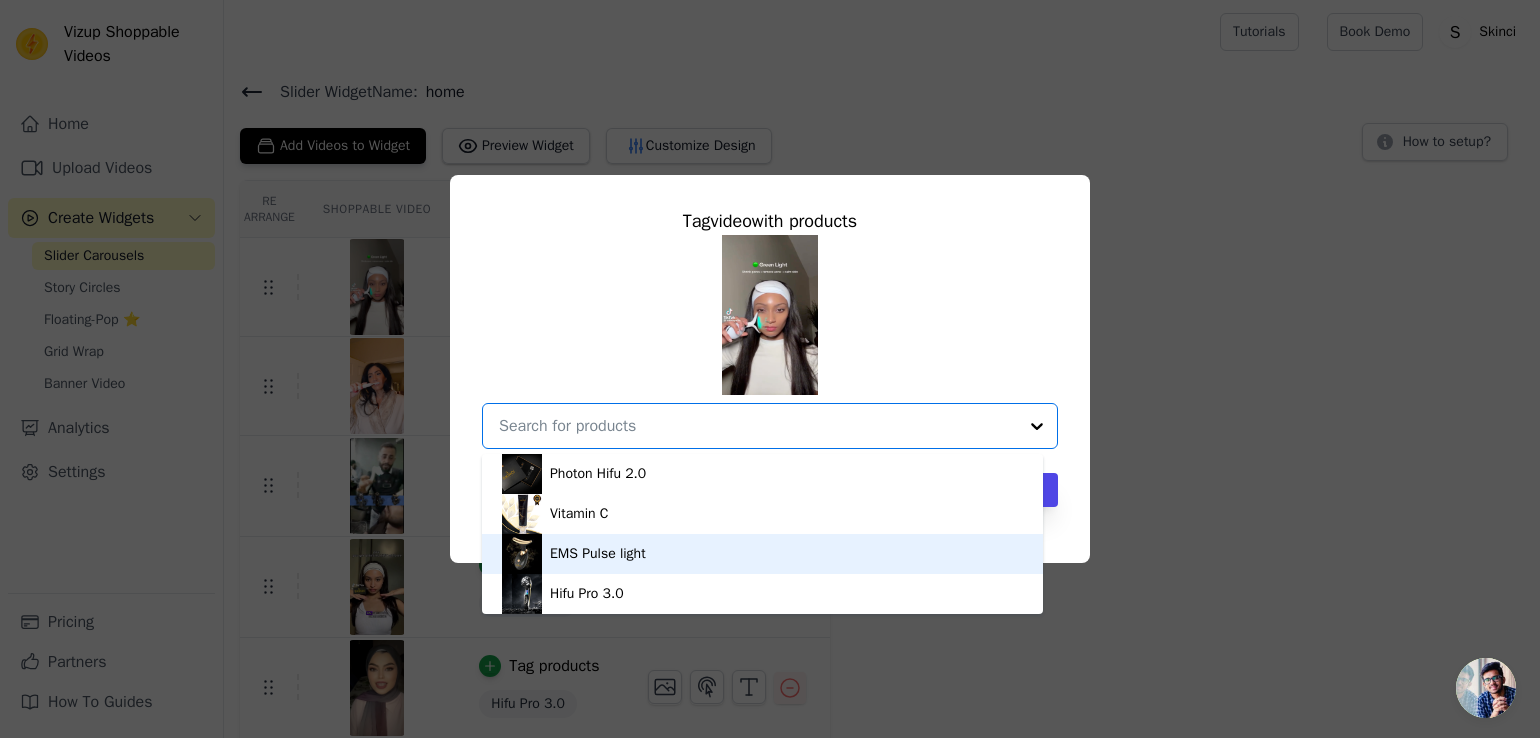 click on "EMS Pulse light" at bounding box center (762, 554) 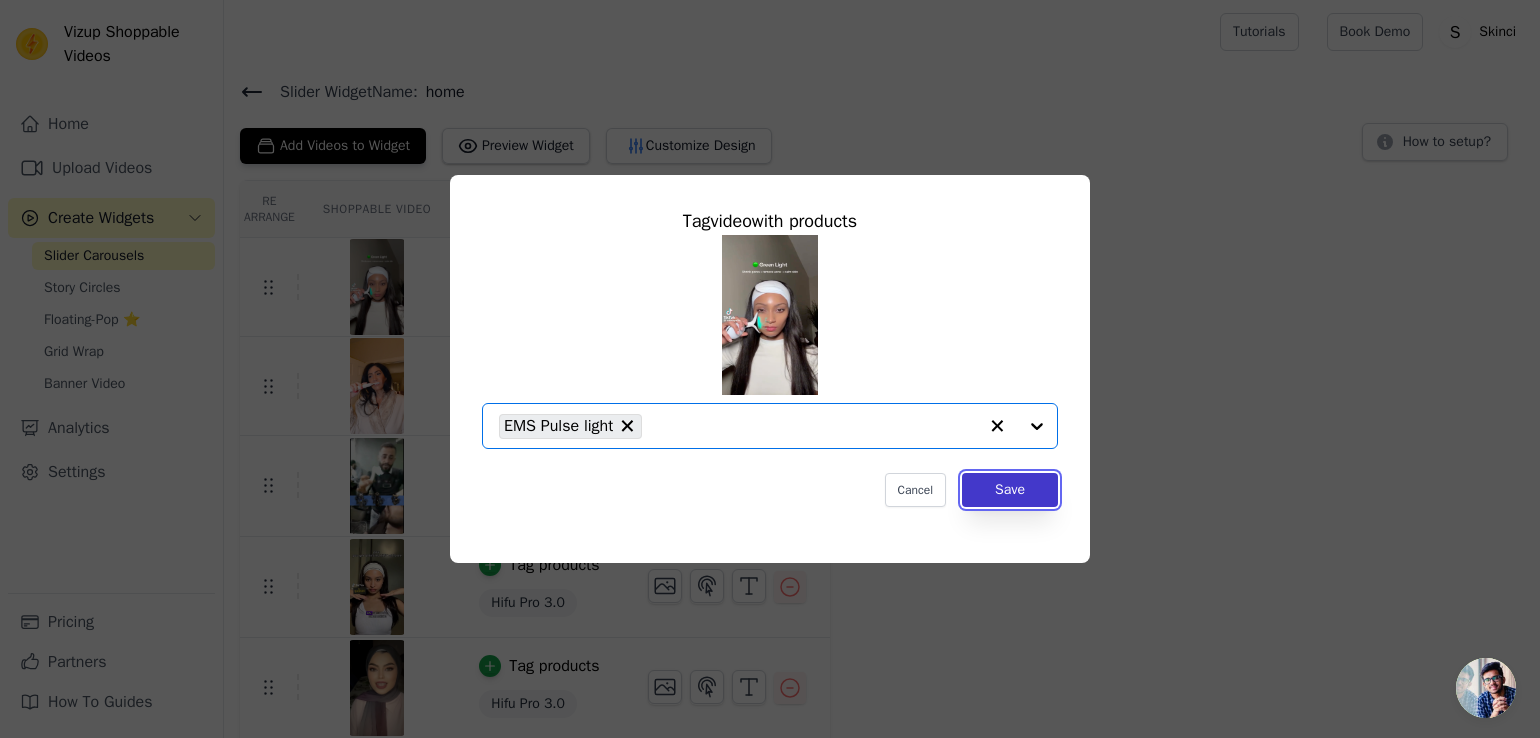 click on "Save" at bounding box center [1010, 490] 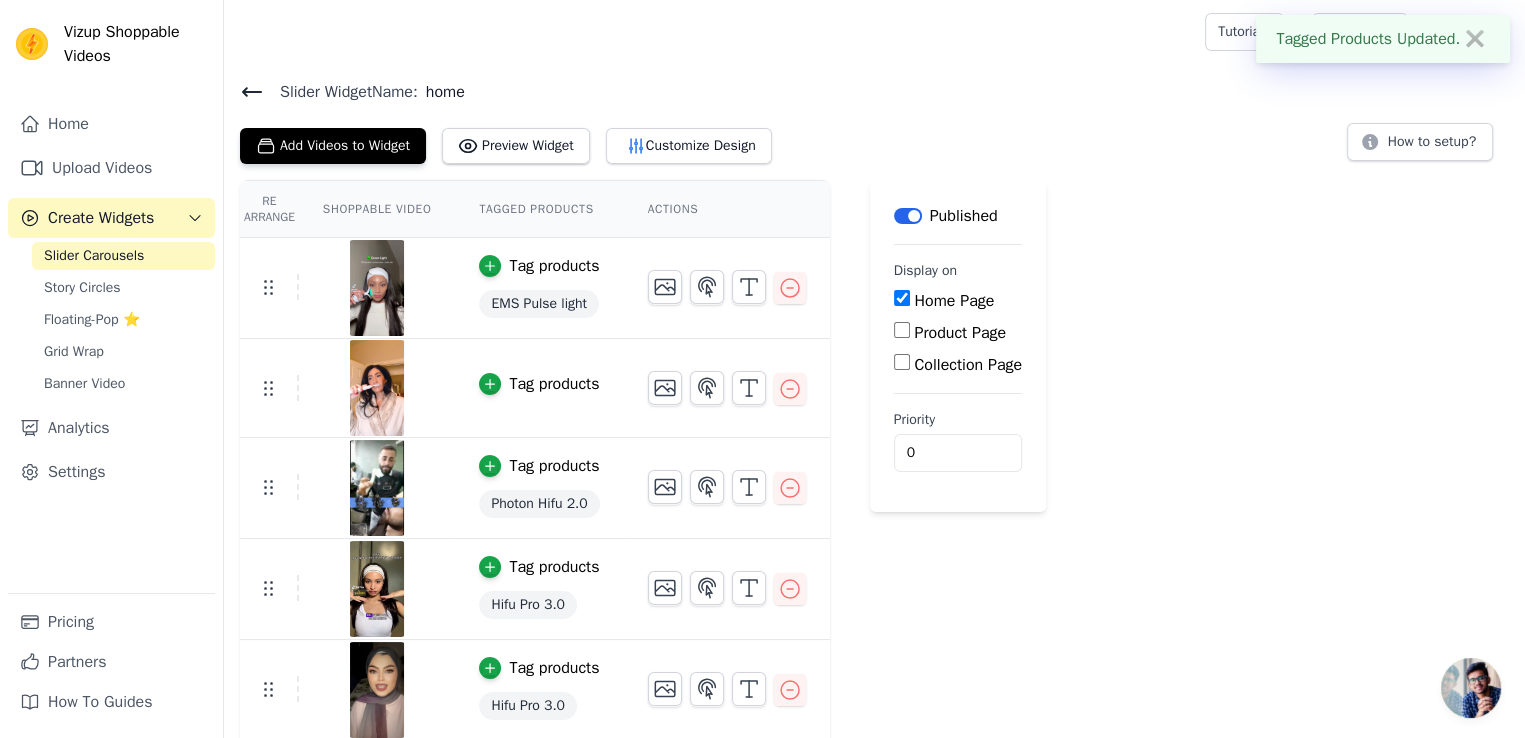 click on "Tag products" at bounding box center [554, 384] 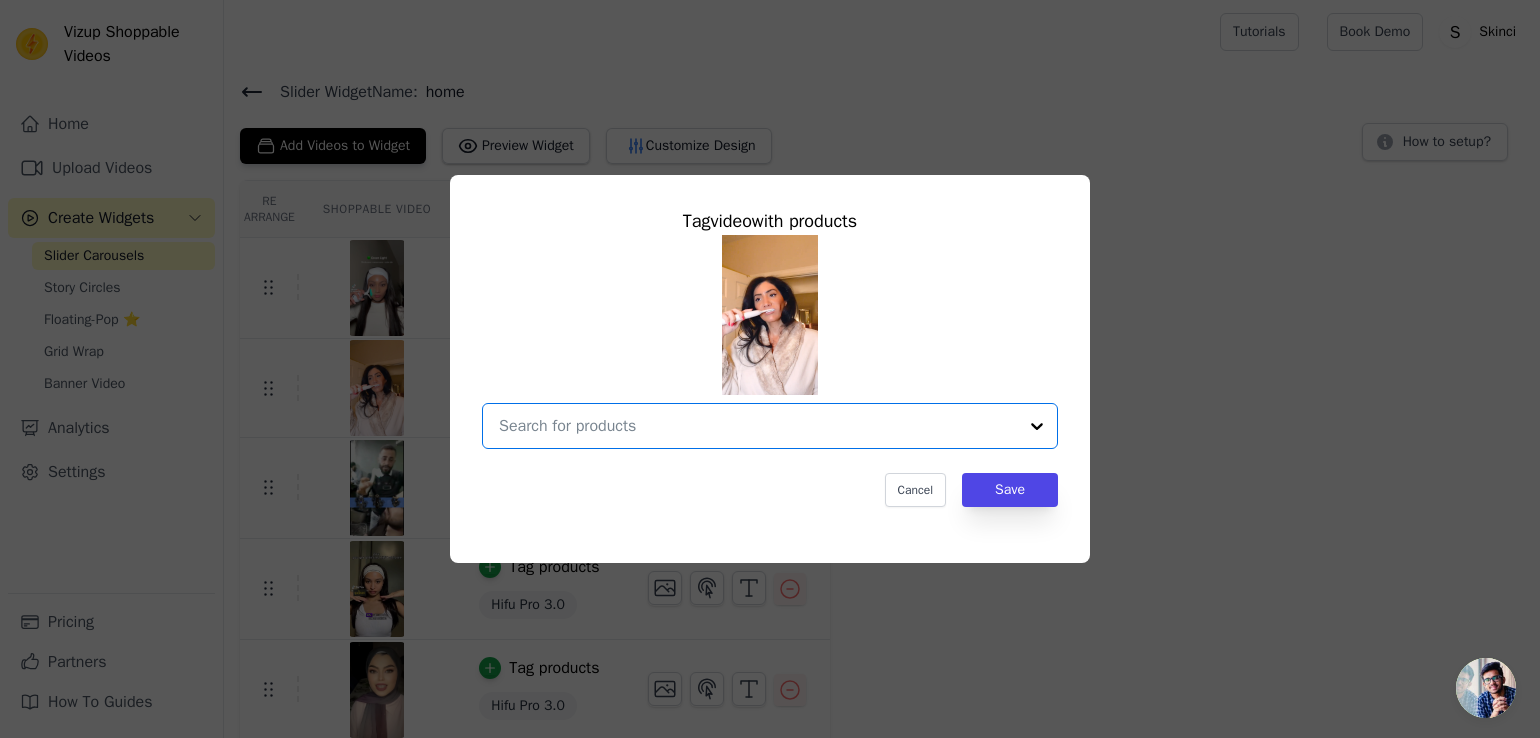 click at bounding box center [758, 426] 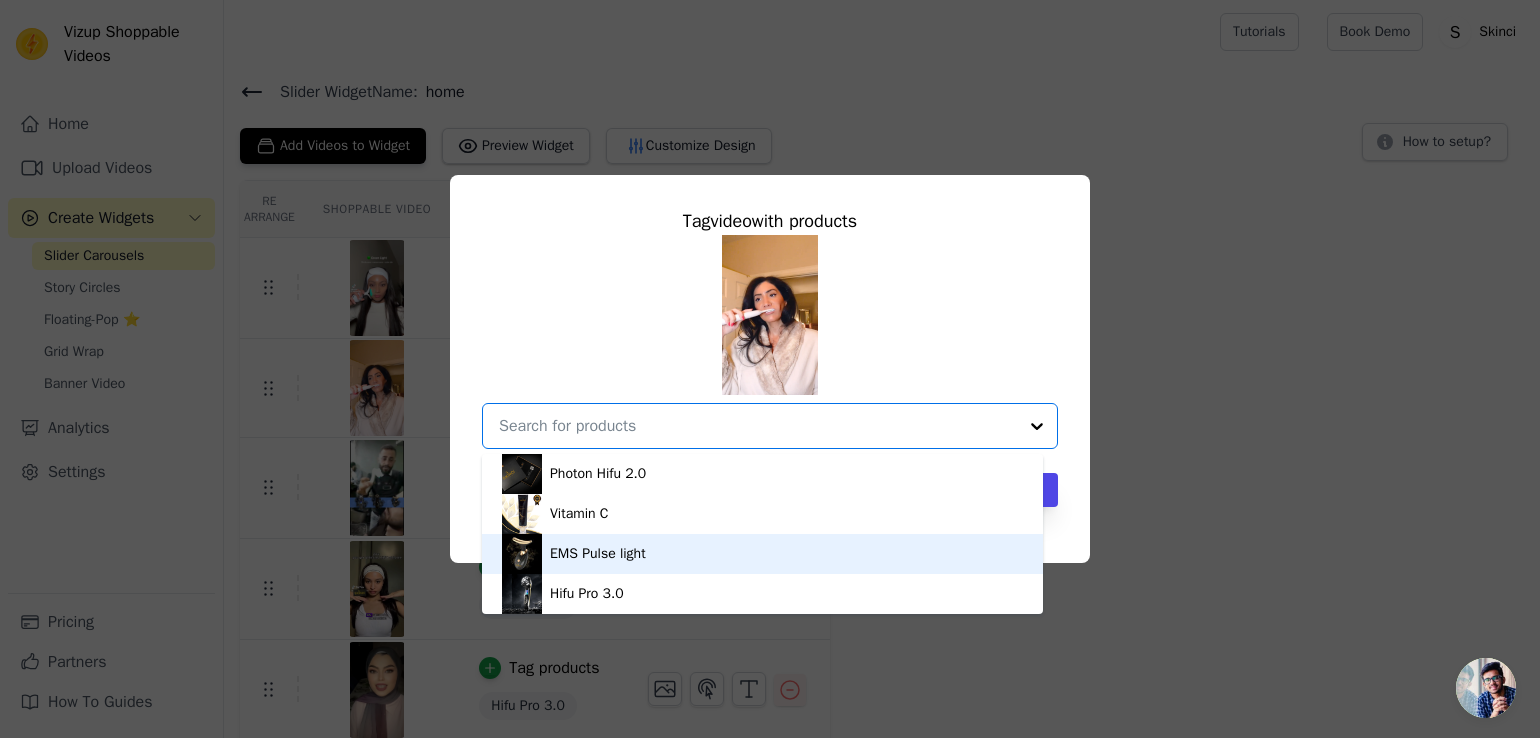 click on "EMS Pulse light" at bounding box center [762, 554] 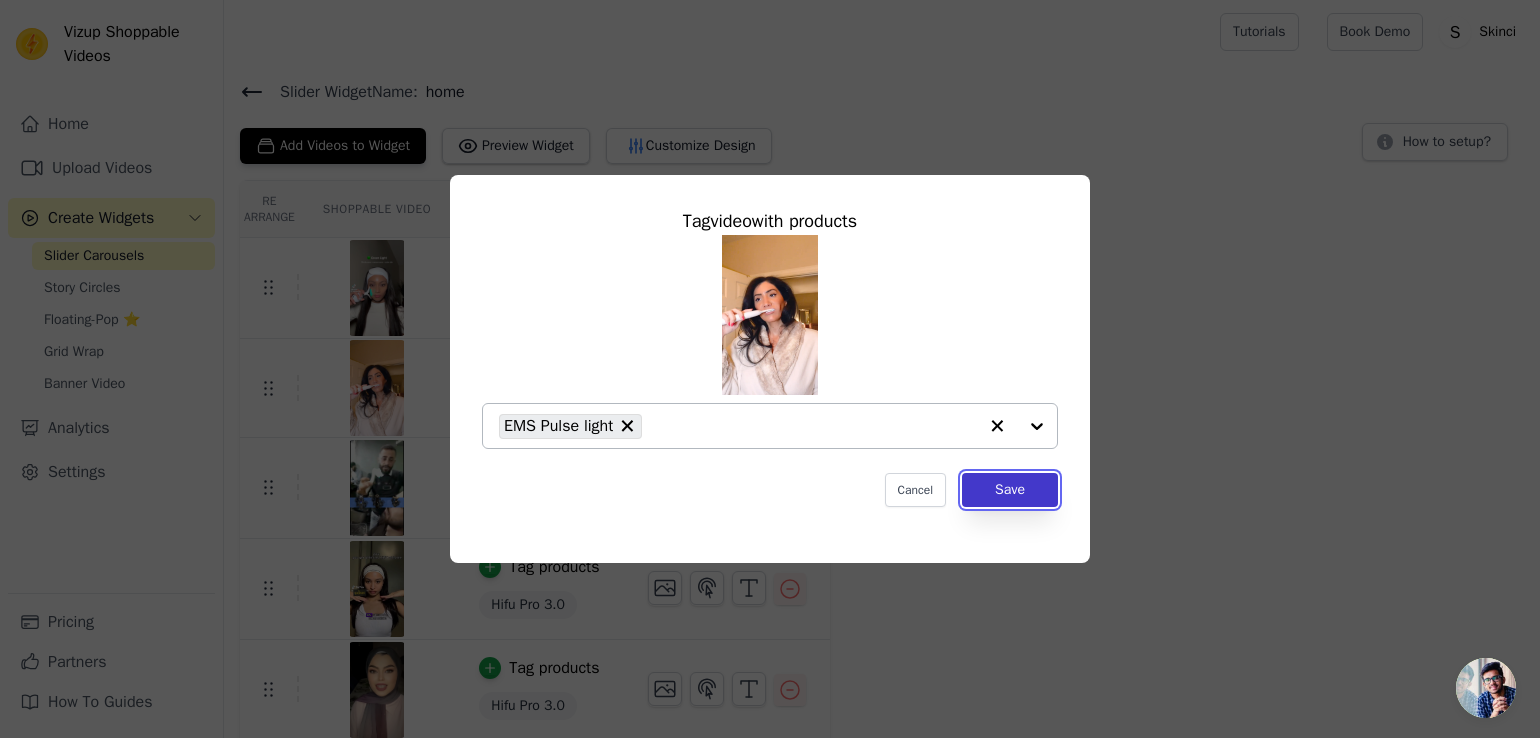 click on "Save" at bounding box center (1010, 490) 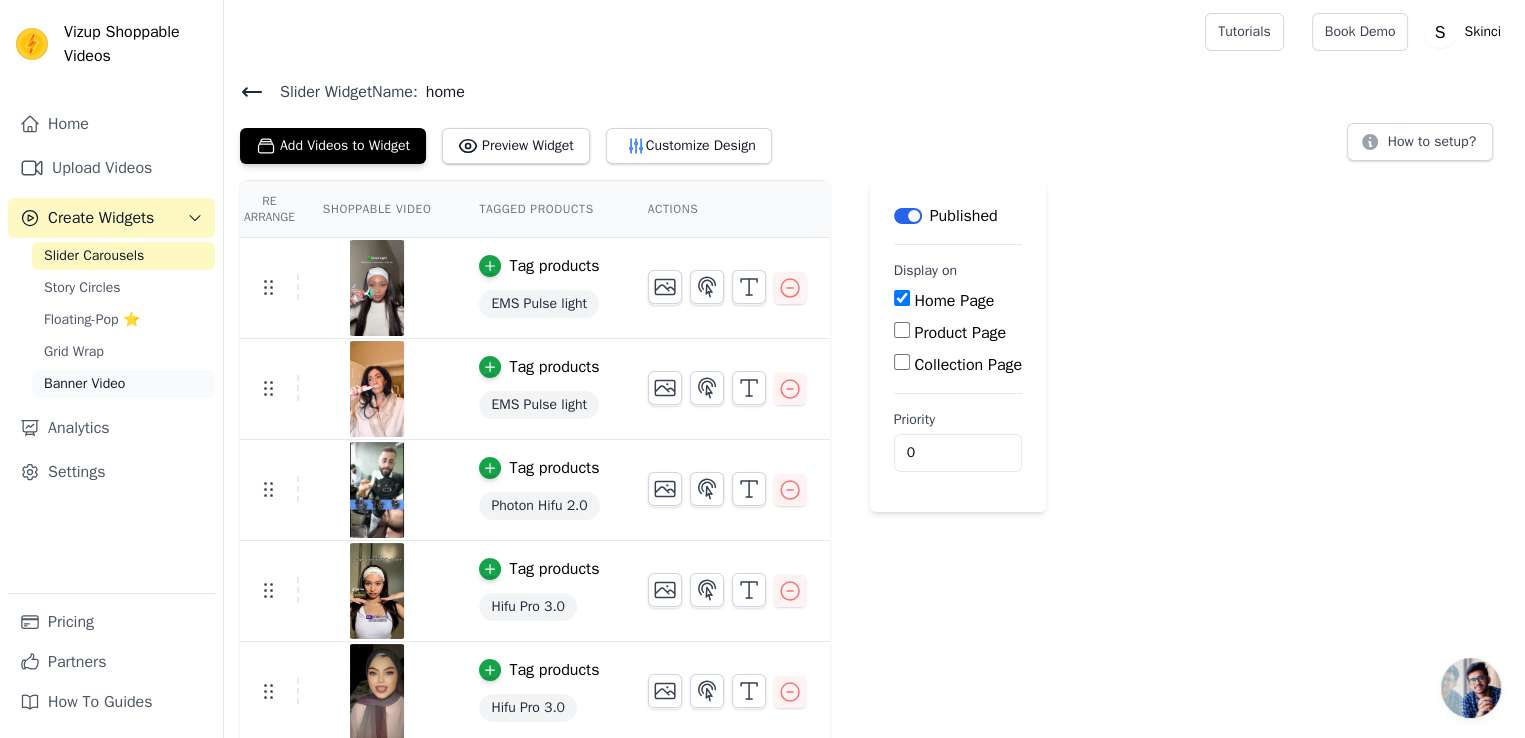 click on "Banner Video" at bounding box center [123, 384] 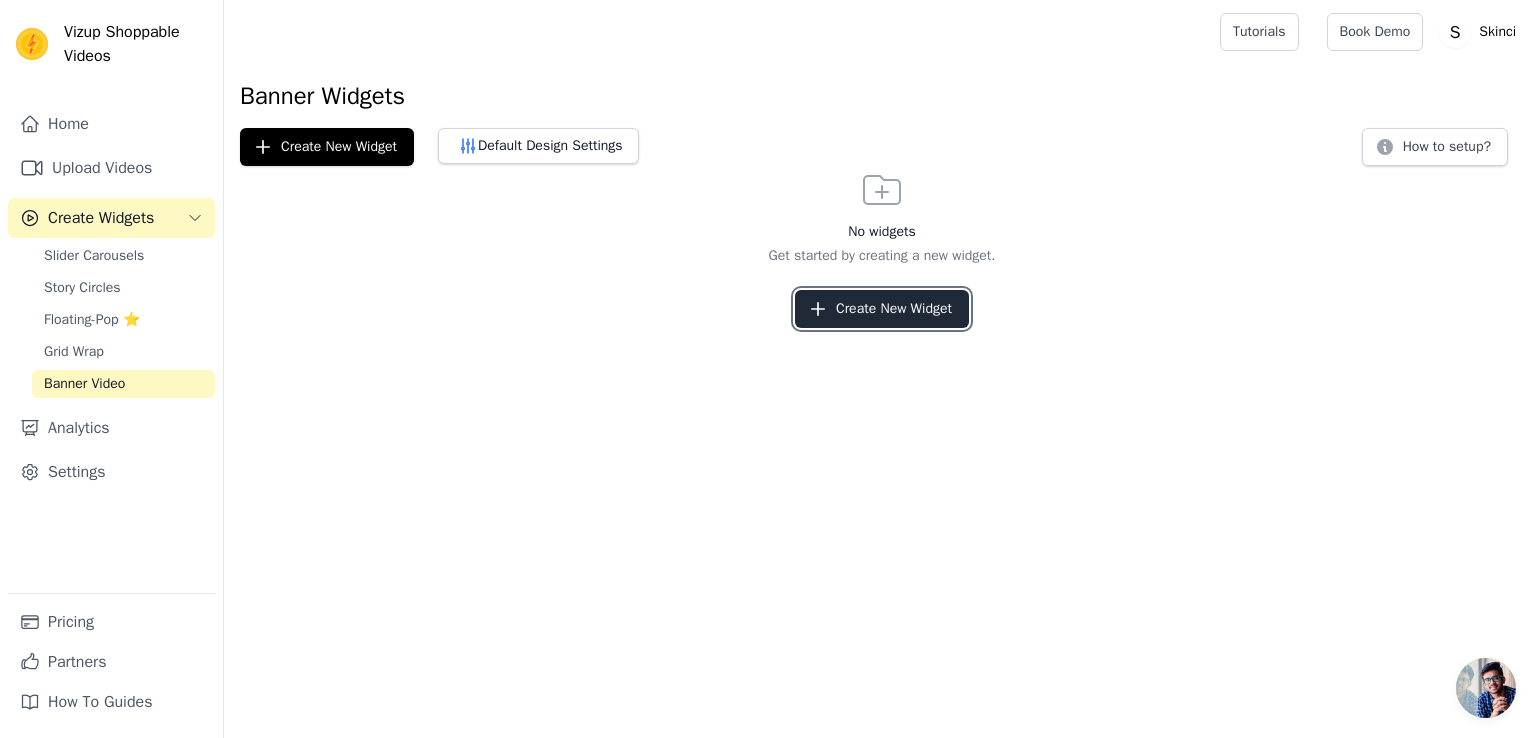 click on "Create New Widget" at bounding box center (882, 309) 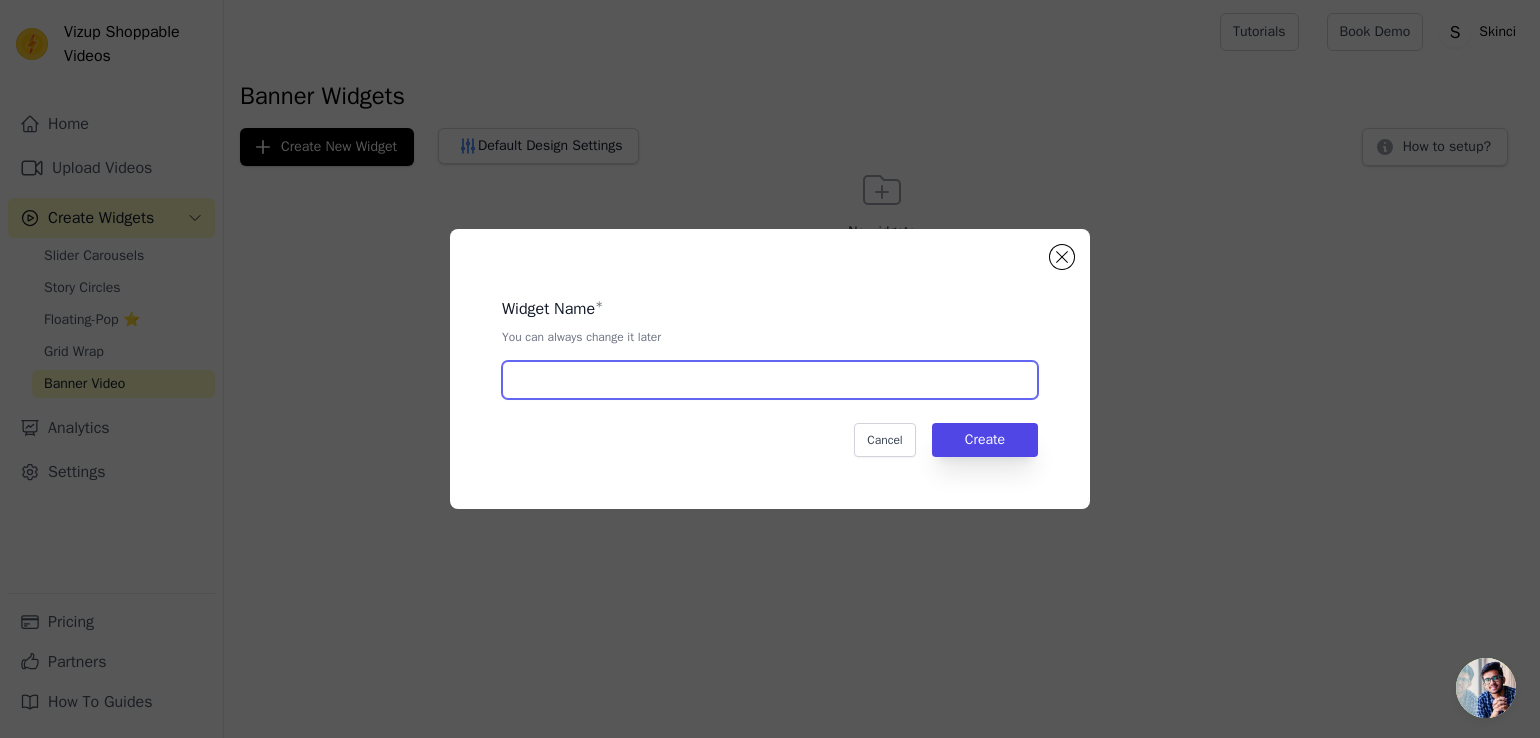 drag, startPoint x: 904, startPoint y: 380, endPoint x: 900, endPoint y: 369, distance: 11.7046995 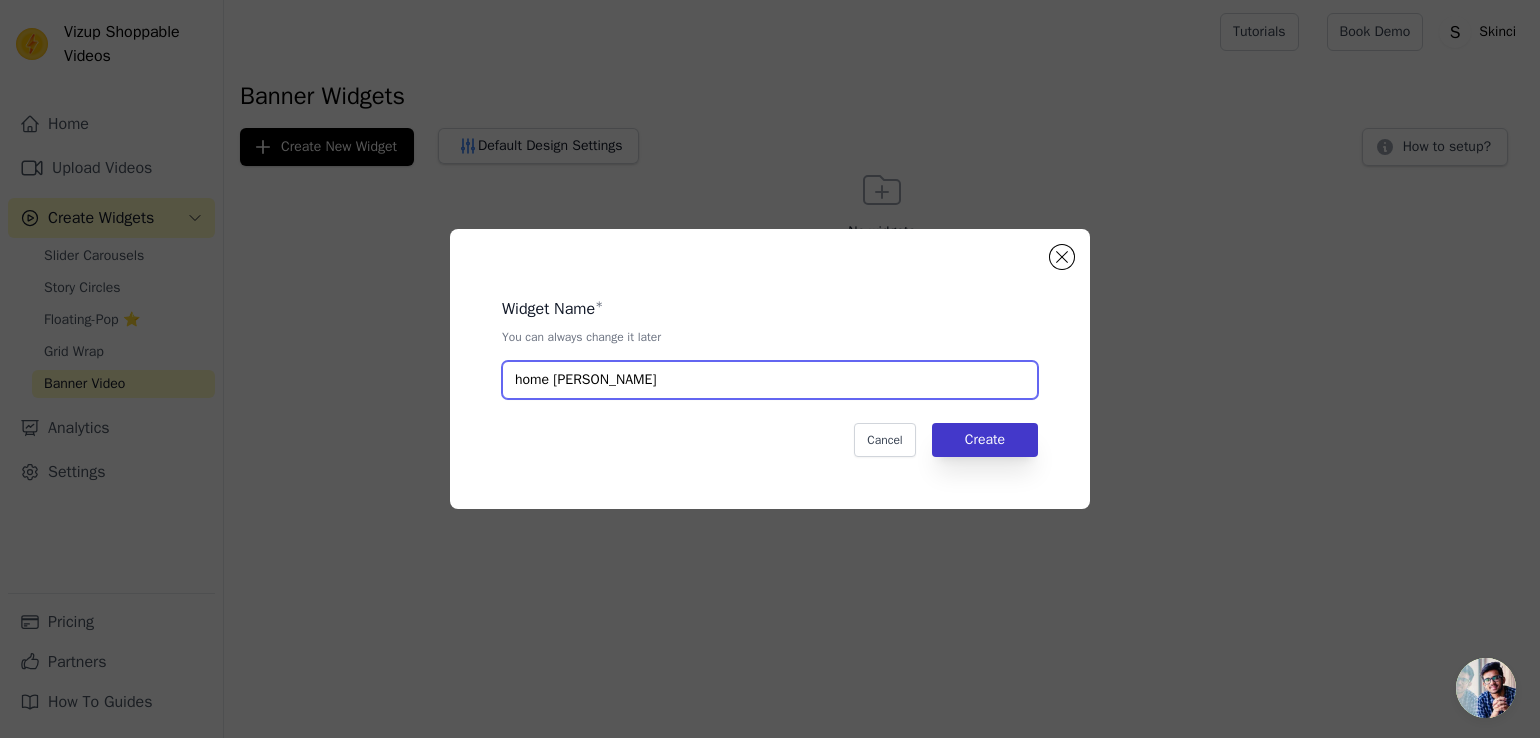 type on "home [PERSON_NAME]" 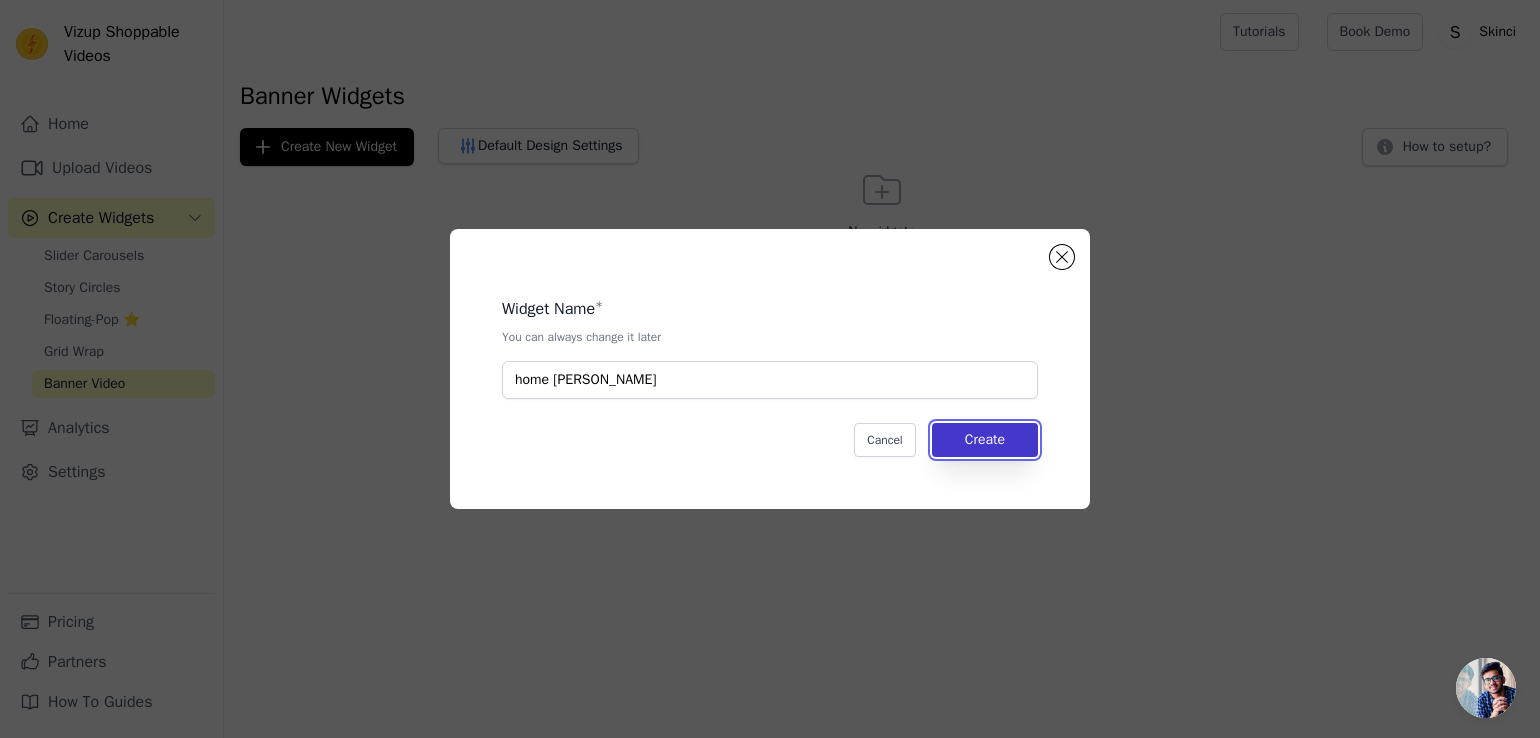 click on "Create" at bounding box center [985, 440] 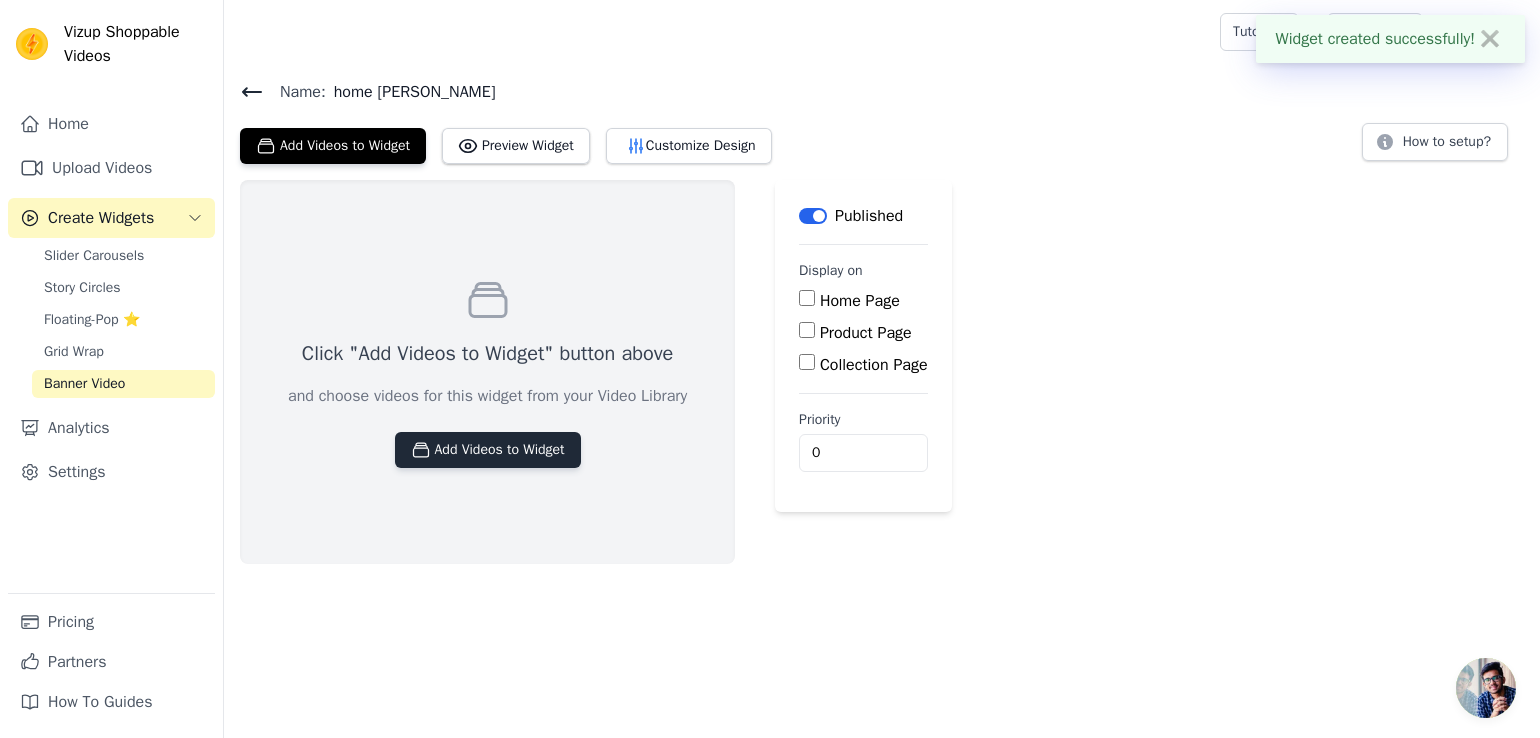 click on "Add Videos to Widget" at bounding box center [488, 450] 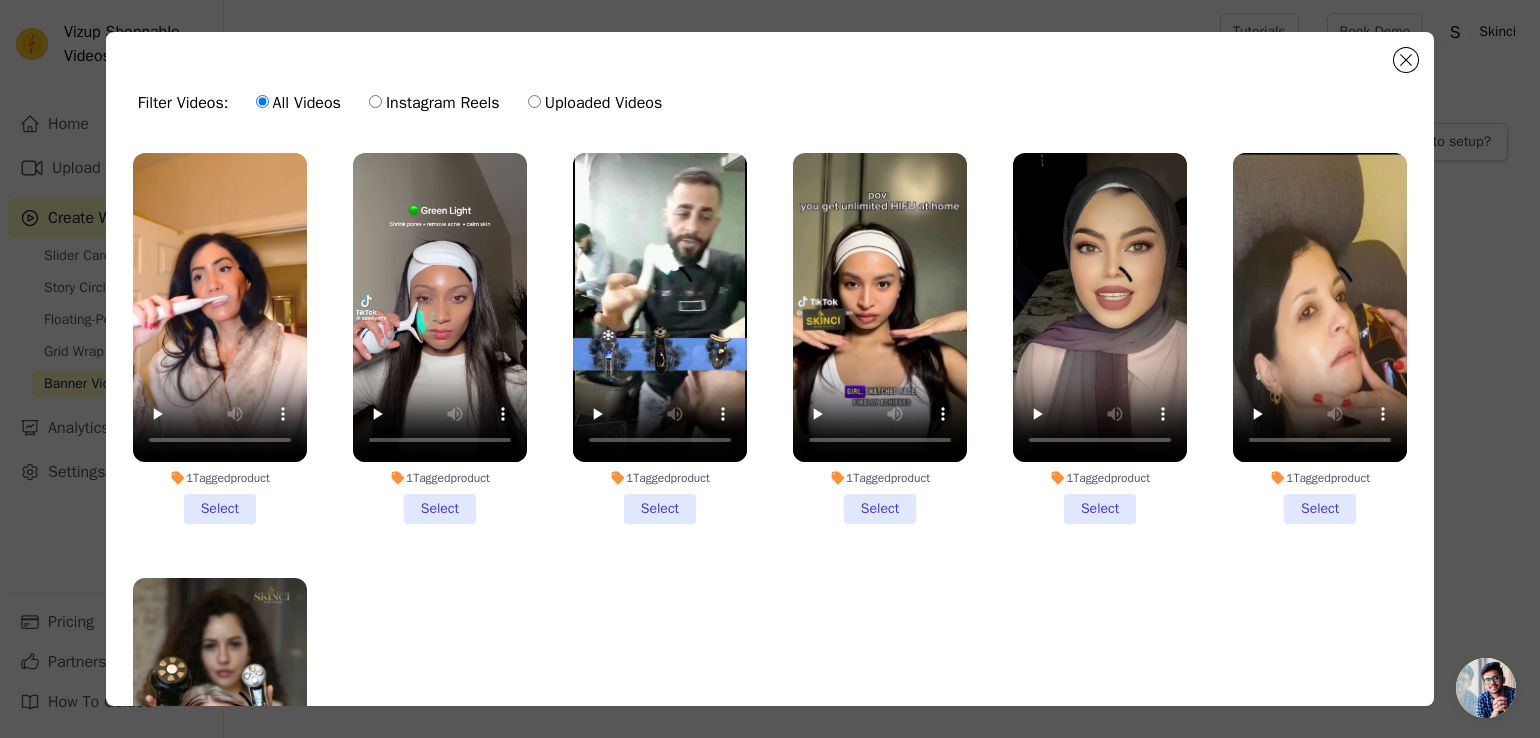 click on "Uploaded Videos" at bounding box center (595, 103) 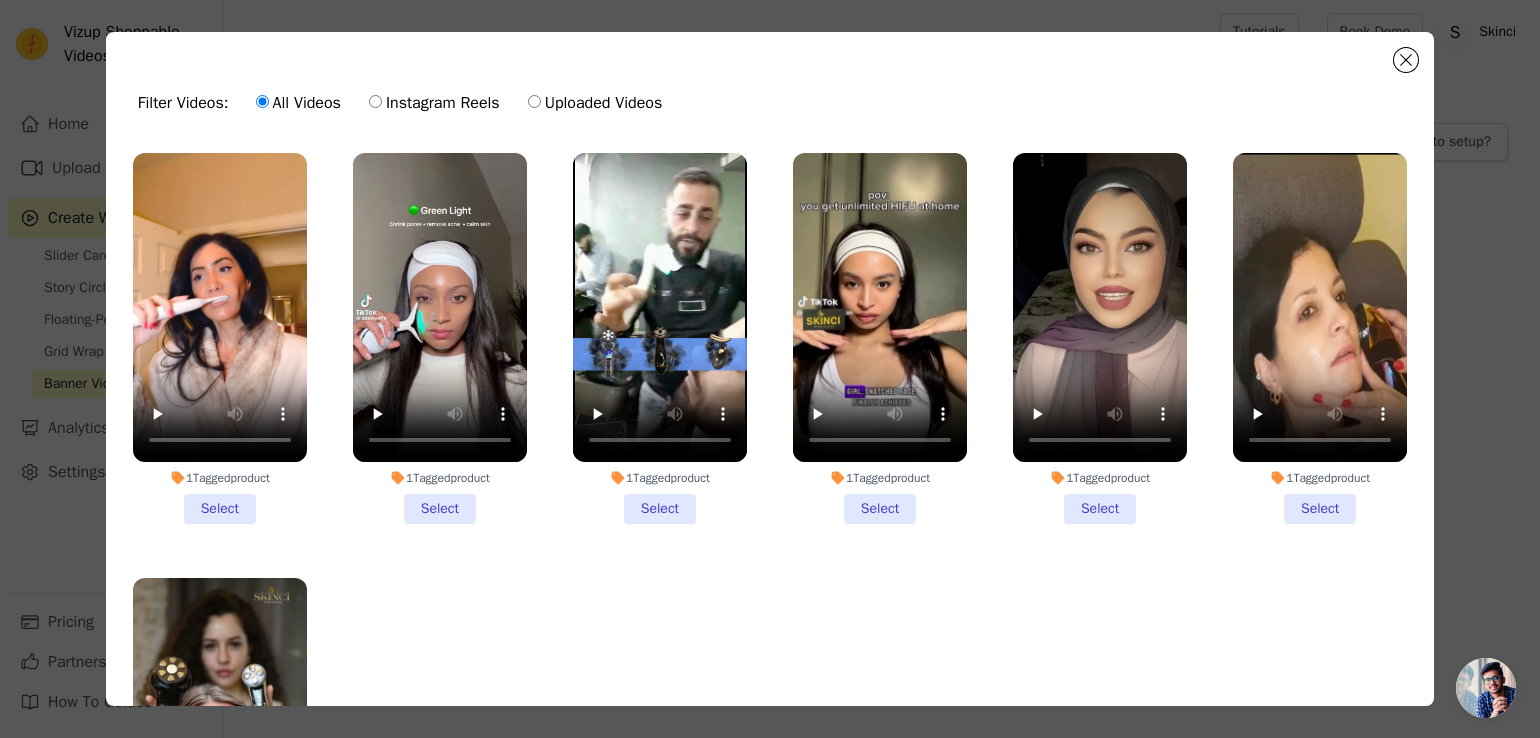 click on "Uploaded Videos" at bounding box center (534, 101) 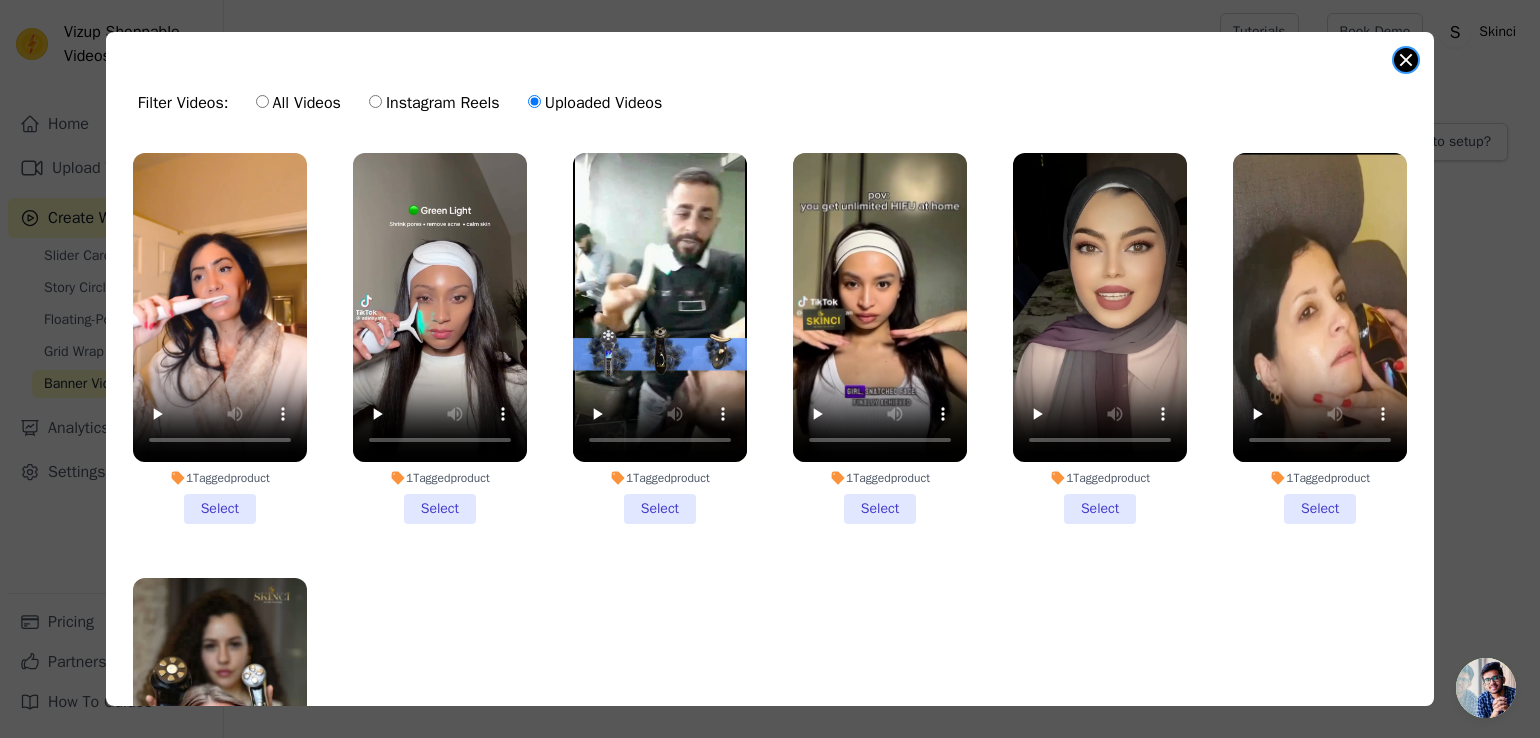 click at bounding box center [1406, 60] 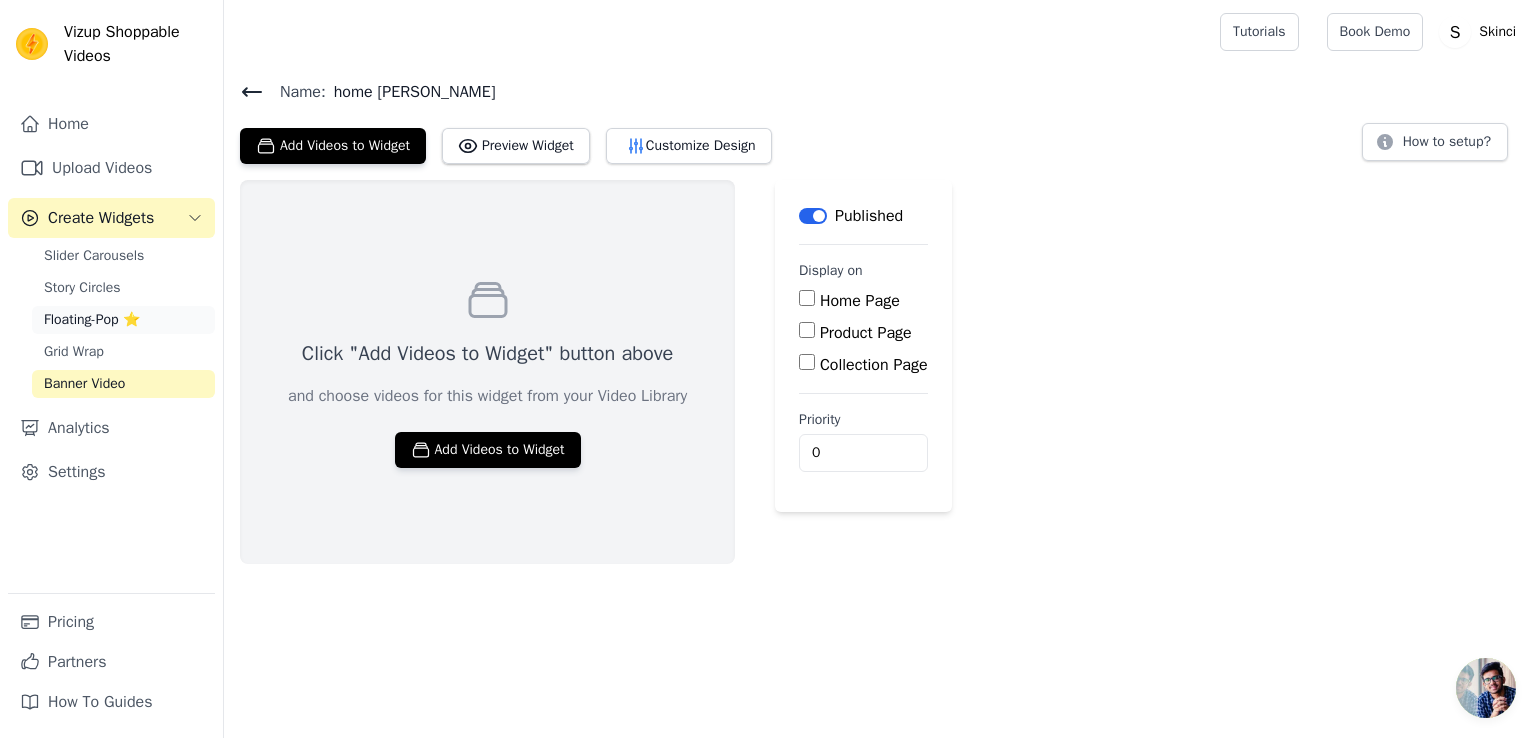 click on "Floating-Pop ⭐" at bounding box center (123, 320) 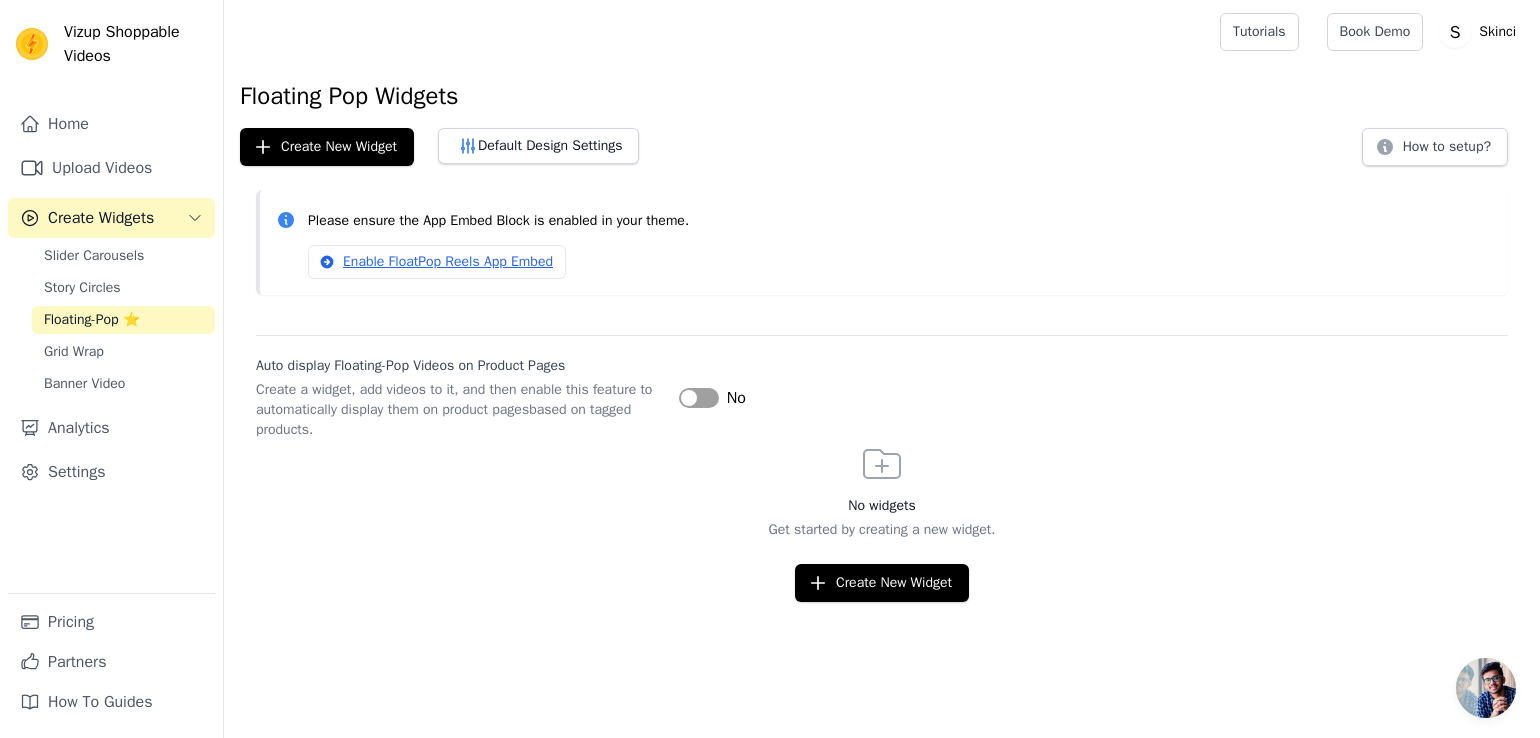 click on "Label" at bounding box center [699, 398] 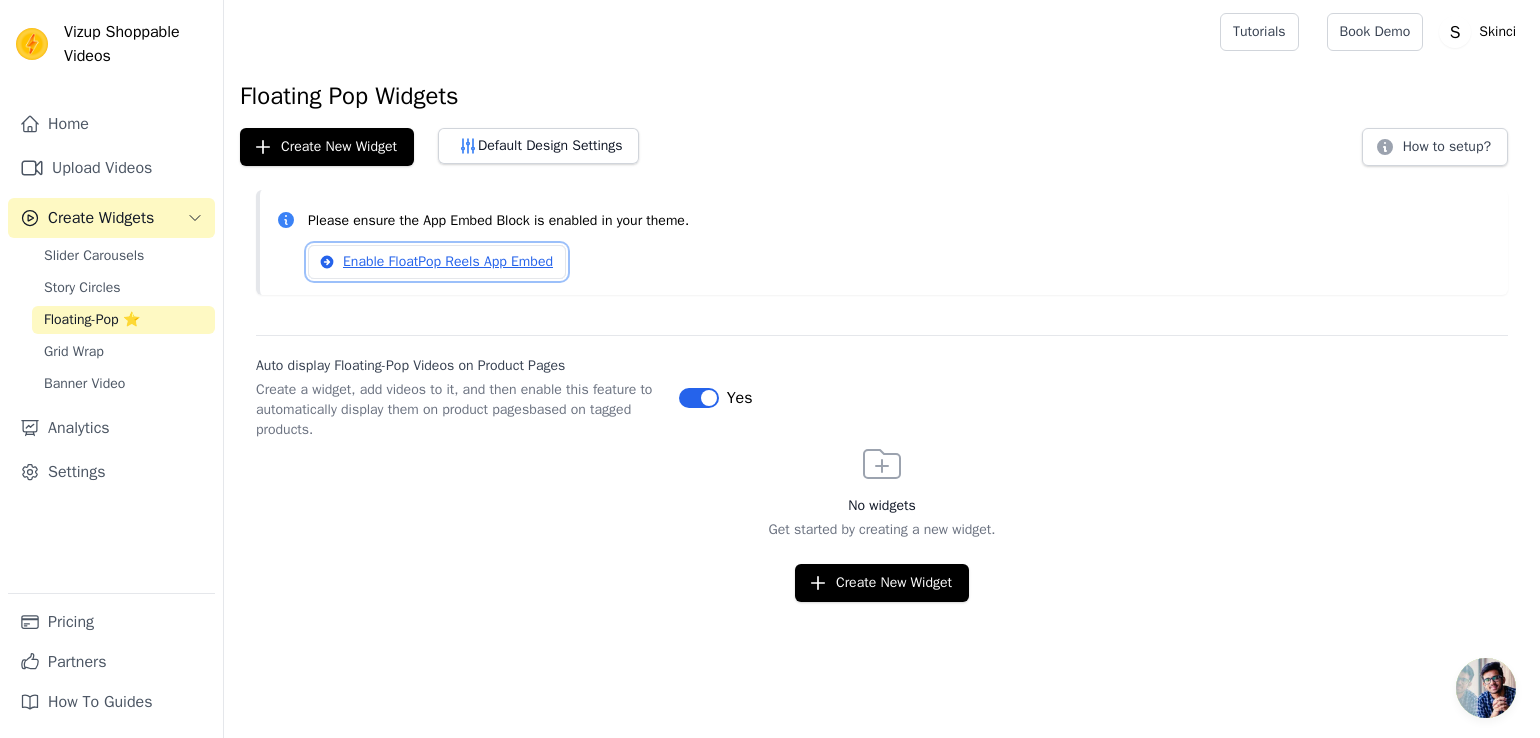 click on "Enable FloatPop Reels App Embed" at bounding box center [437, 262] 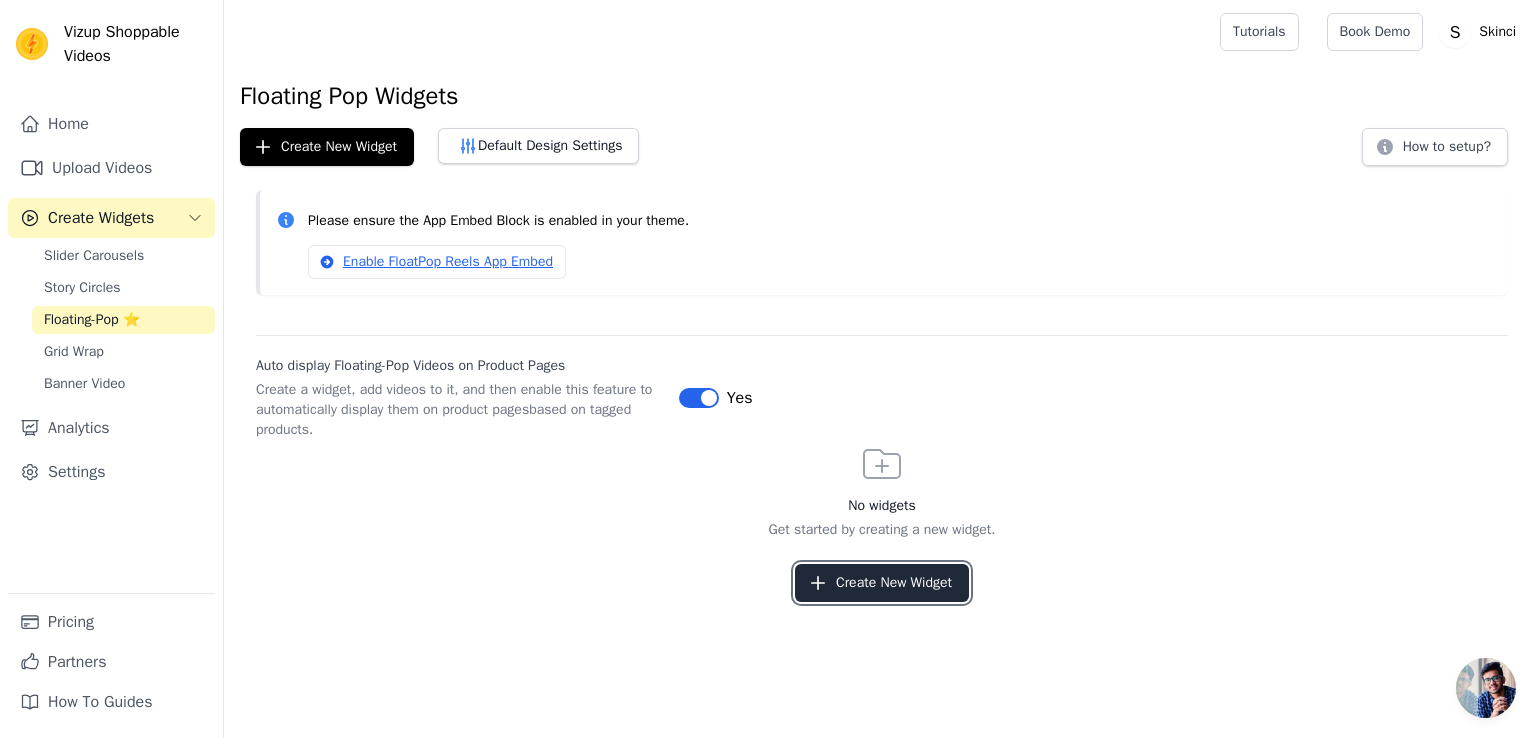 click on "Create New Widget" at bounding box center (882, 583) 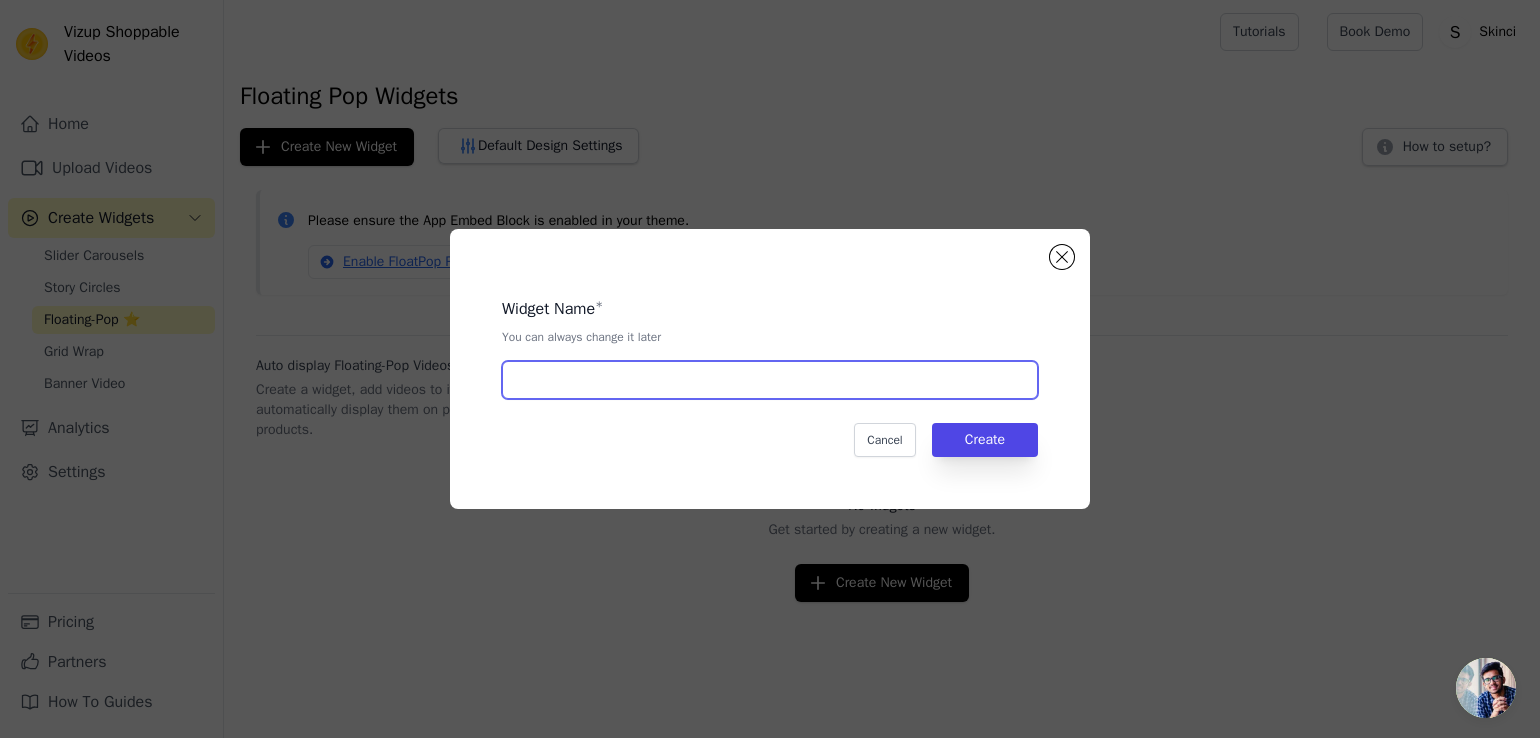 click at bounding box center [770, 380] 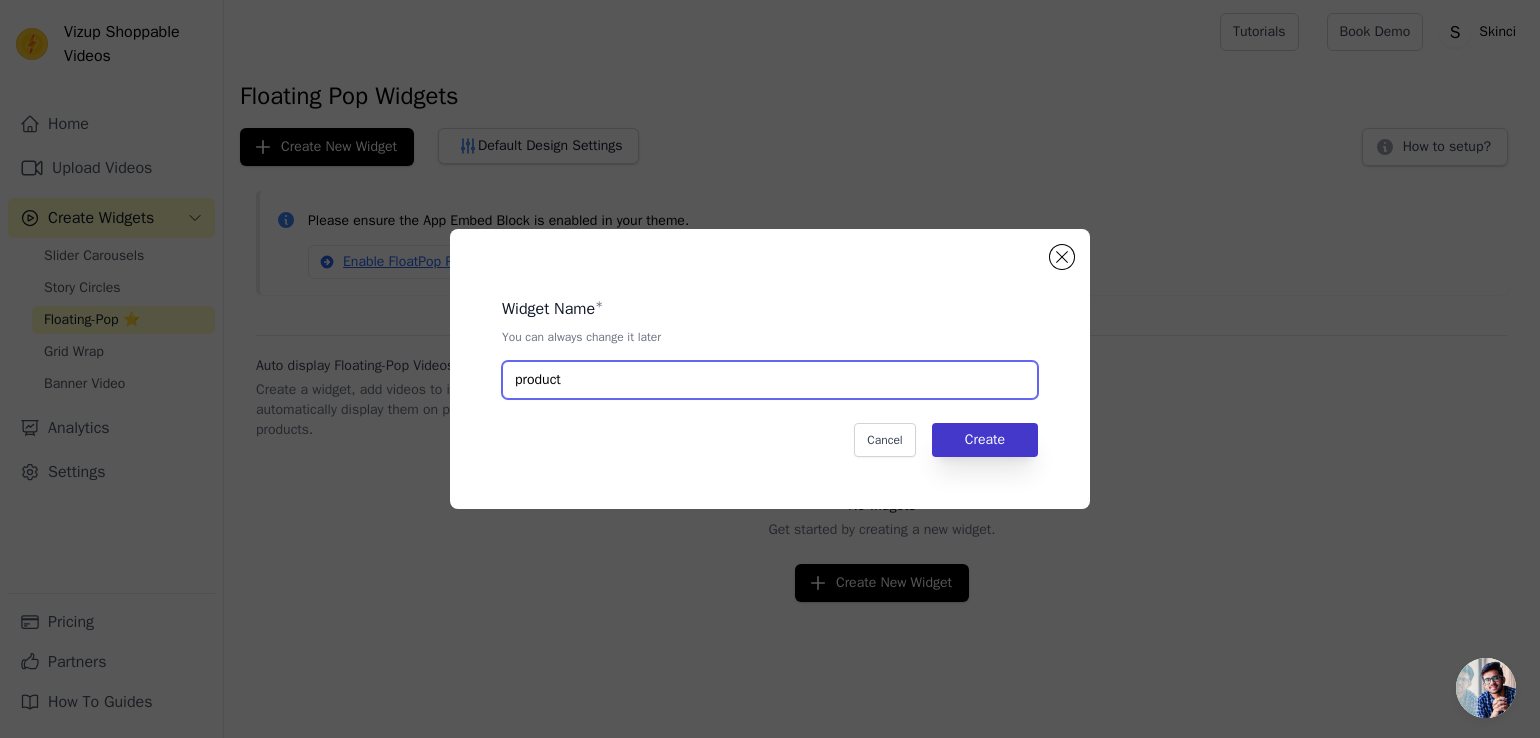 type on "product" 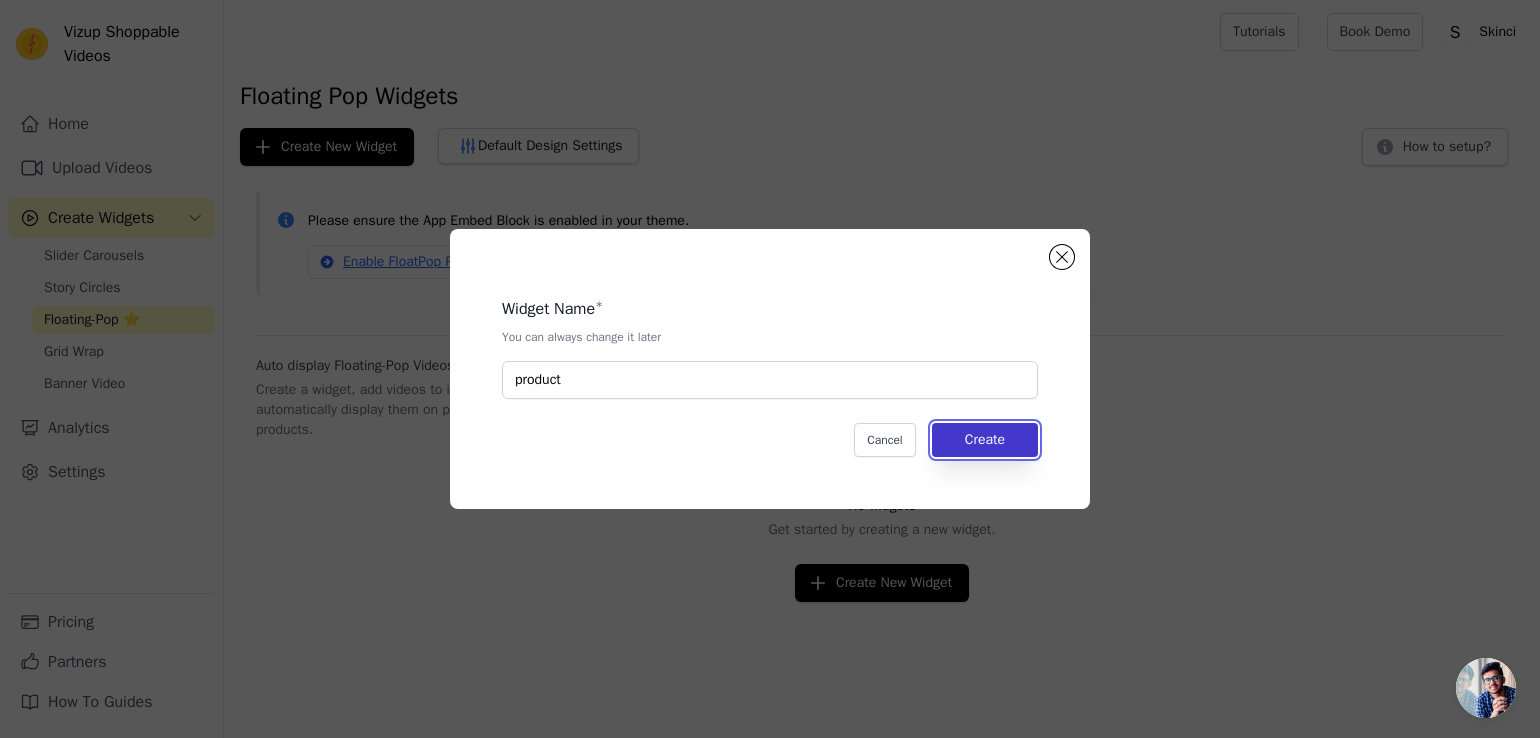 click on "Create" at bounding box center [985, 440] 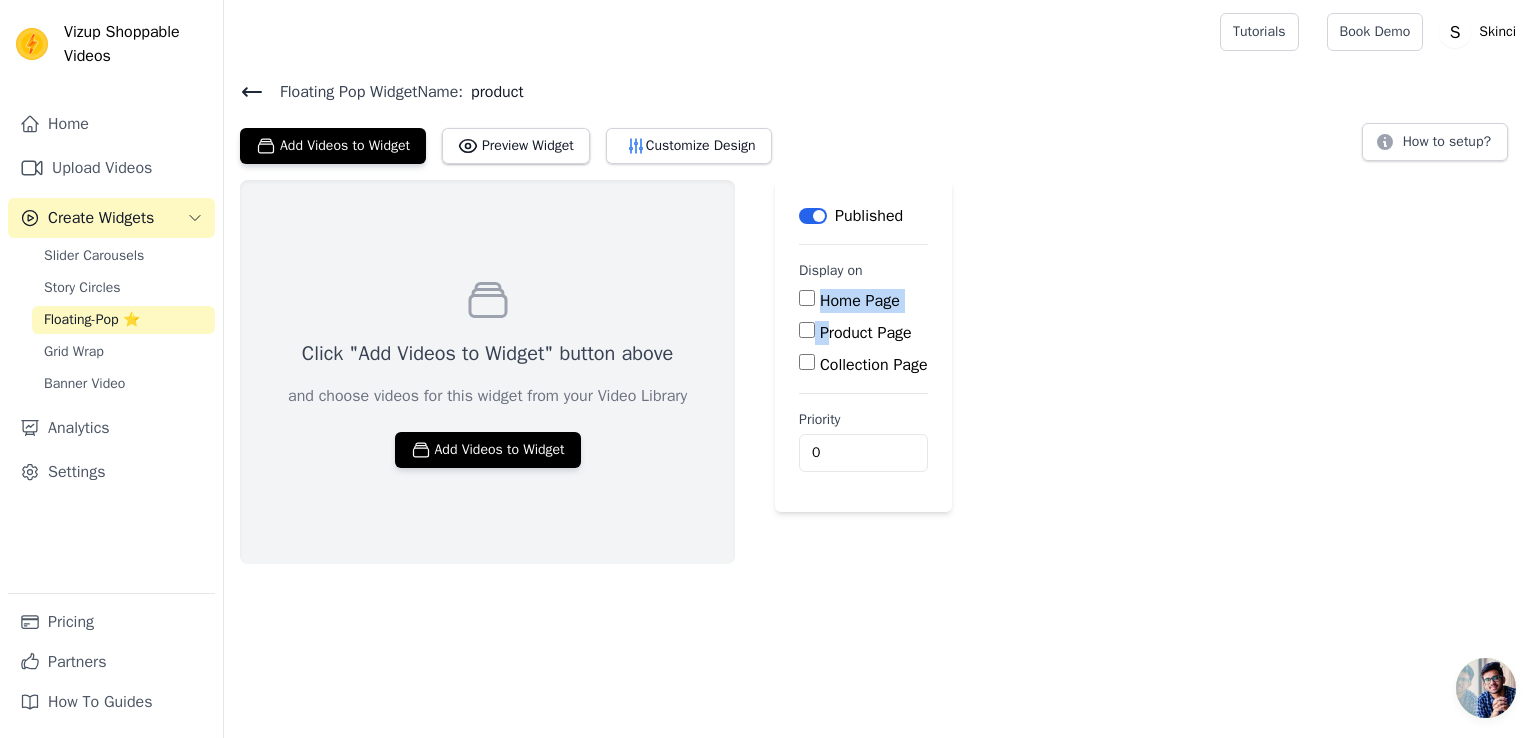 drag, startPoint x: 835, startPoint y: 323, endPoint x: 809, endPoint y: 317, distance: 26.683329 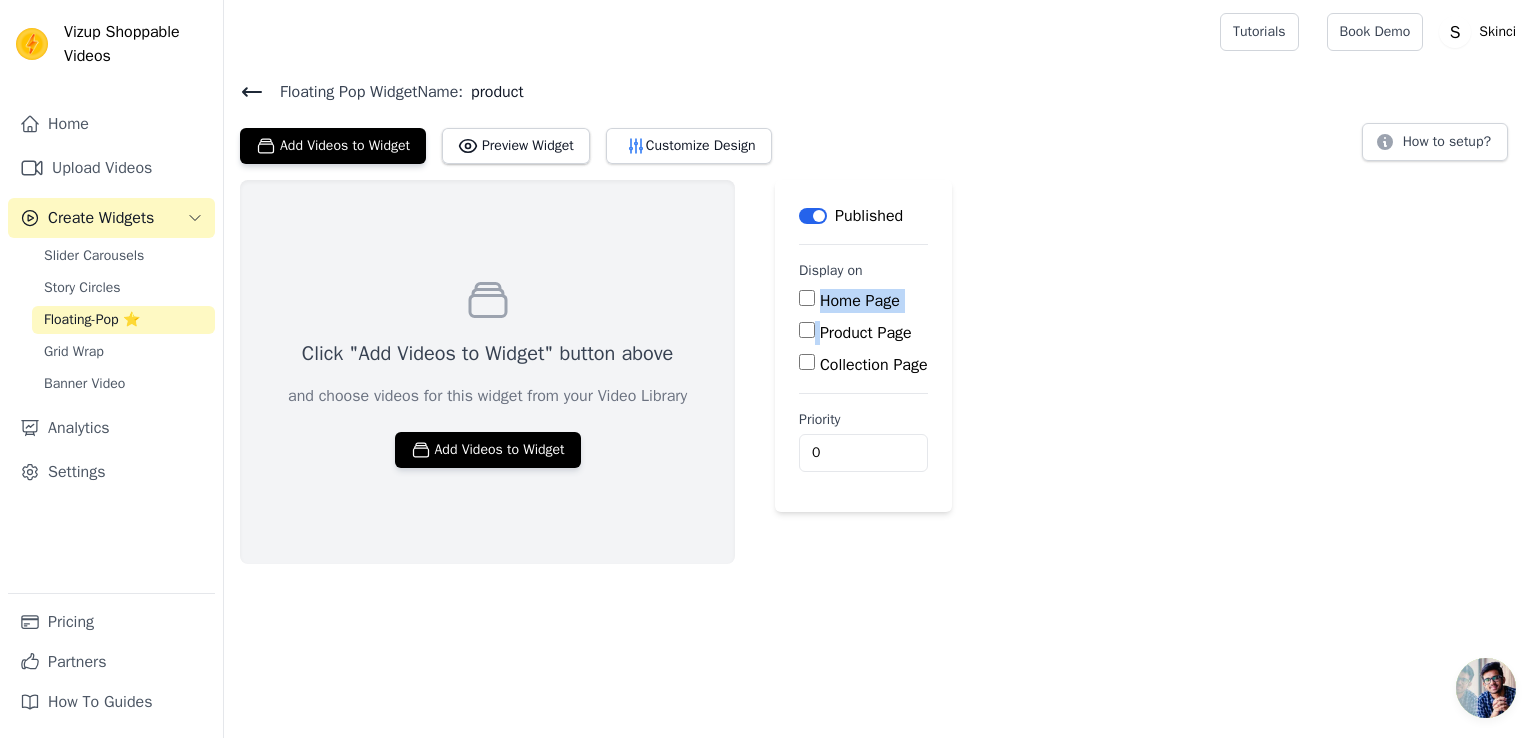 click on "Product Page" at bounding box center (807, 330) 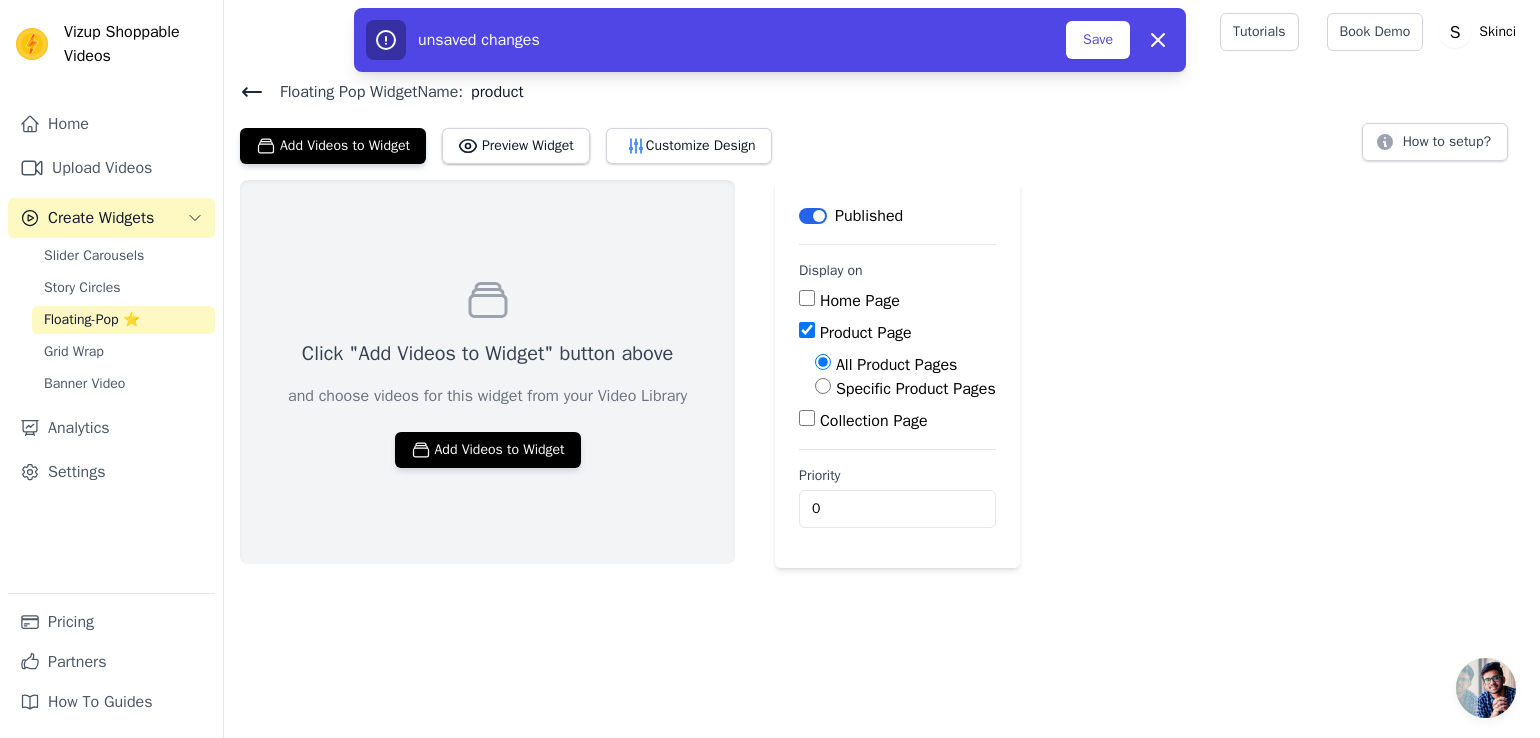 click on "Click "Add Videos to Widget" button above   and choose videos for this widget from your Video Library
Add Videos to Widget" at bounding box center [487, 372] 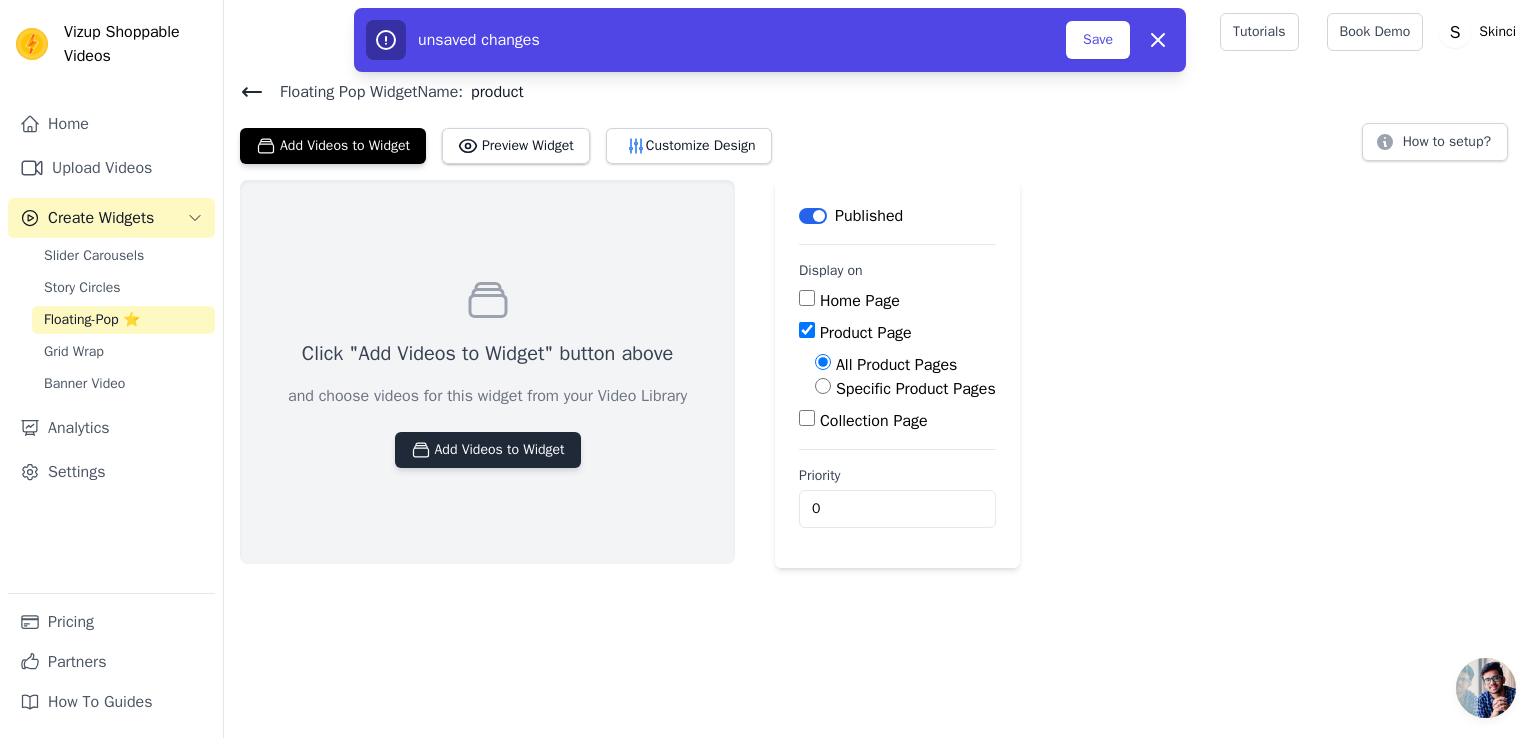 click on "Add Videos to Widget" at bounding box center (488, 450) 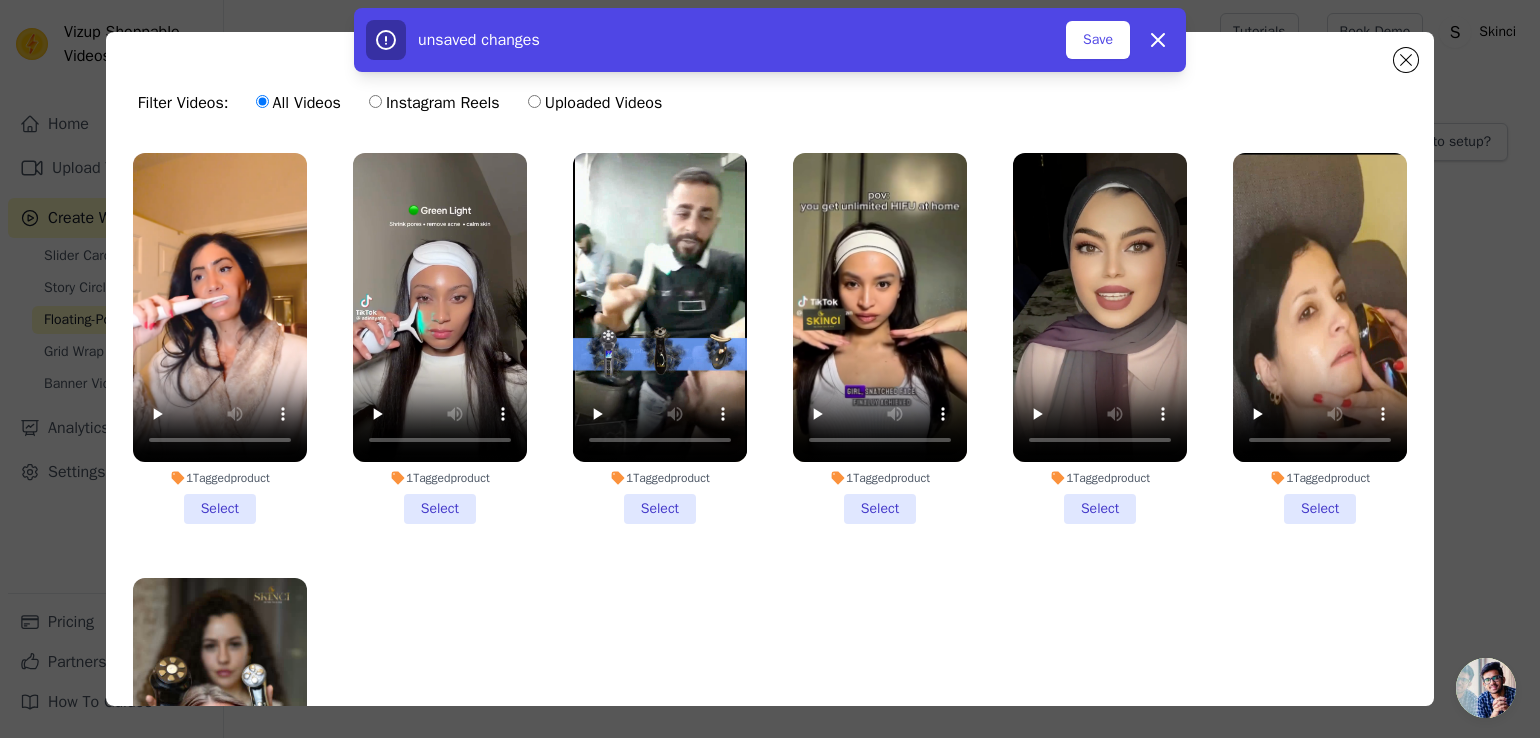 click on "1  Tagged  product     Select" at bounding box center [220, 338] 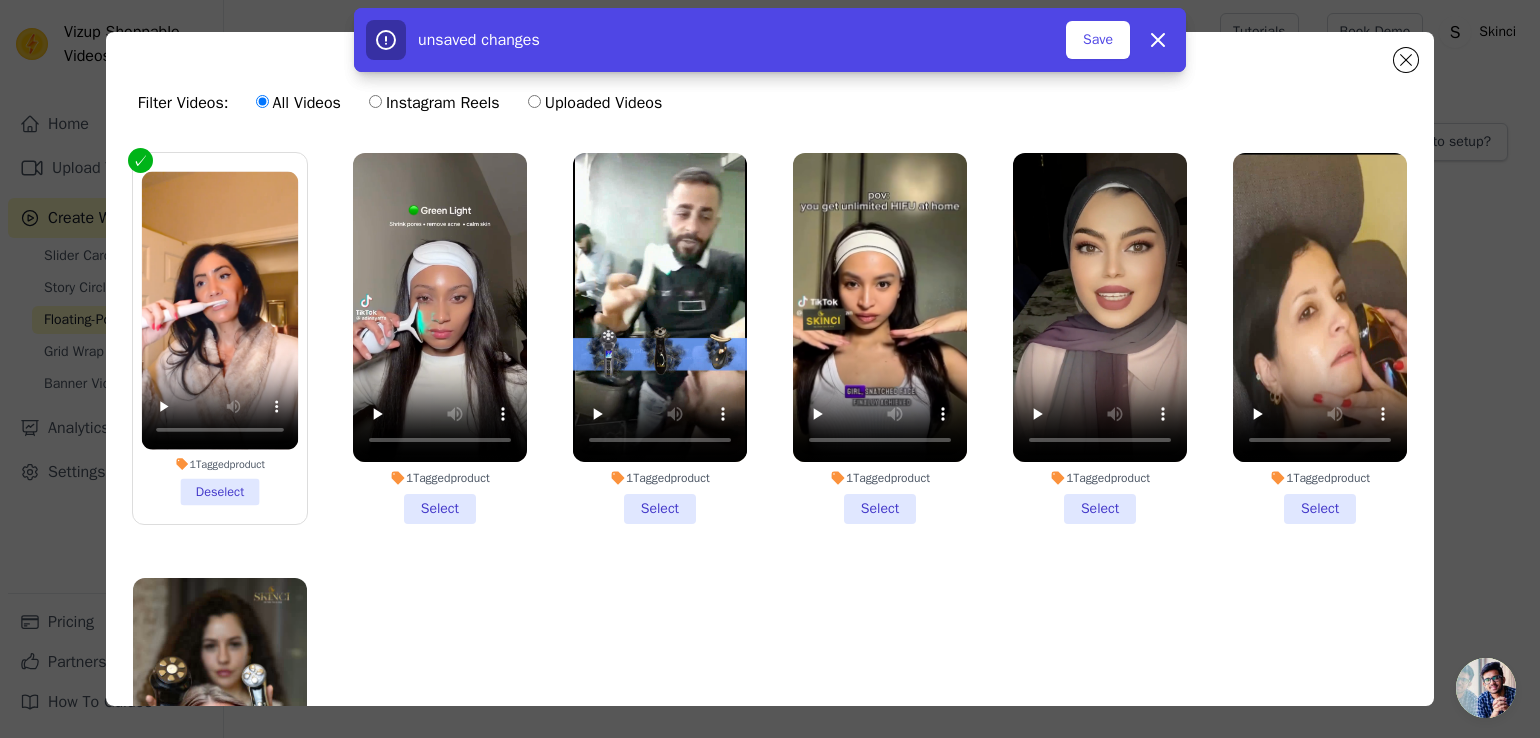 click on "1  Tagged  product     Select" at bounding box center [440, 338] 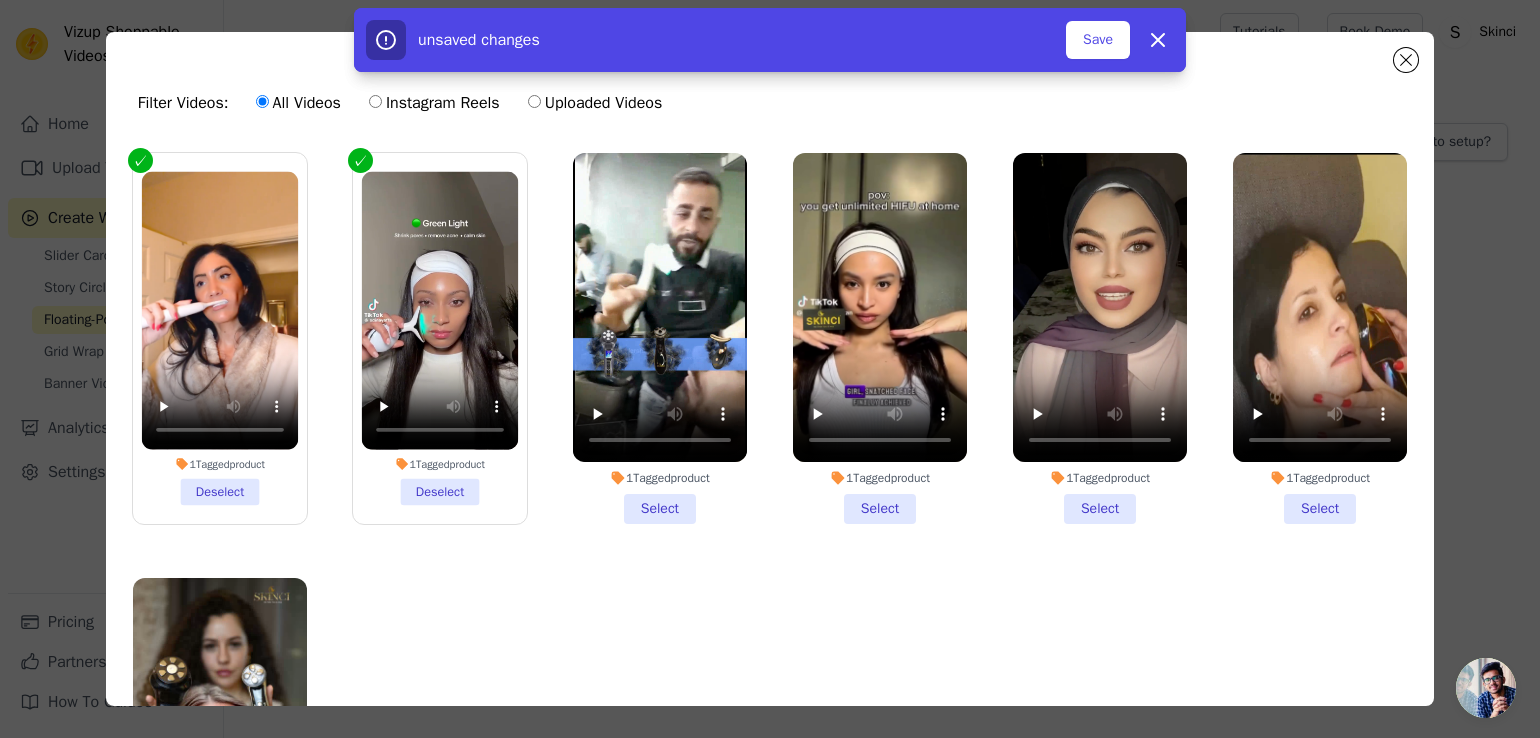 drag, startPoint x: 637, startPoint y: 503, endPoint x: 688, endPoint y: 516, distance: 52.63079 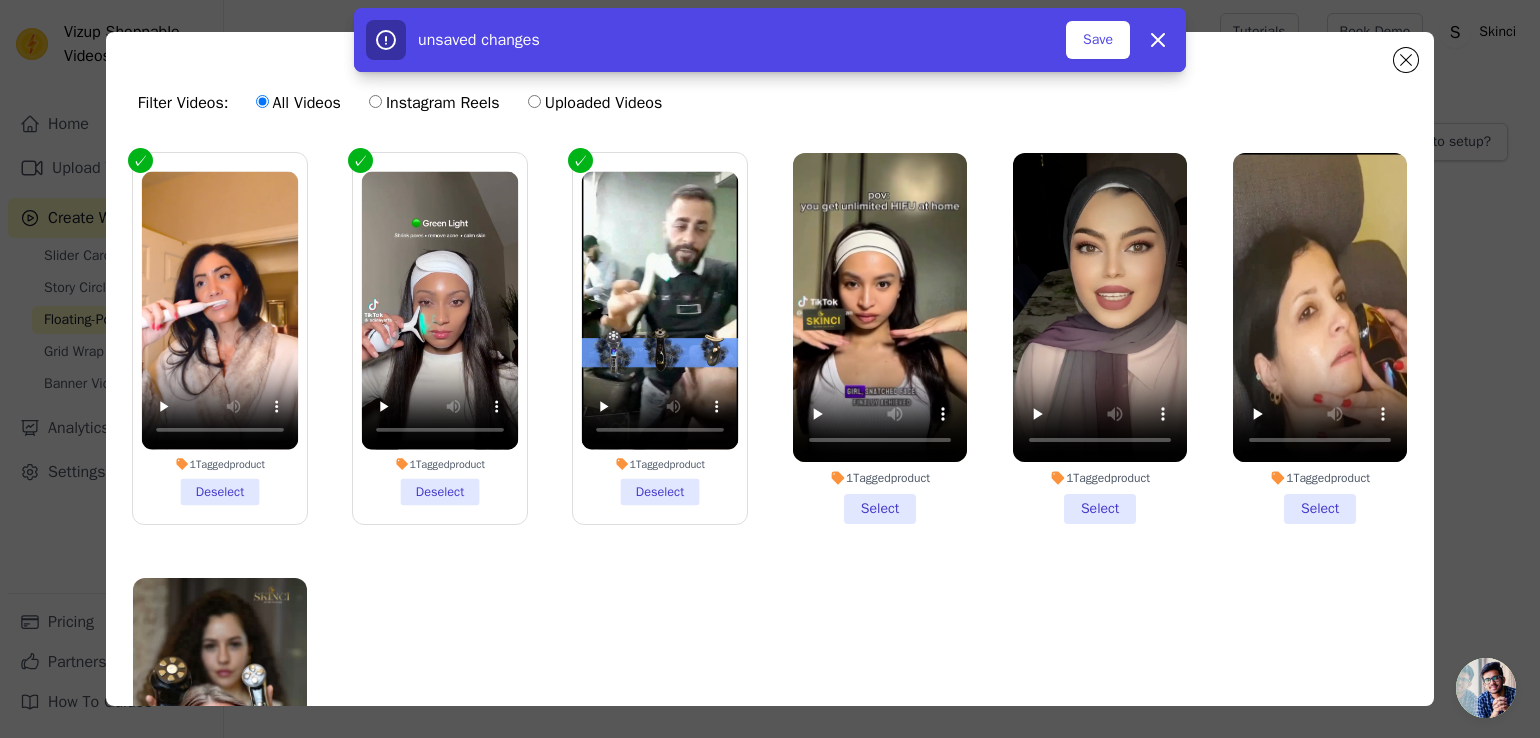 click on "1  Tagged  product     Select" at bounding box center (880, 338) 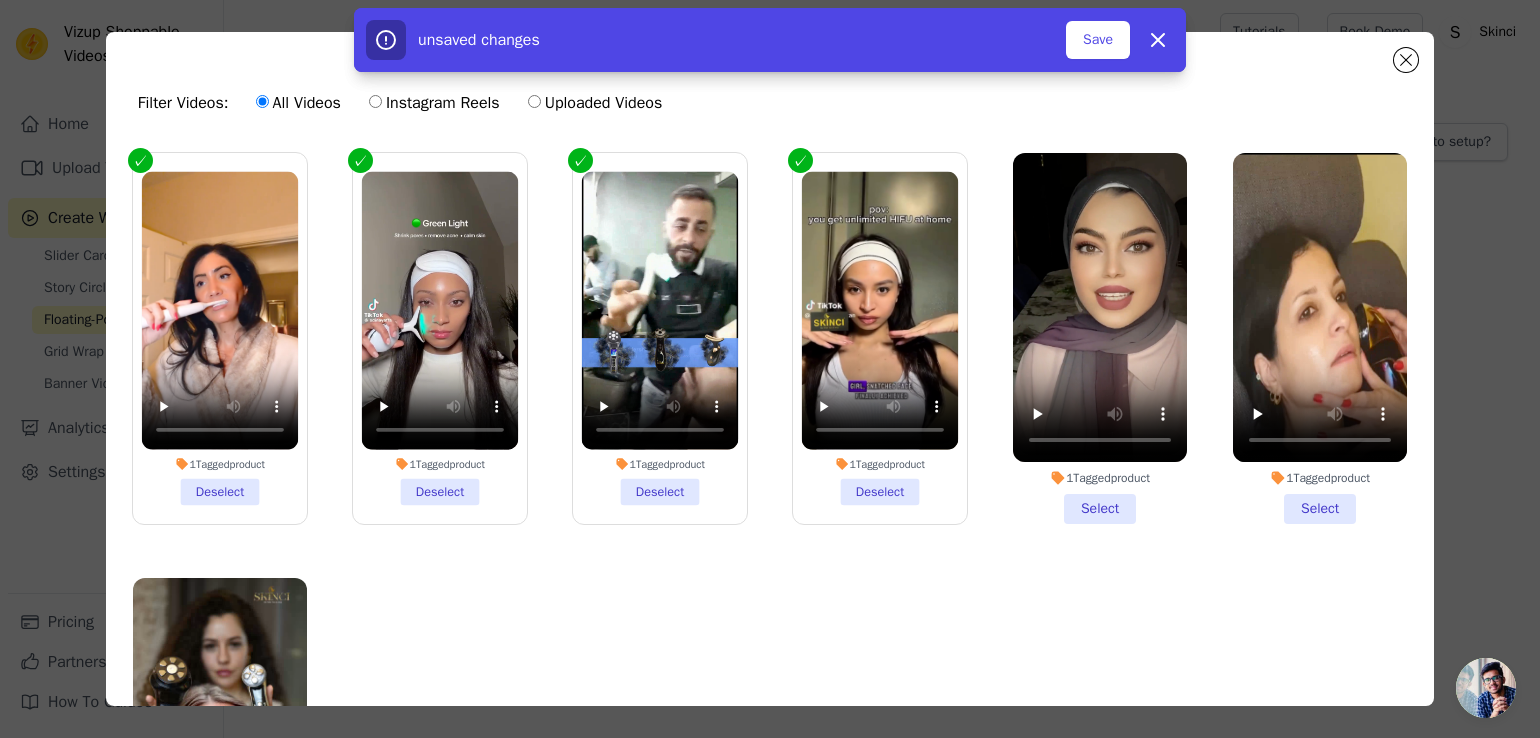 click on "1  Tagged  product     Select" at bounding box center (1100, 338) 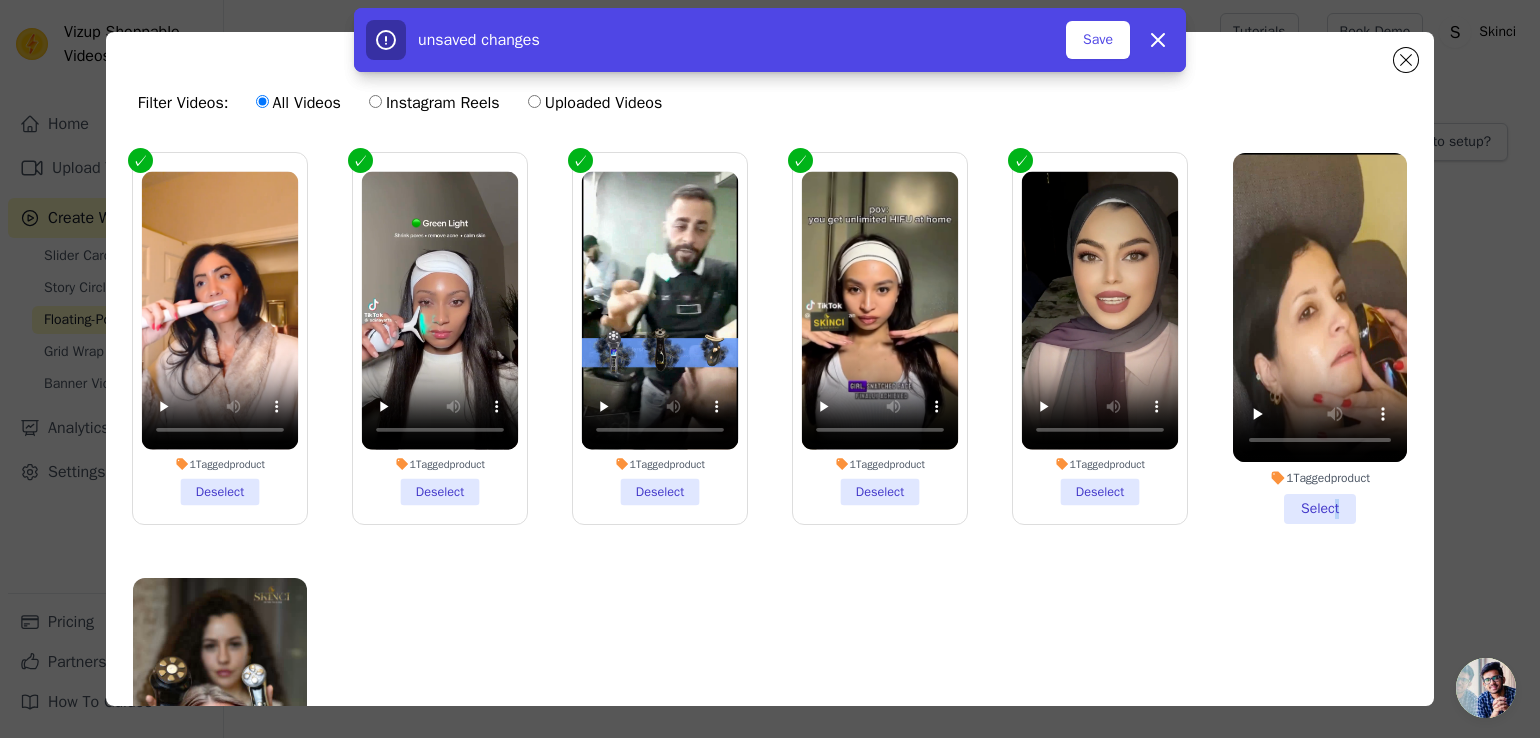 click on "1  Tagged  product     Select" at bounding box center (1320, 338) 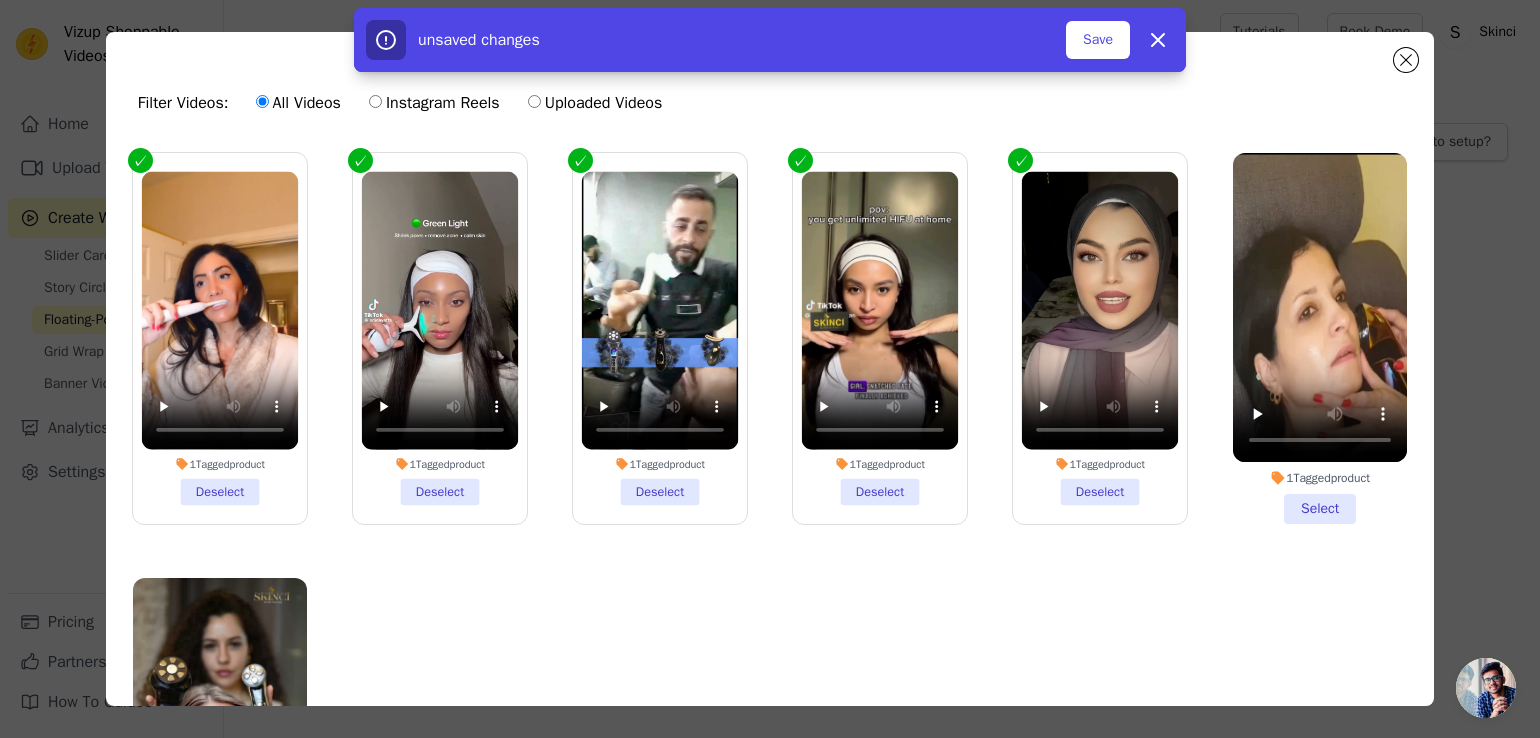 click on "1  Tagged  product     Select" at bounding box center [1320, 338] 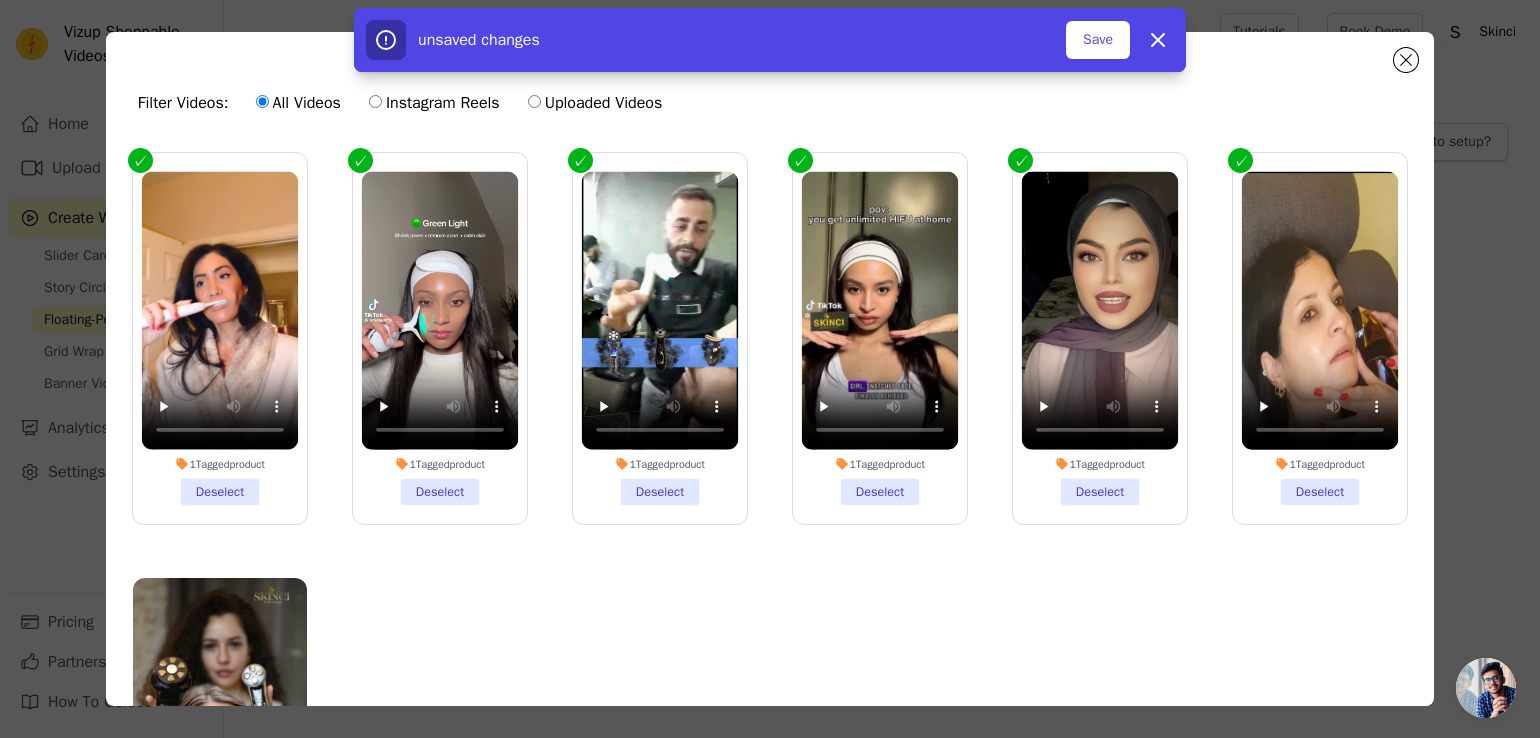 scroll, scrollTop: 172, scrollLeft: 0, axis: vertical 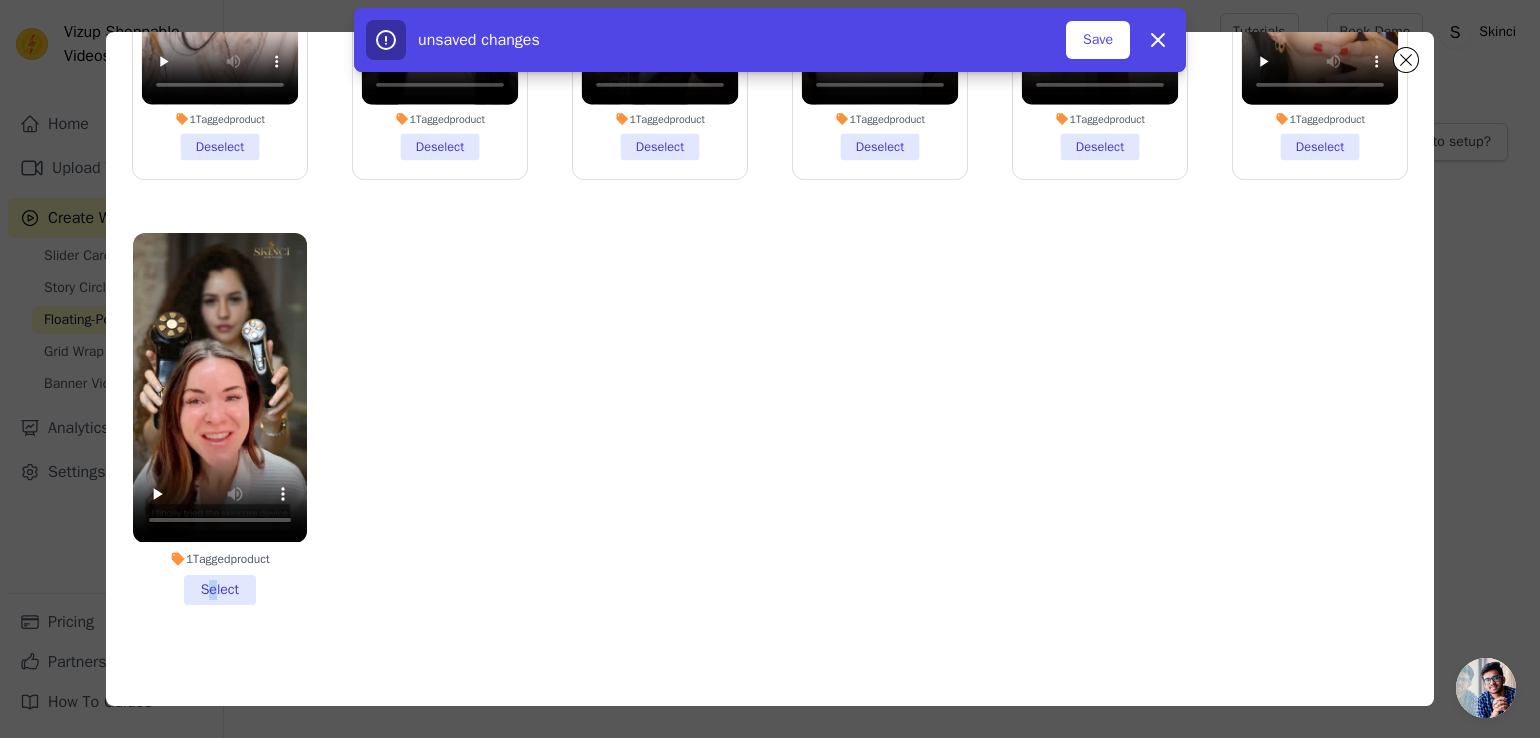 drag, startPoint x: 216, startPoint y: 574, endPoint x: 199, endPoint y: 559, distance: 22.671568 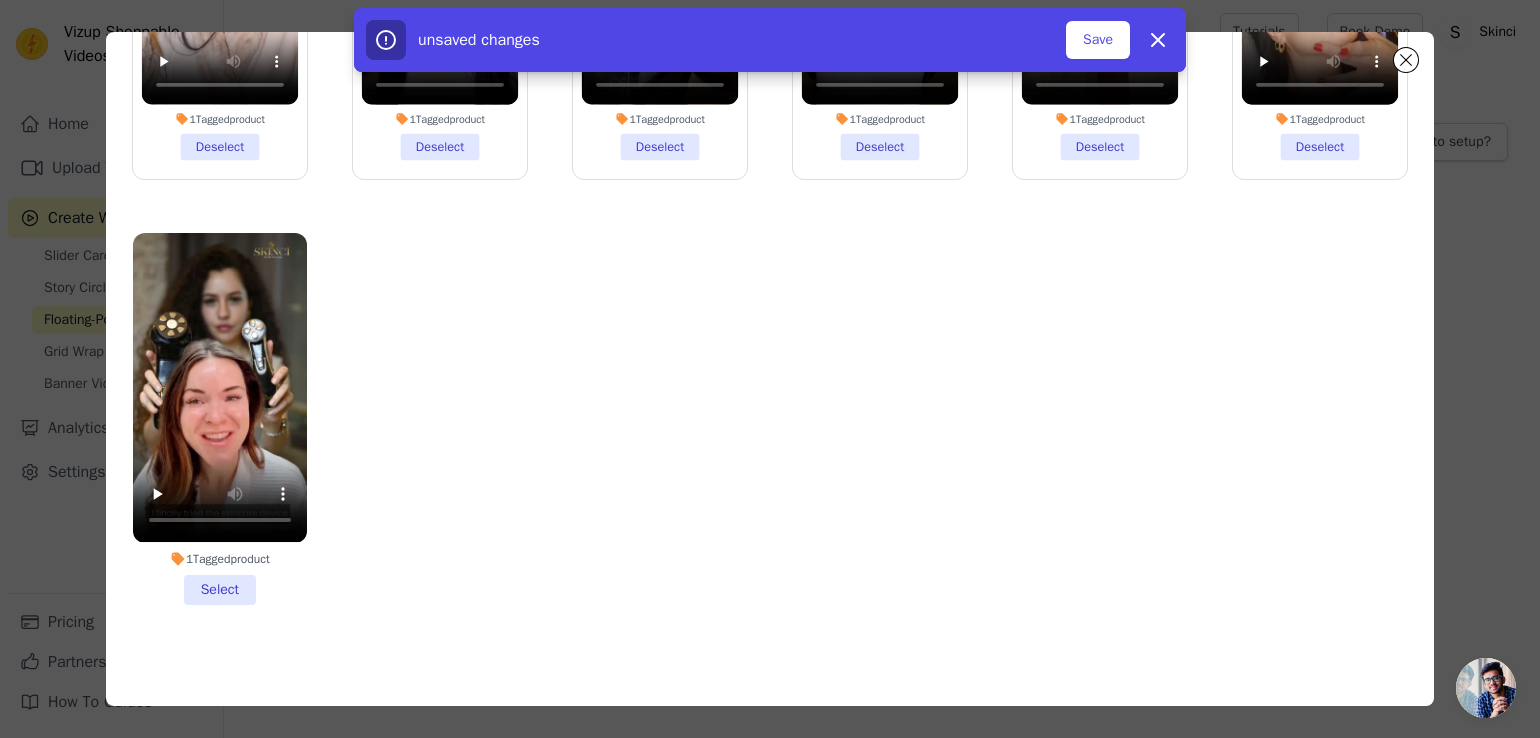 click on "1  Tagged  product     Select" at bounding box center (220, 418) 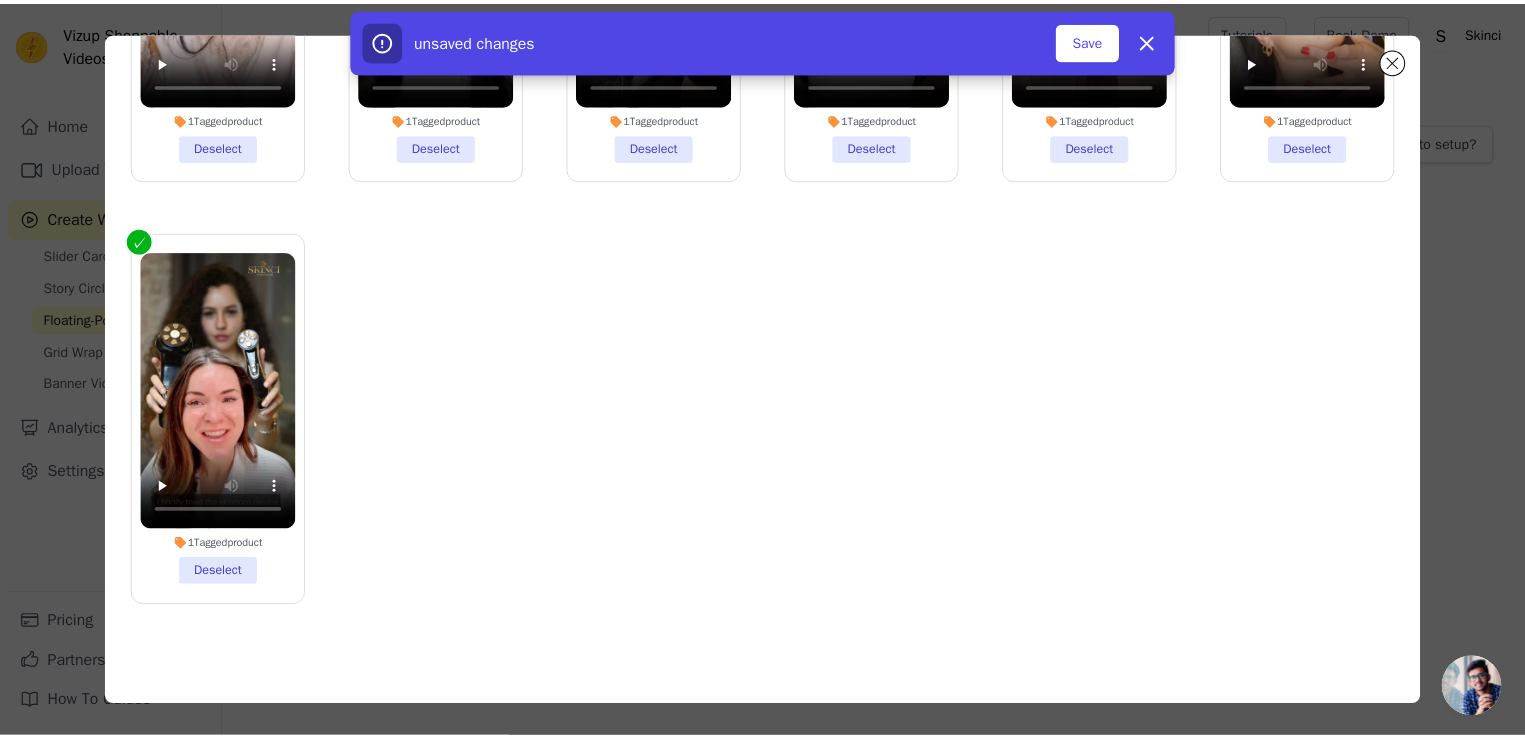 scroll, scrollTop: 0, scrollLeft: 0, axis: both 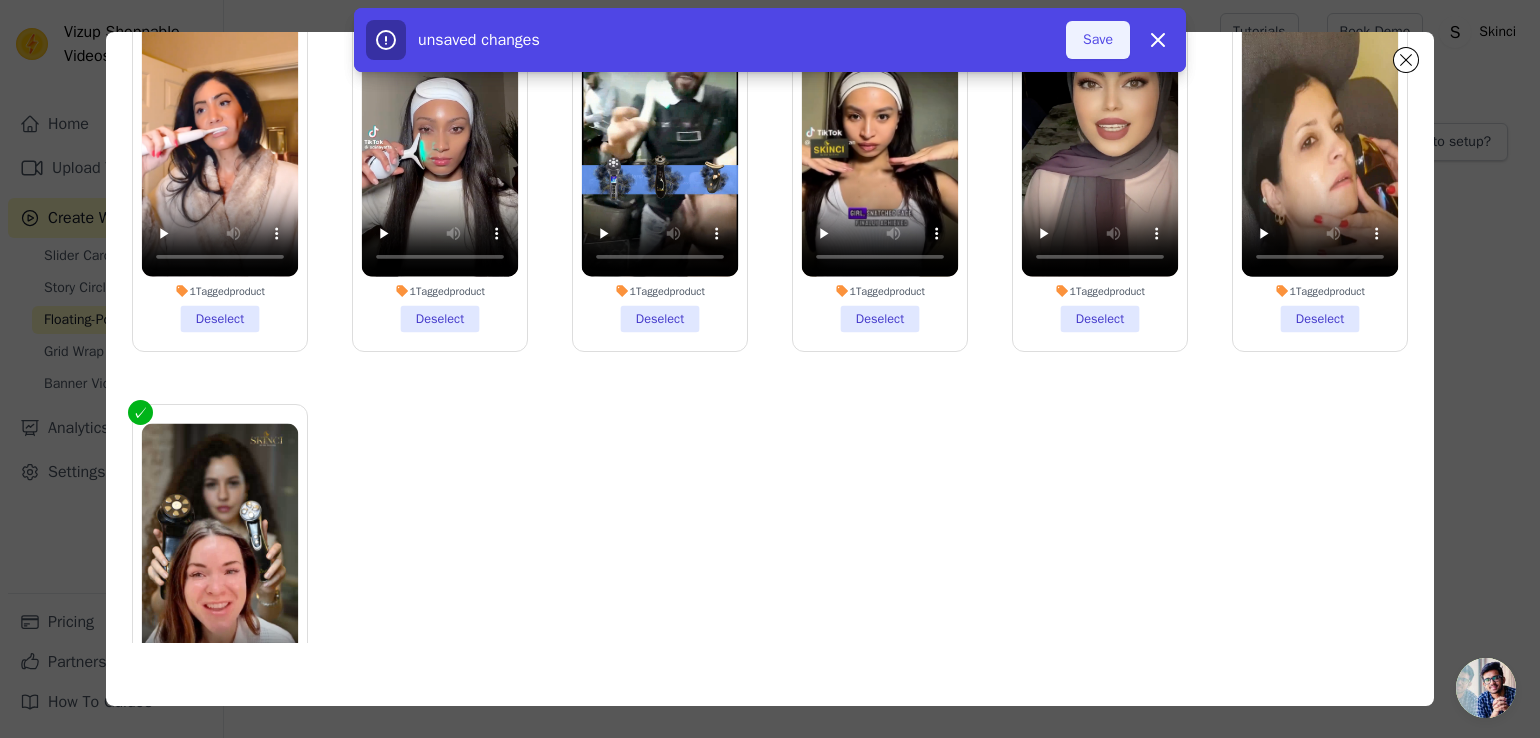 click on "Save" at bounding box center (1098, 40) 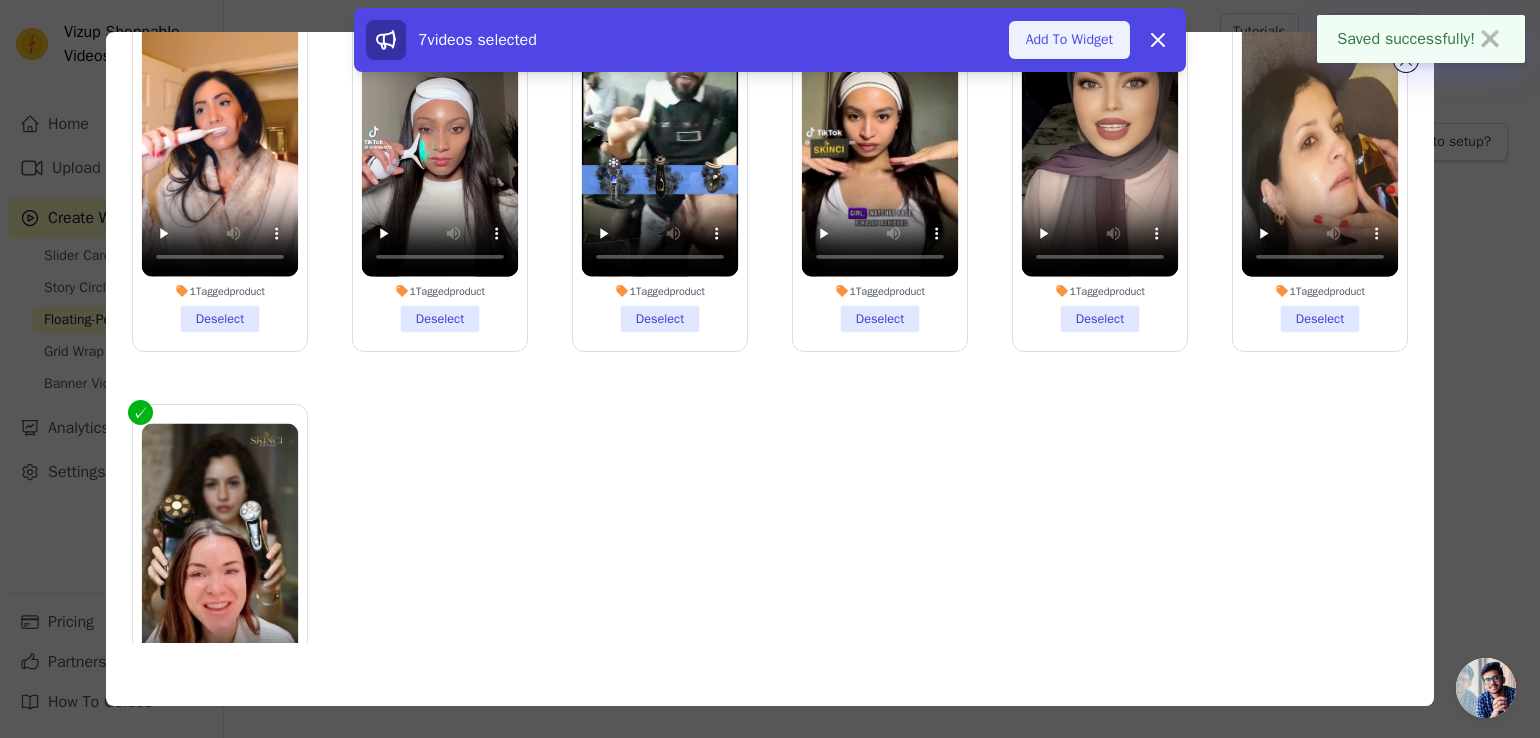 click on "Add To Widget" at bounding box center [1069, 40] 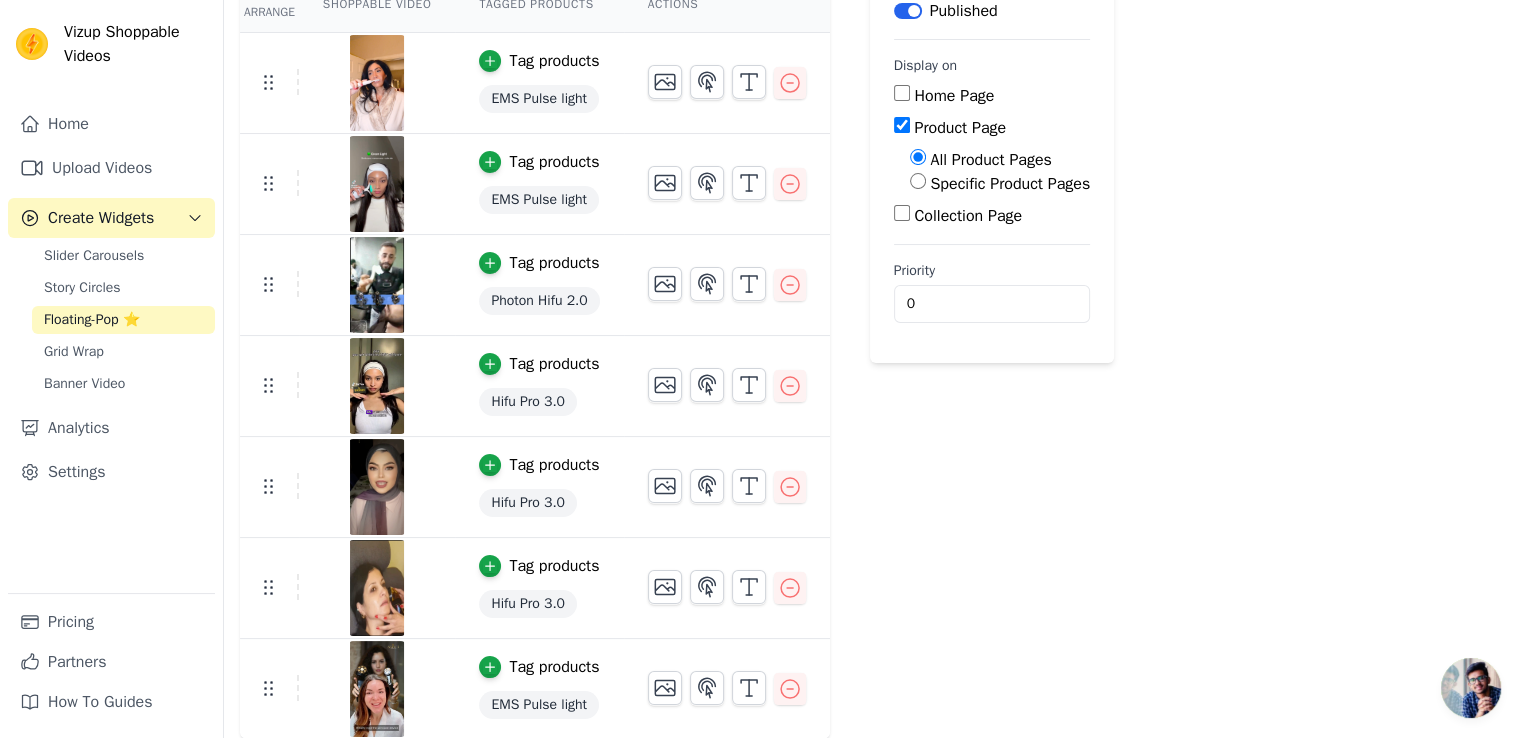 scroll, scrollTop: 0, scrollLeft: 0, axis: both 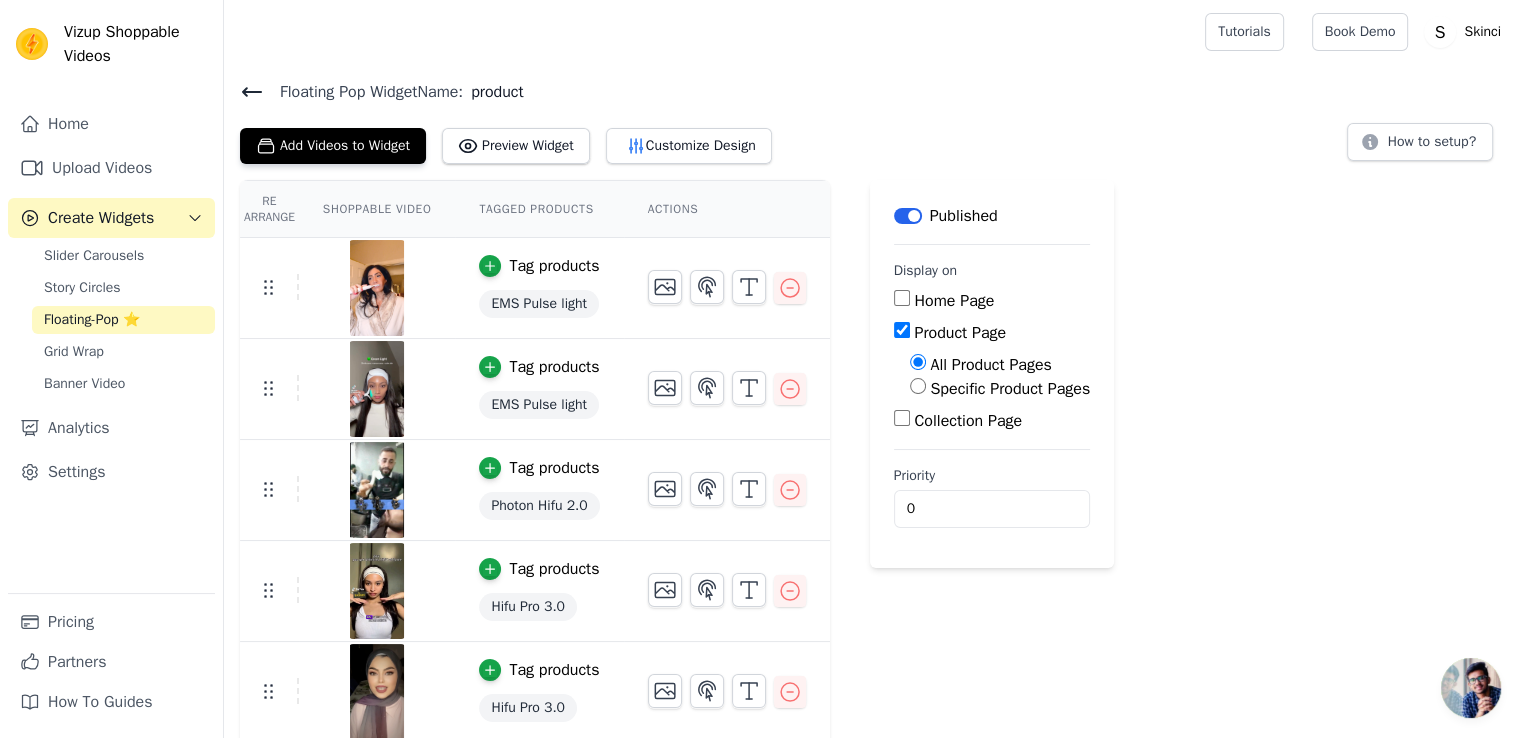 click 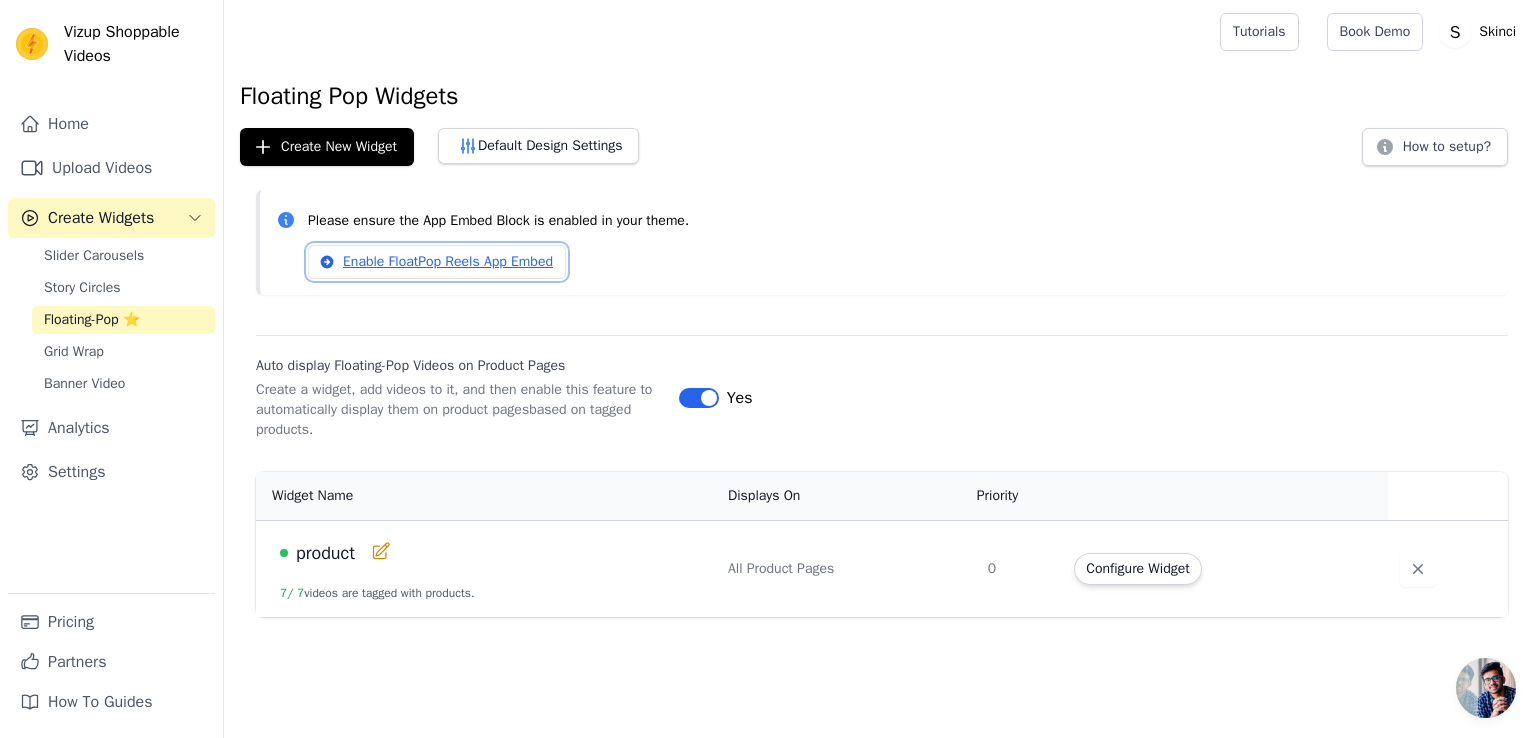 click on "Enable FloatPop Reels App Embed" at bounding box center (437, 262) 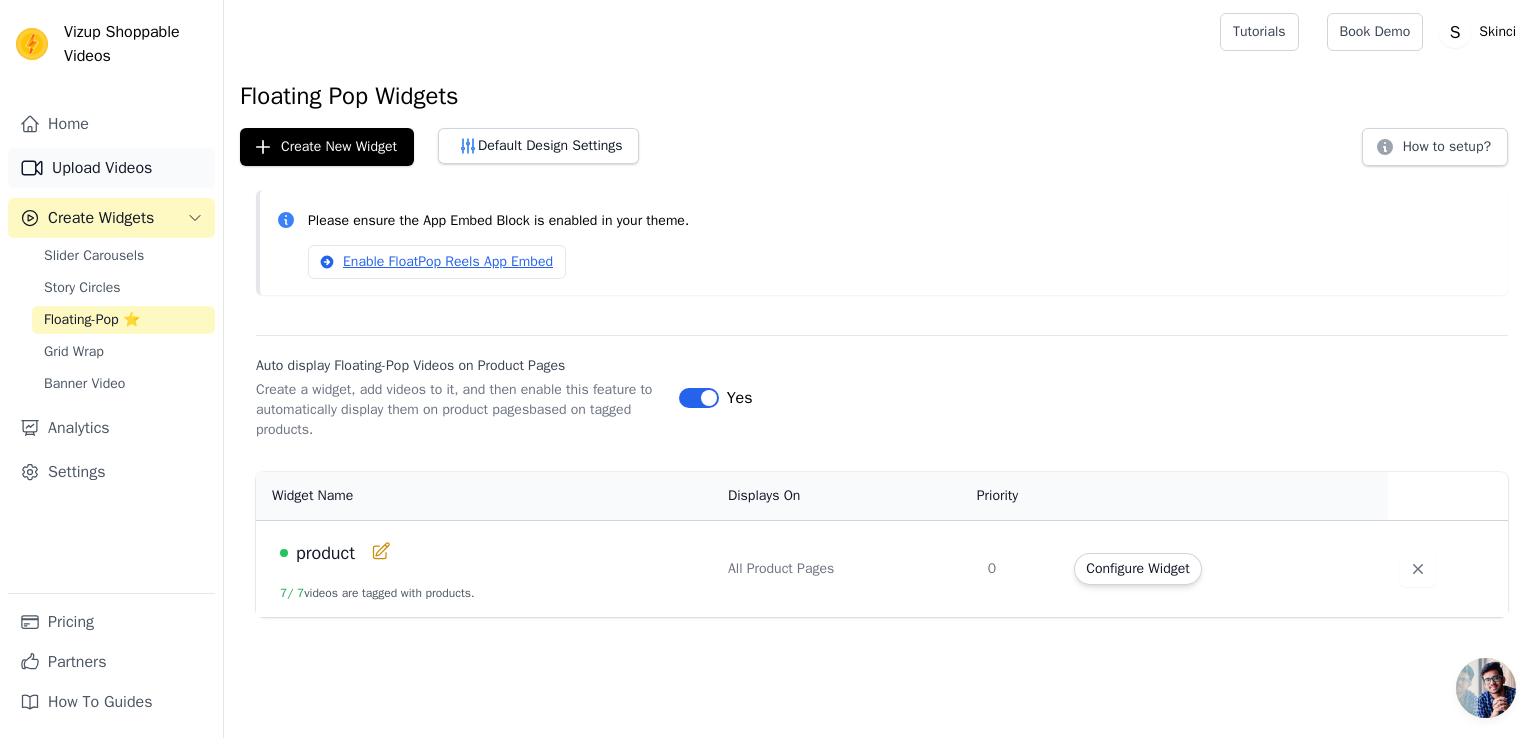 click on "Upload Videos" at bounding box center (111, 168) 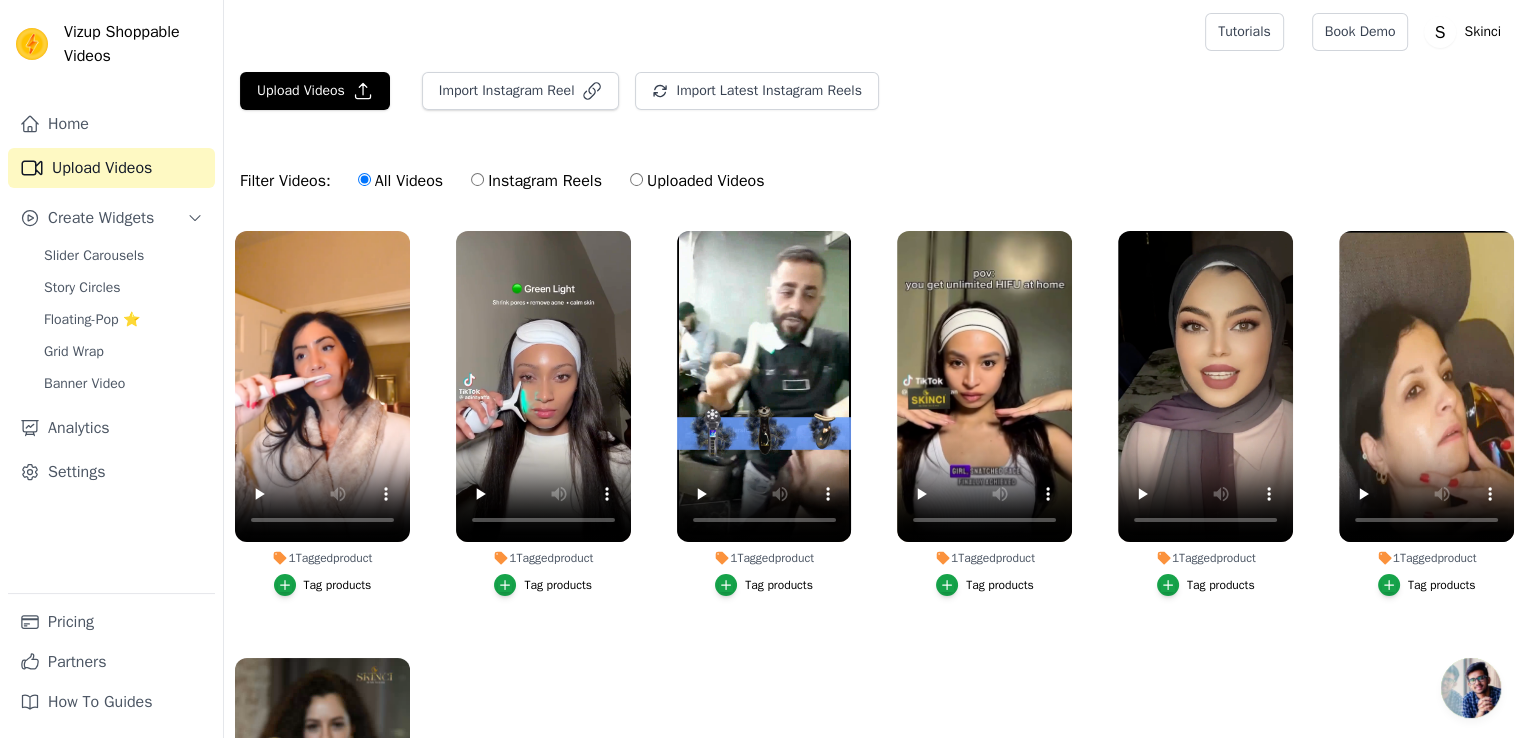 click on "Tag products" at bounding box center (1206, 585) 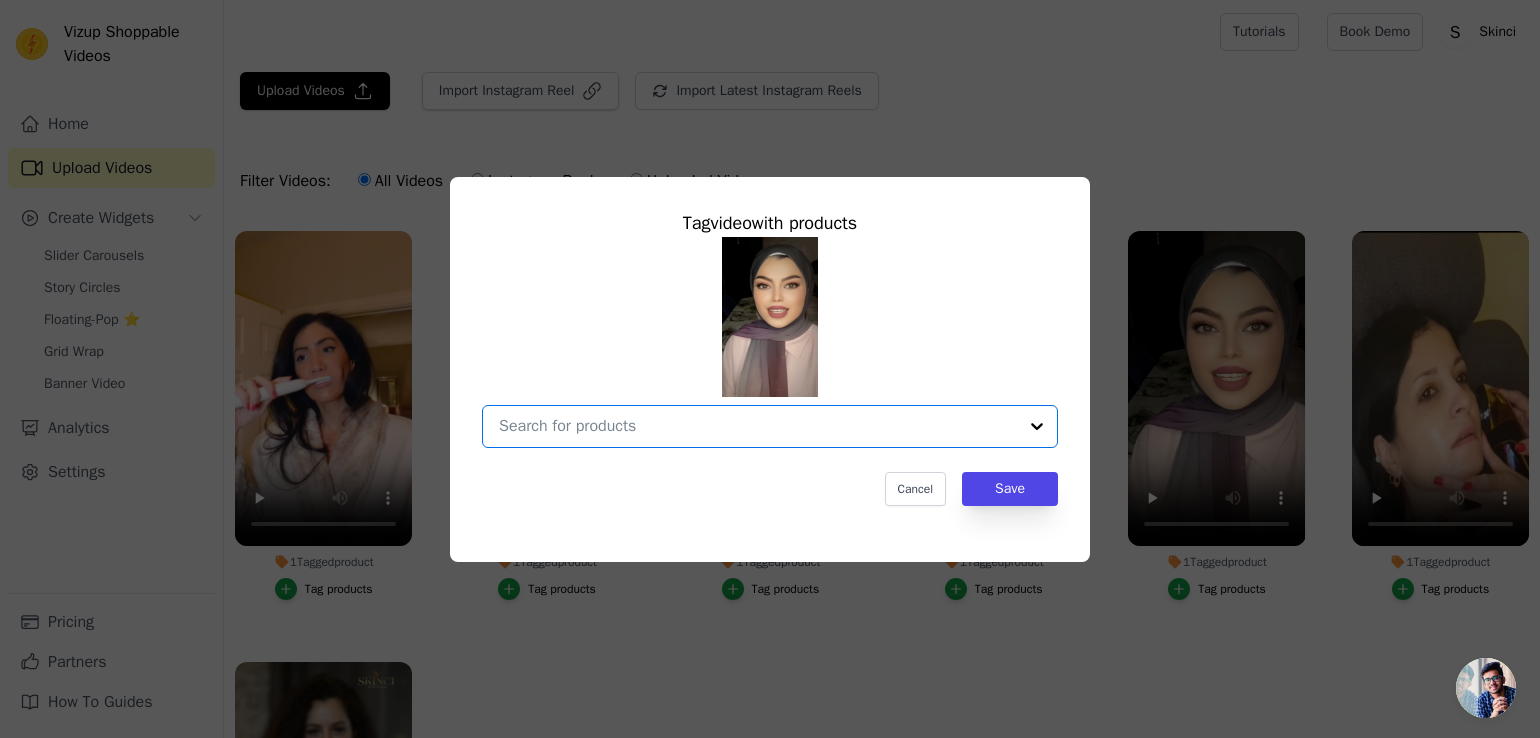 click on "1  Tagged  product     Tag  video  with products       Option undefined, selected.   Select is focused, type to refine list, press down to open the menu.                   Cancel   Save     Tag products" at bounding box center (758, 426) 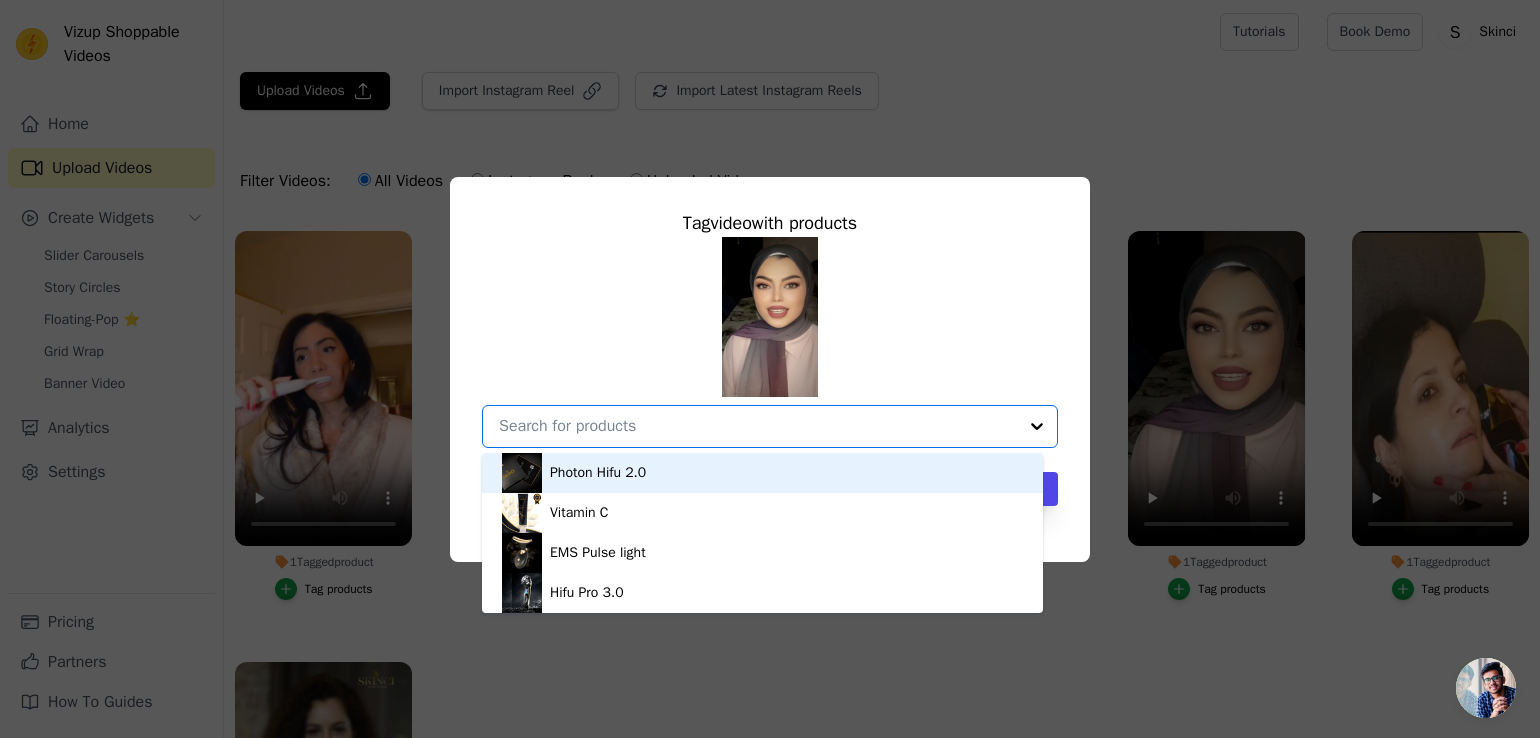 click on "Photon Hifu 2.0" at bounding box center [762, 473] 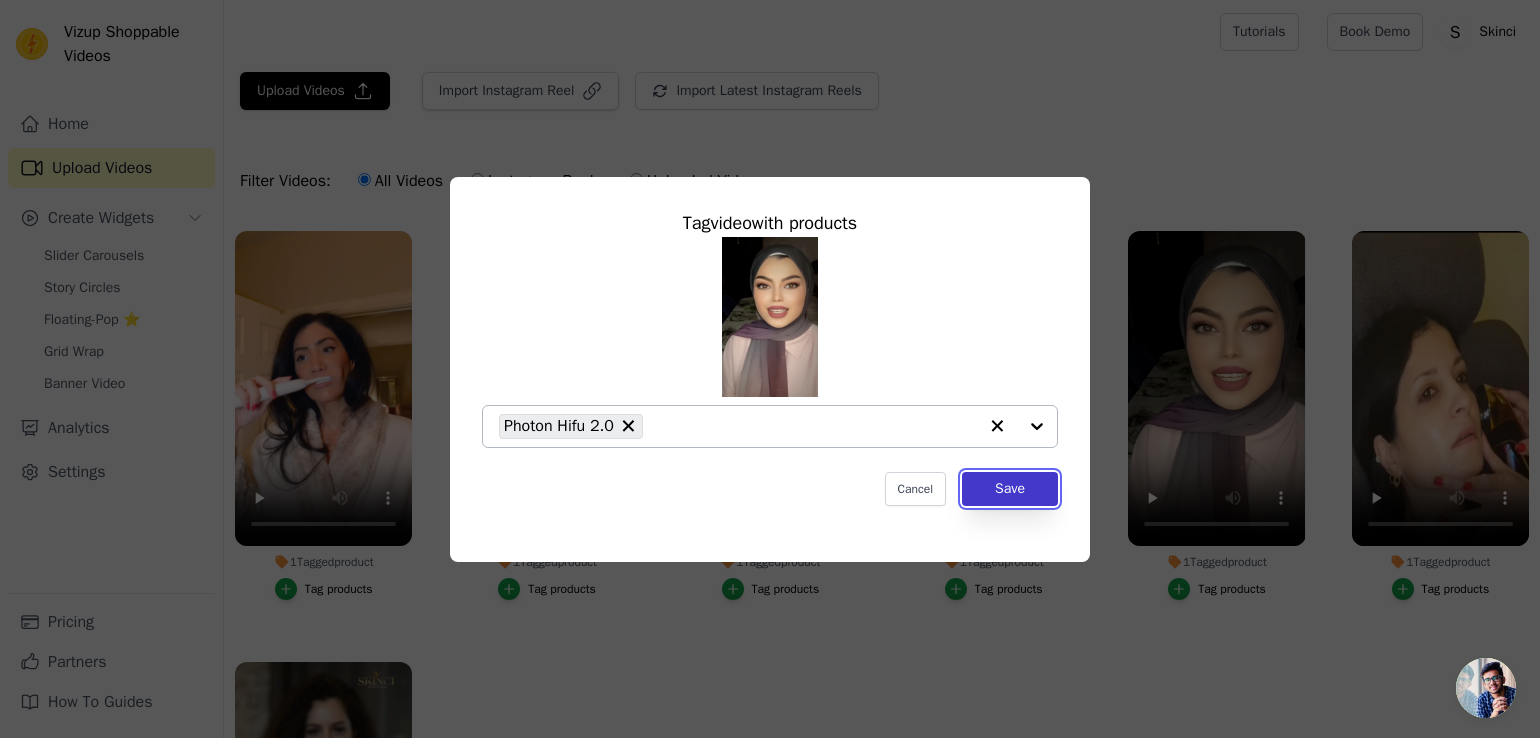 click on "Save" at bounding box center (1010, 489) 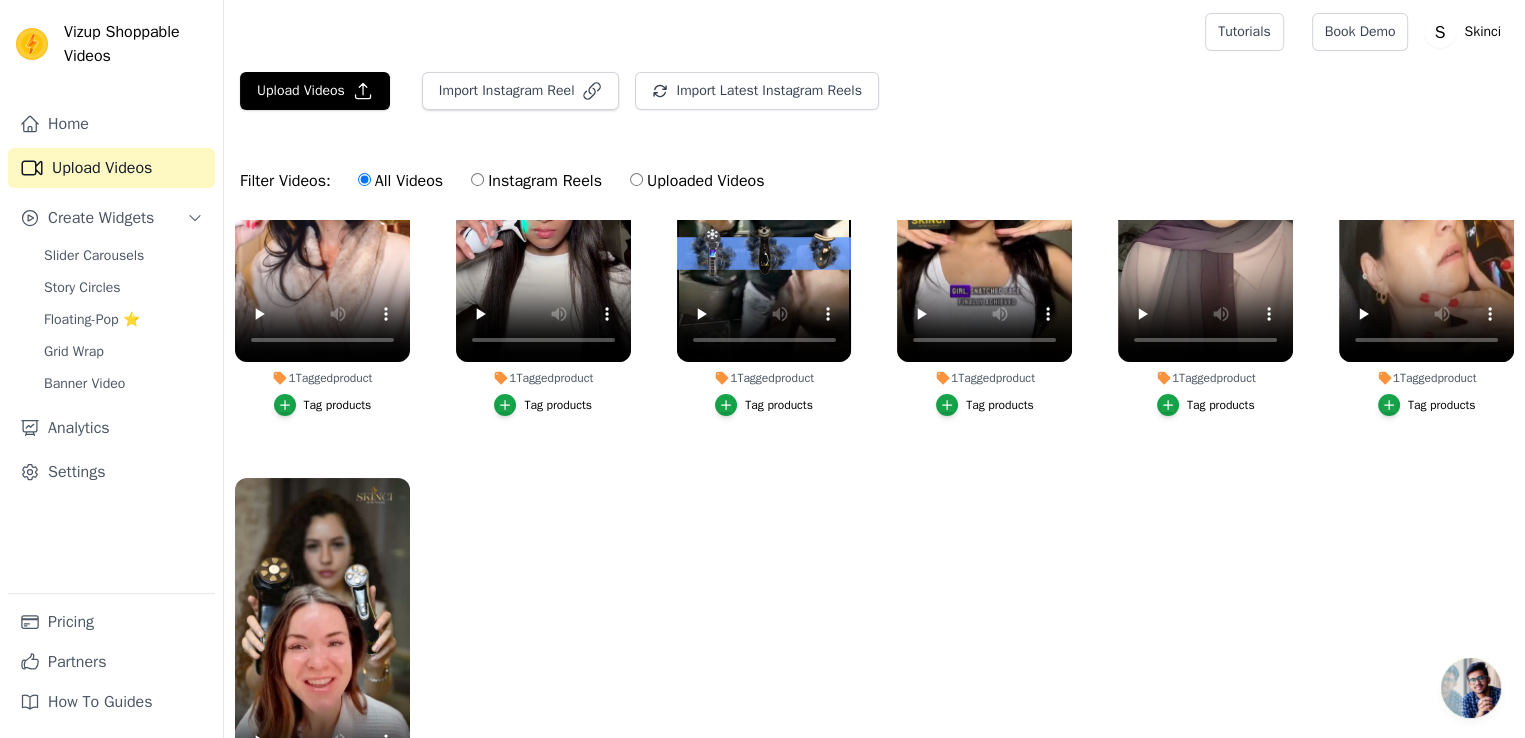 scroll, scrollTop: 0, scrollLeft: 0, axis: both 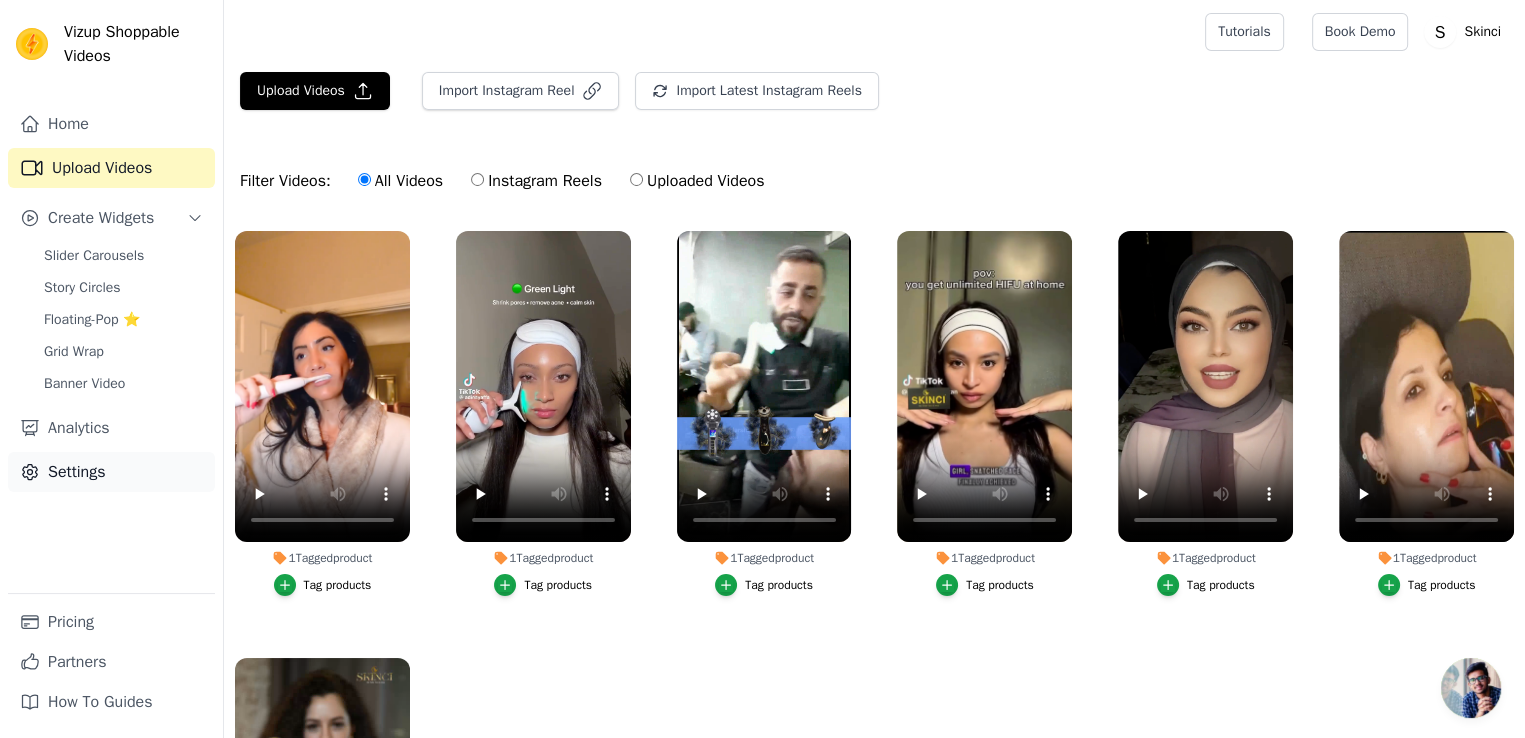 click on "Settings" at bounding box center [111, 472] 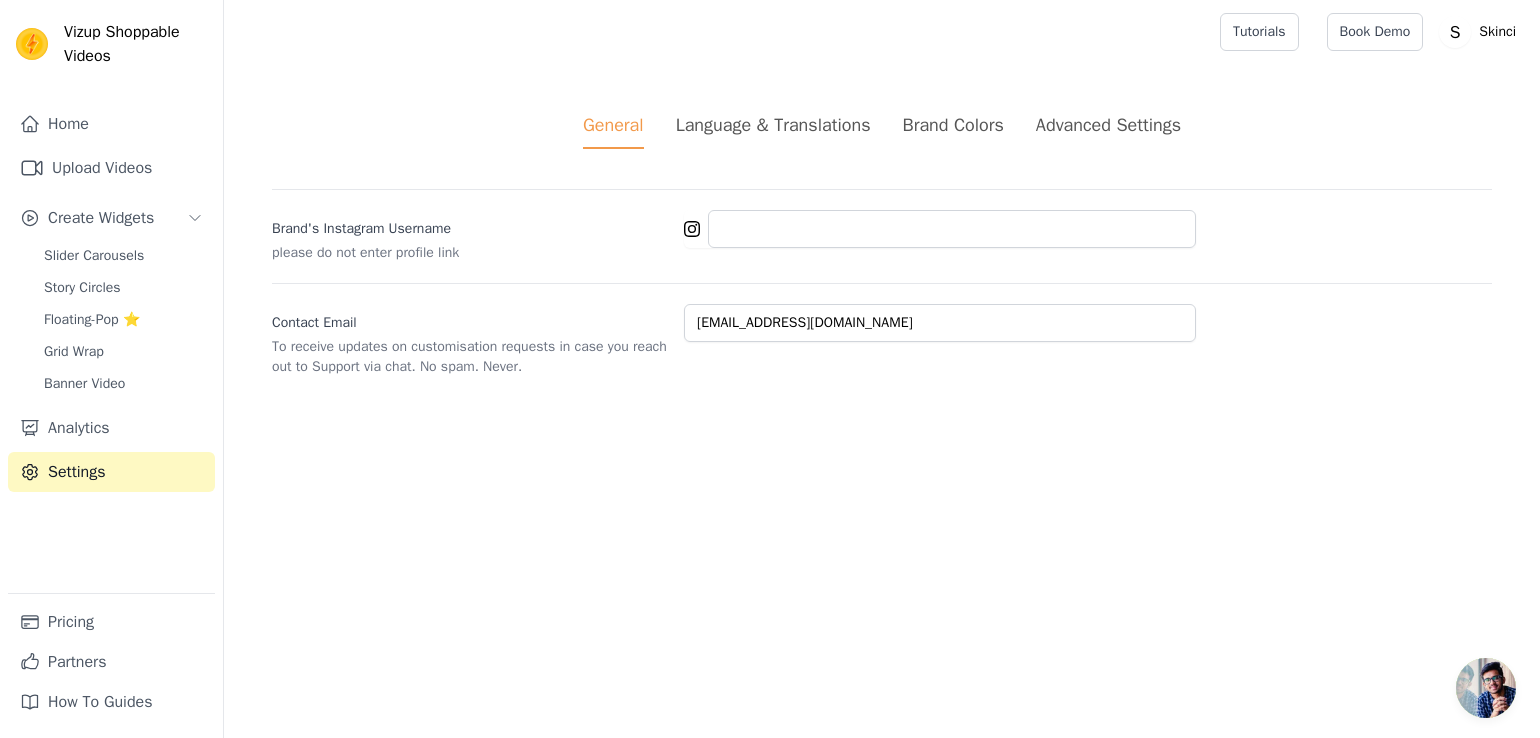 click on "Language & Translations" at bounding box center [773, 125] 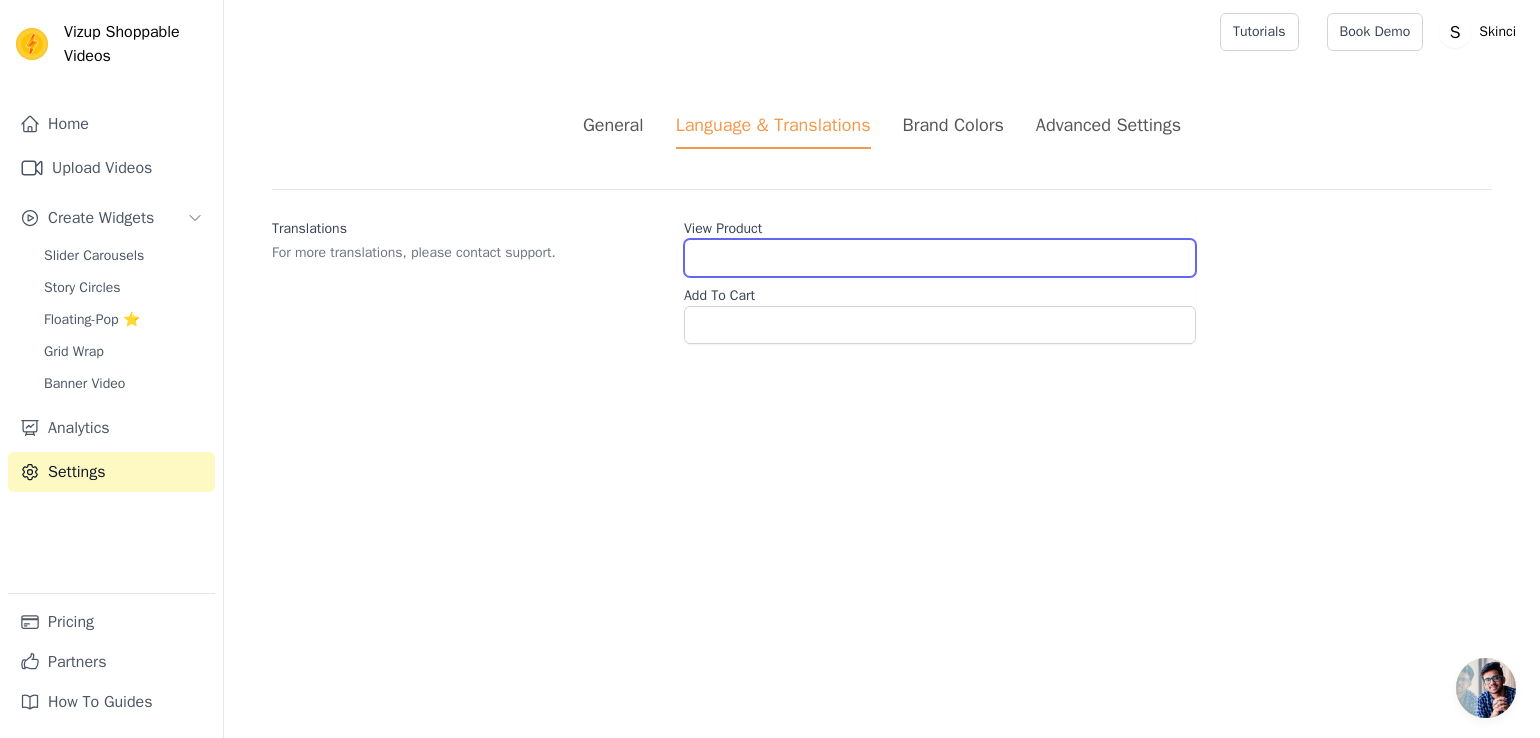 click on "View Product" at bounding box center (940, 258) 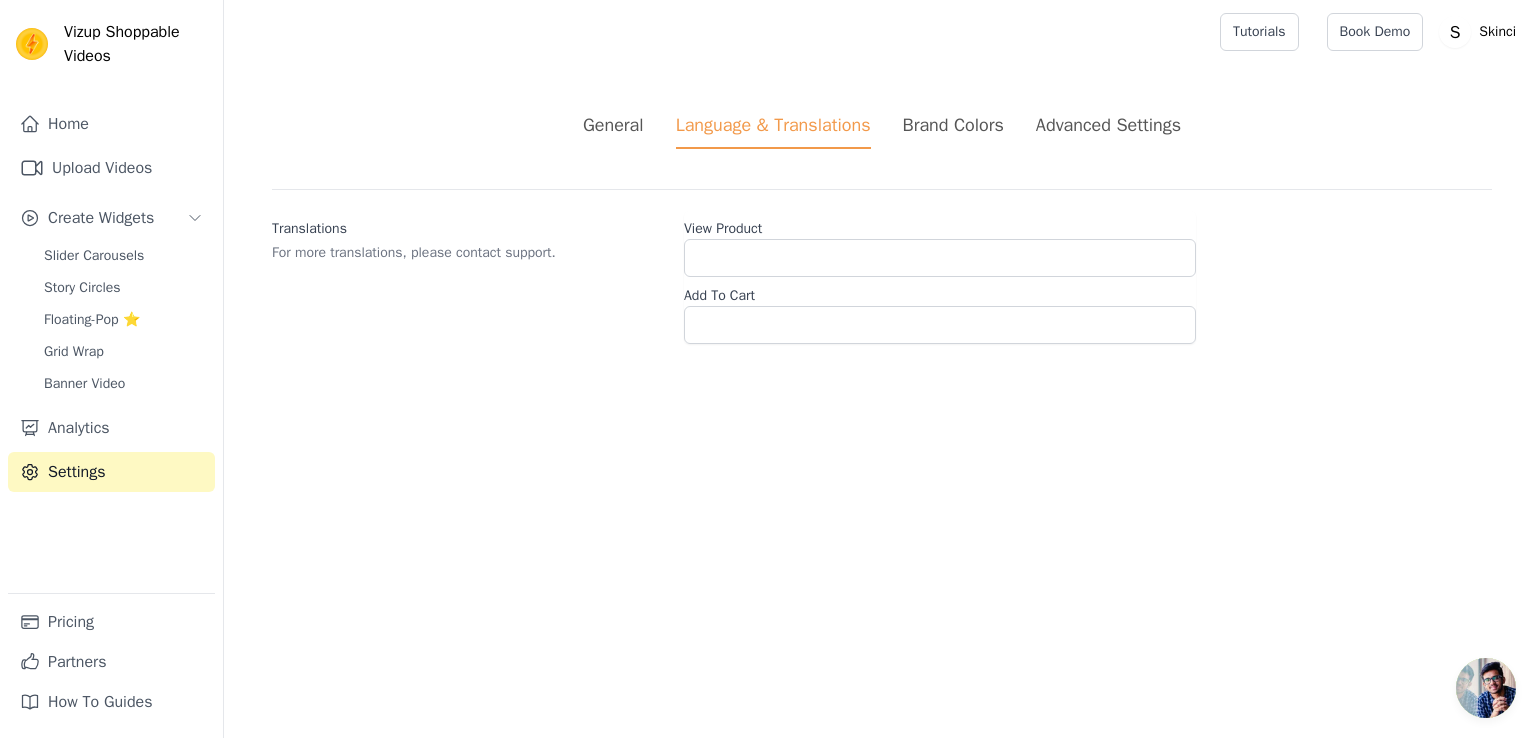 click on "View Product" at bounding box center [940, 225] 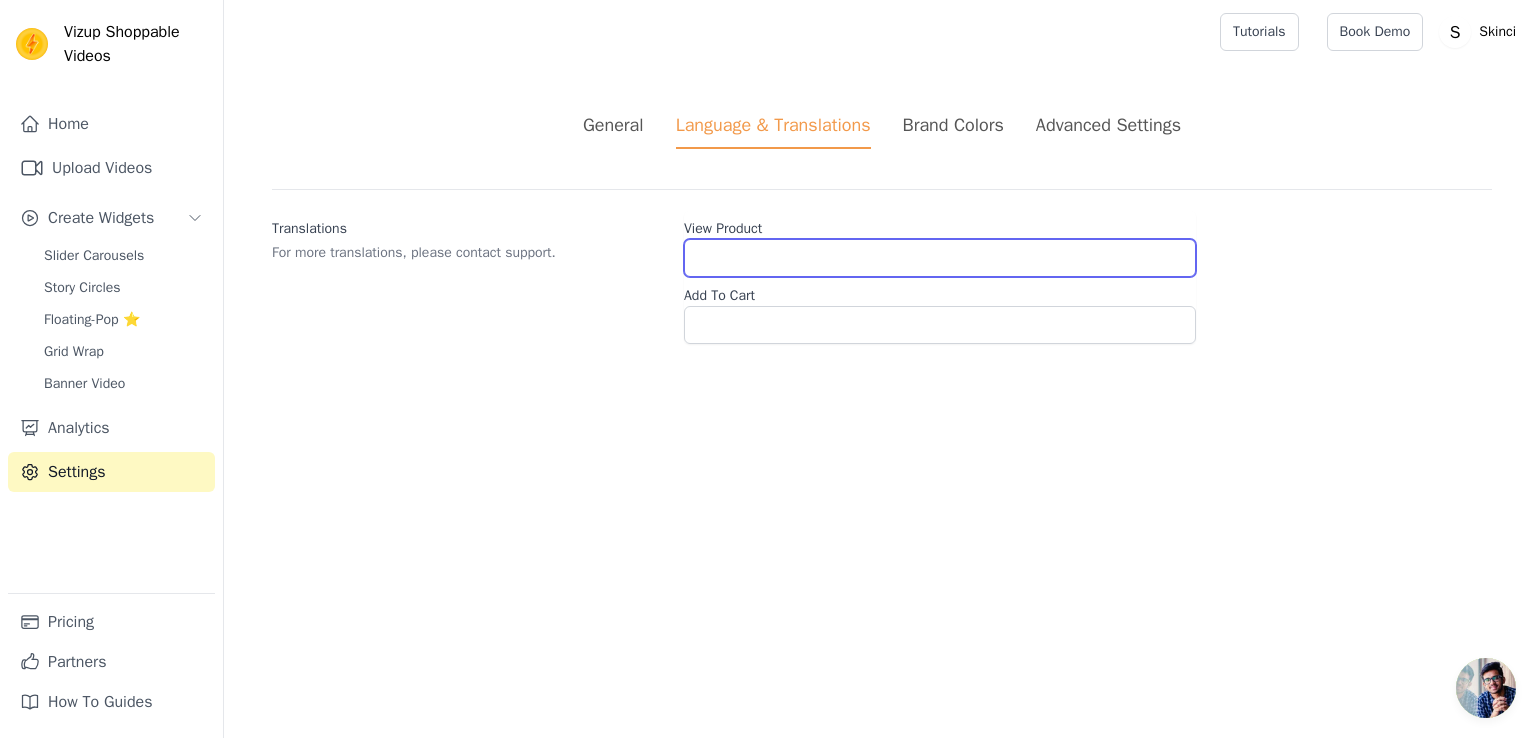 click on "View Product" at bounding box center [940, 258] 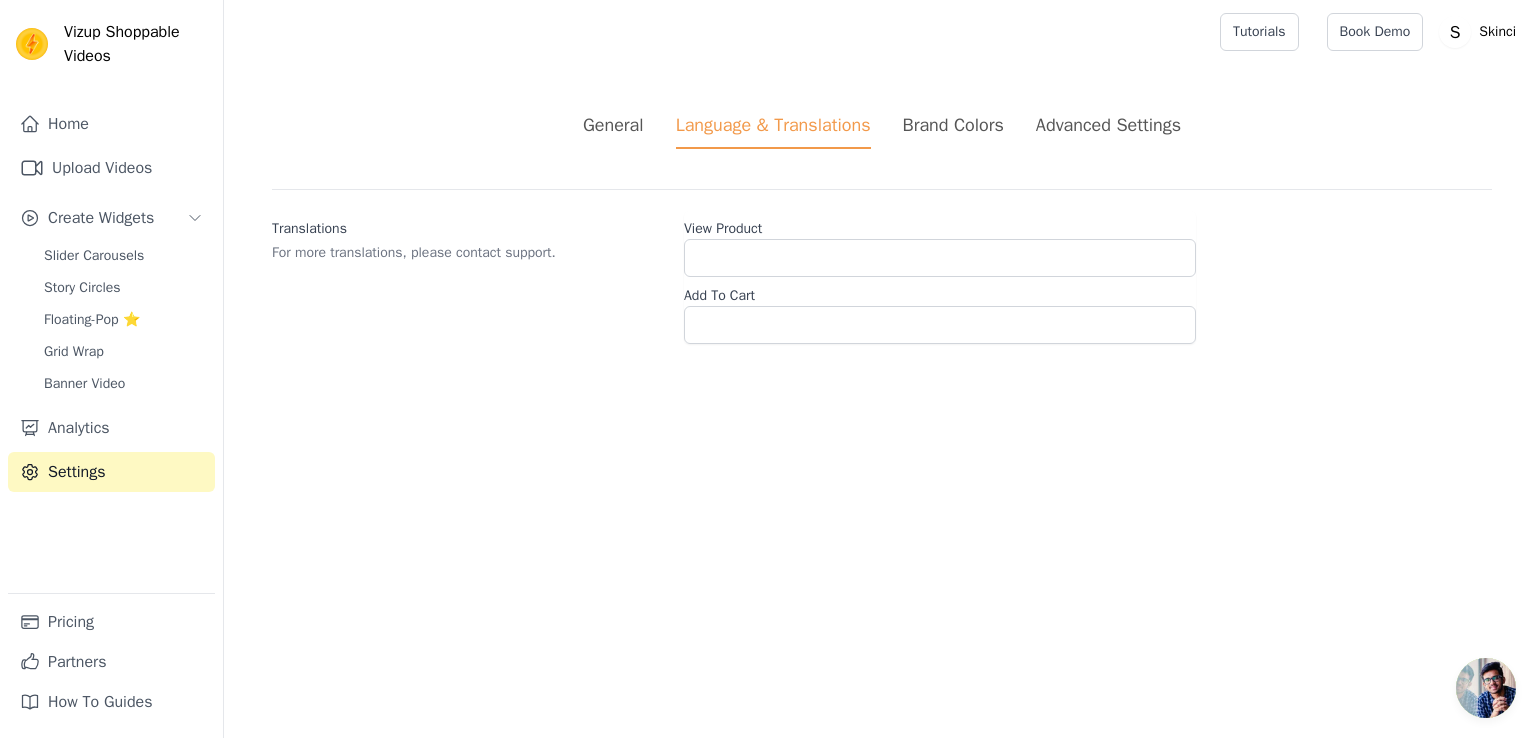 click on "View Product" at bounding box center (940, 225) 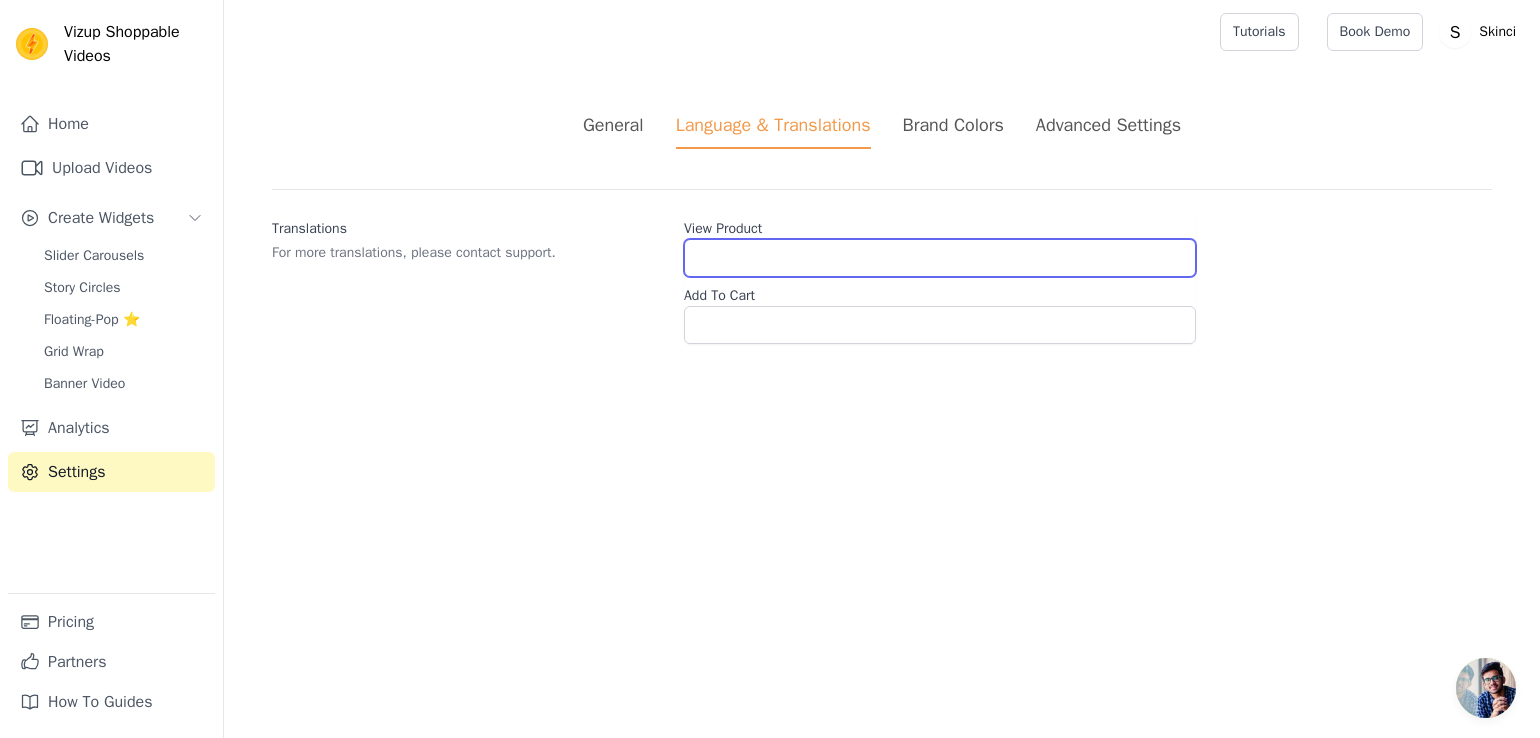 click on "View Product" at bounding box center (940, 258) 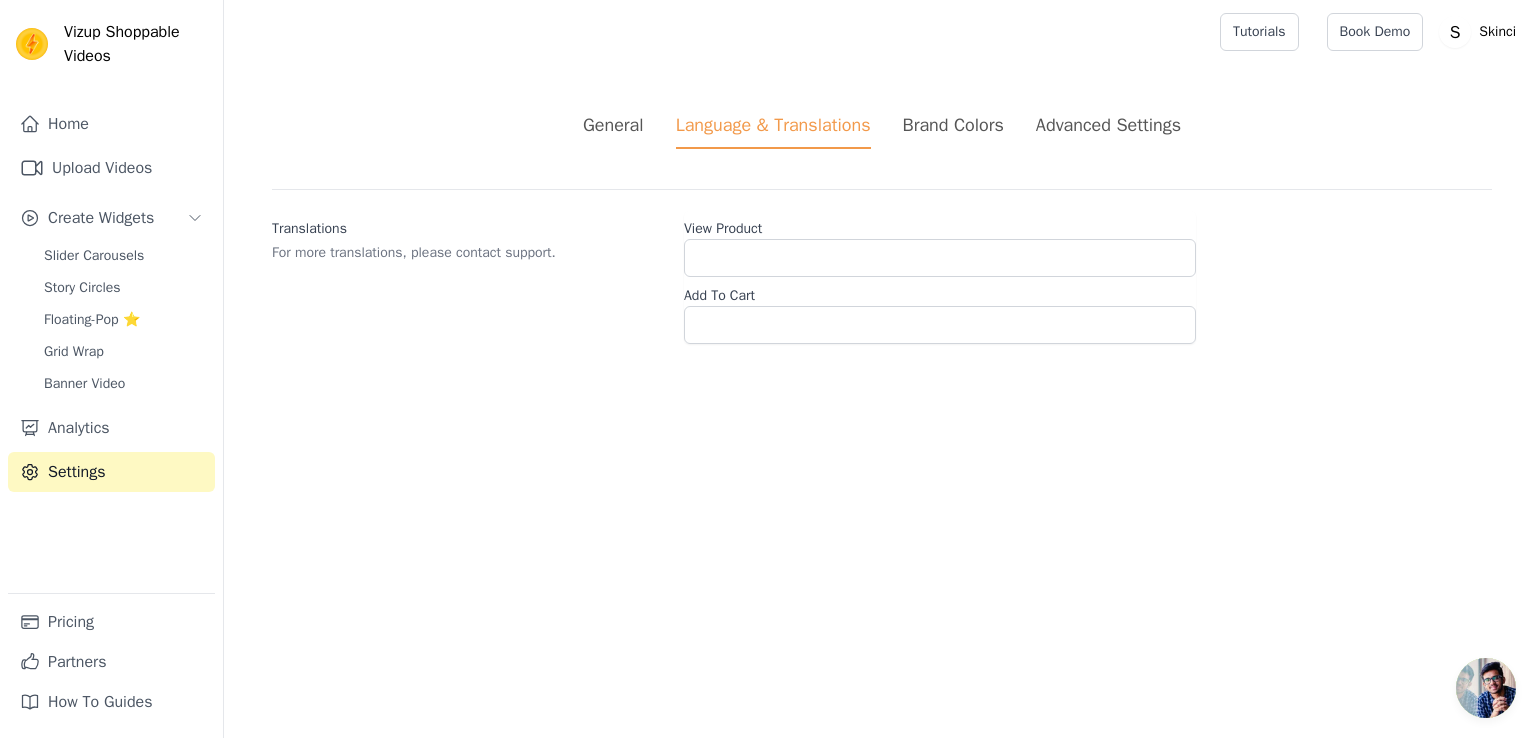click on "View Product" at bounding box center (940, 225) 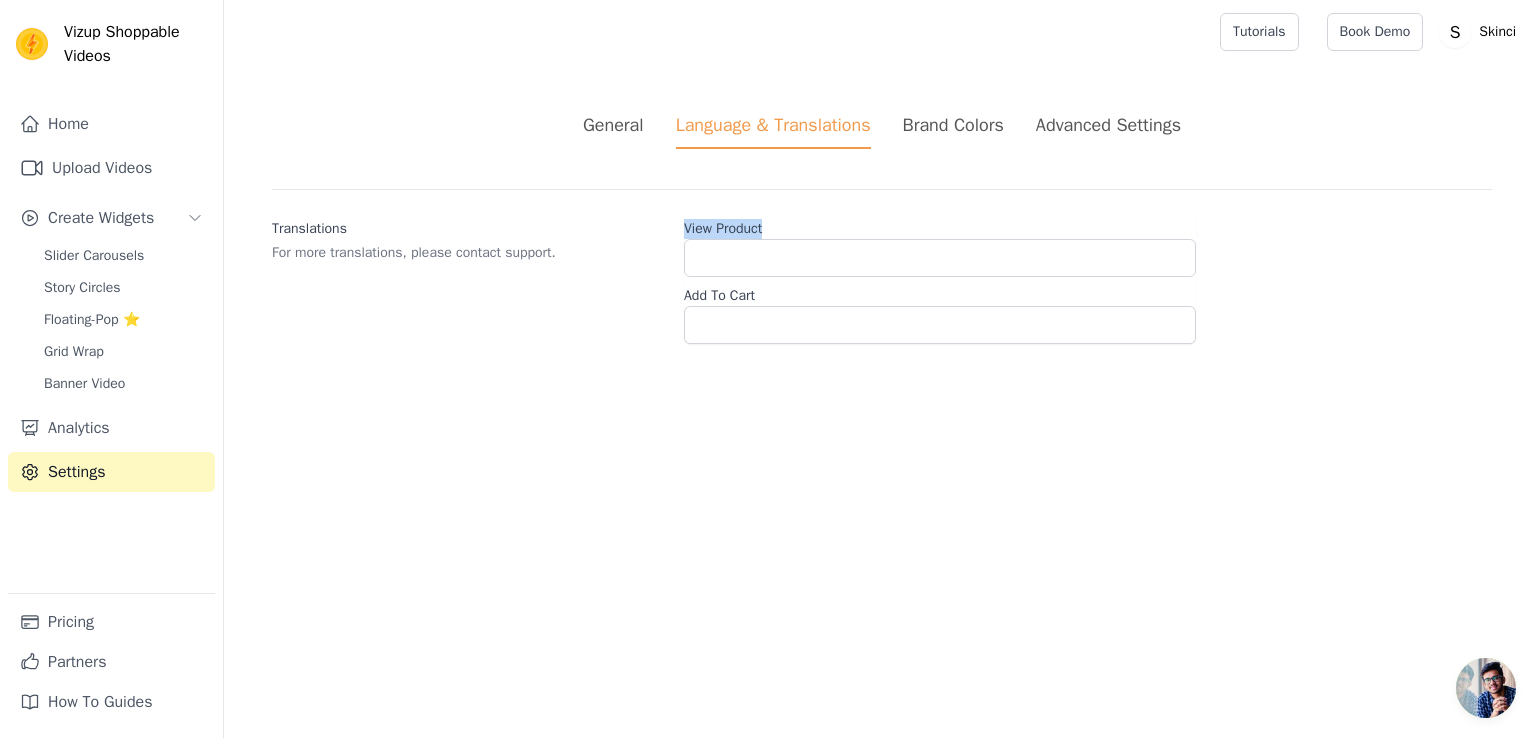 drag, startPoint x: 795, startPoint y: 221, endPoint x: 682, endPoint y: 226, distance: 113.110565 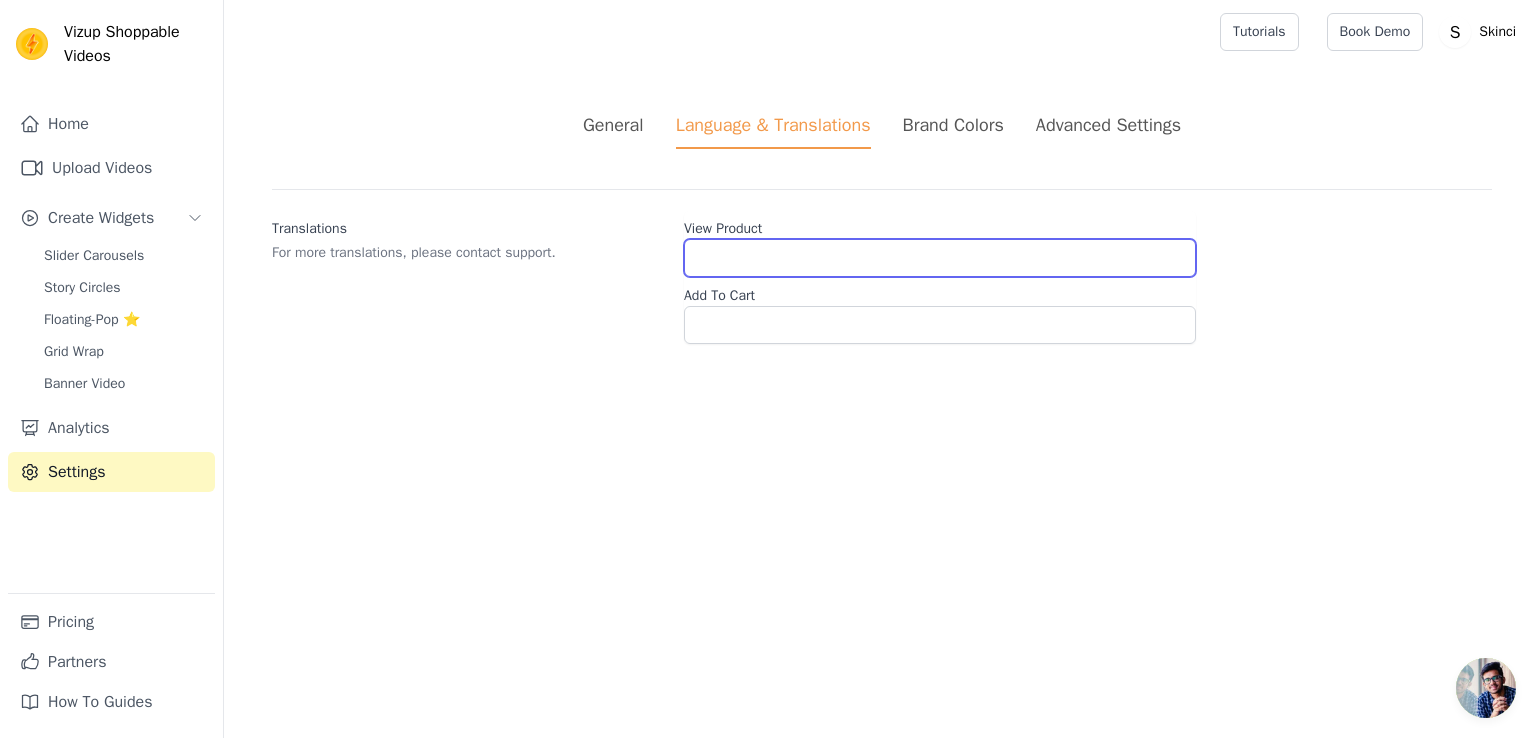click on "View Product" at bounding box center [940, 258] 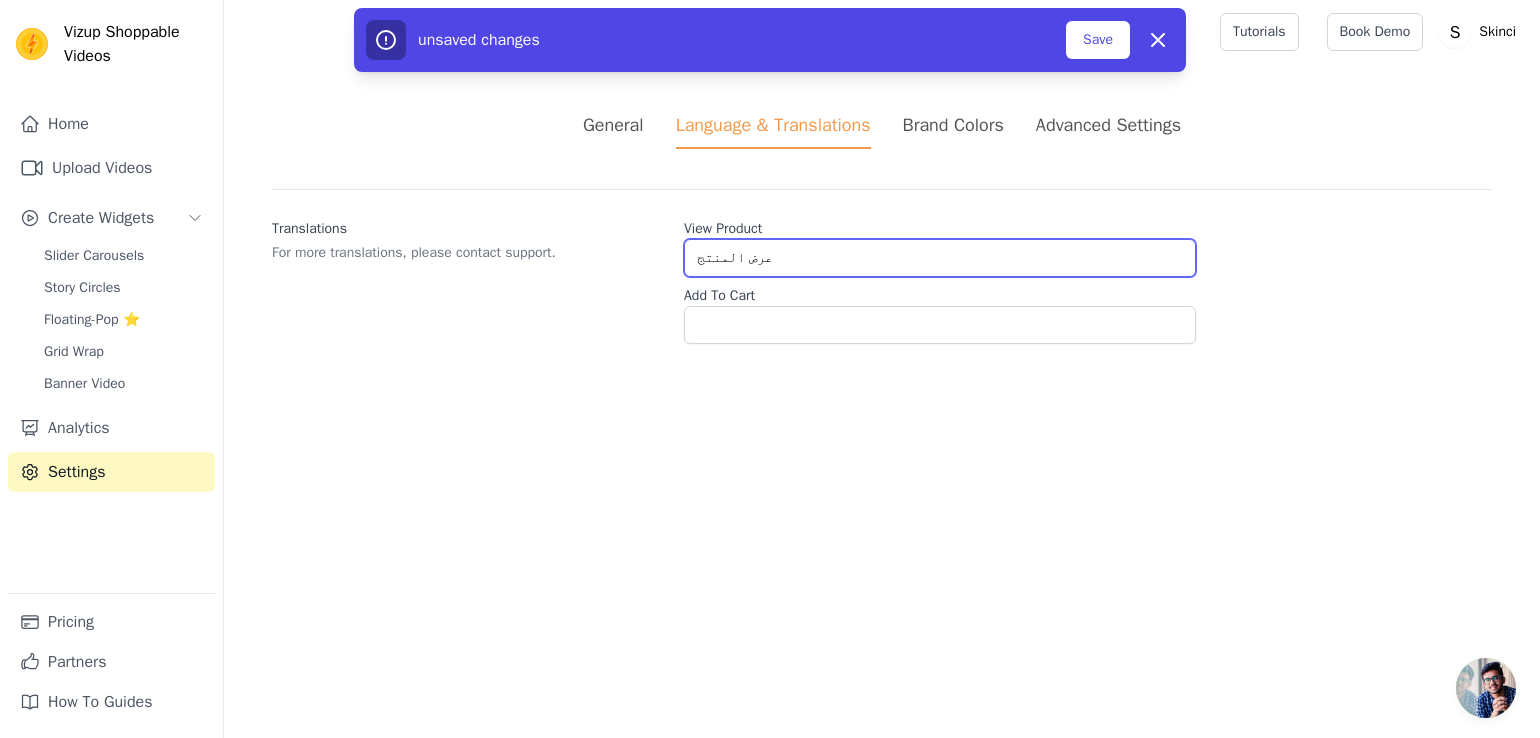 type on "عرض المنتج" 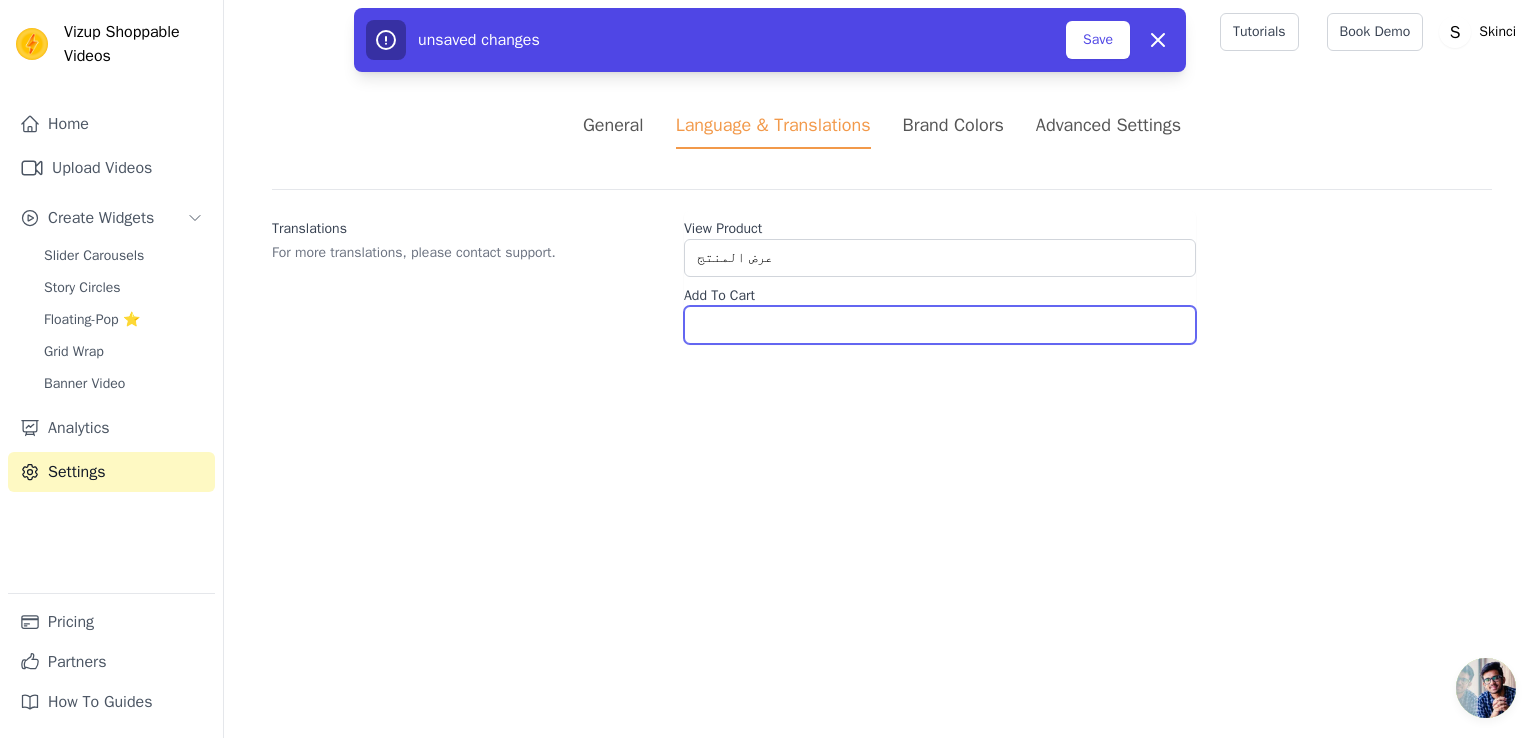 click on "Add To Cart" at bounding box center [940, 325] 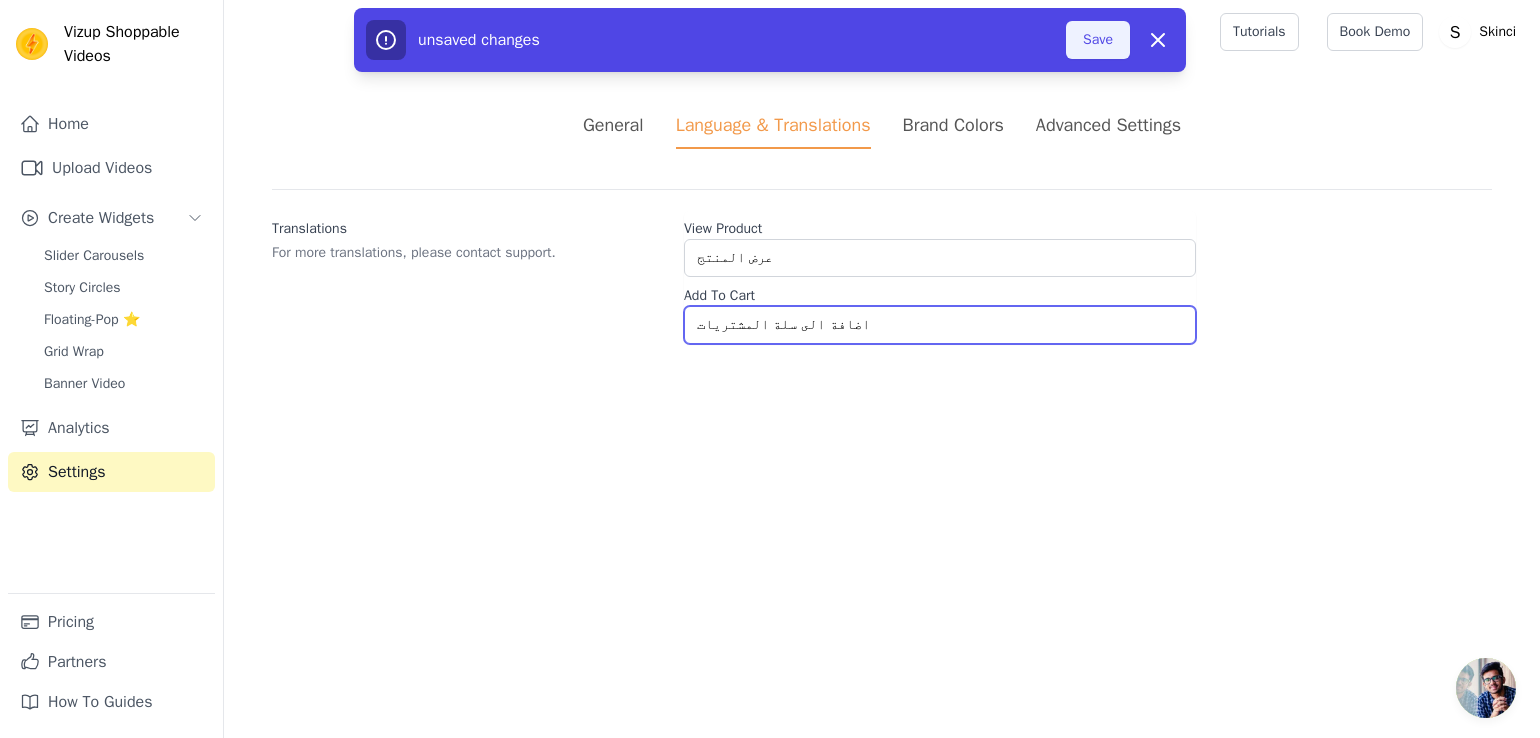 type on "اضافة الى سلة المشتريات" 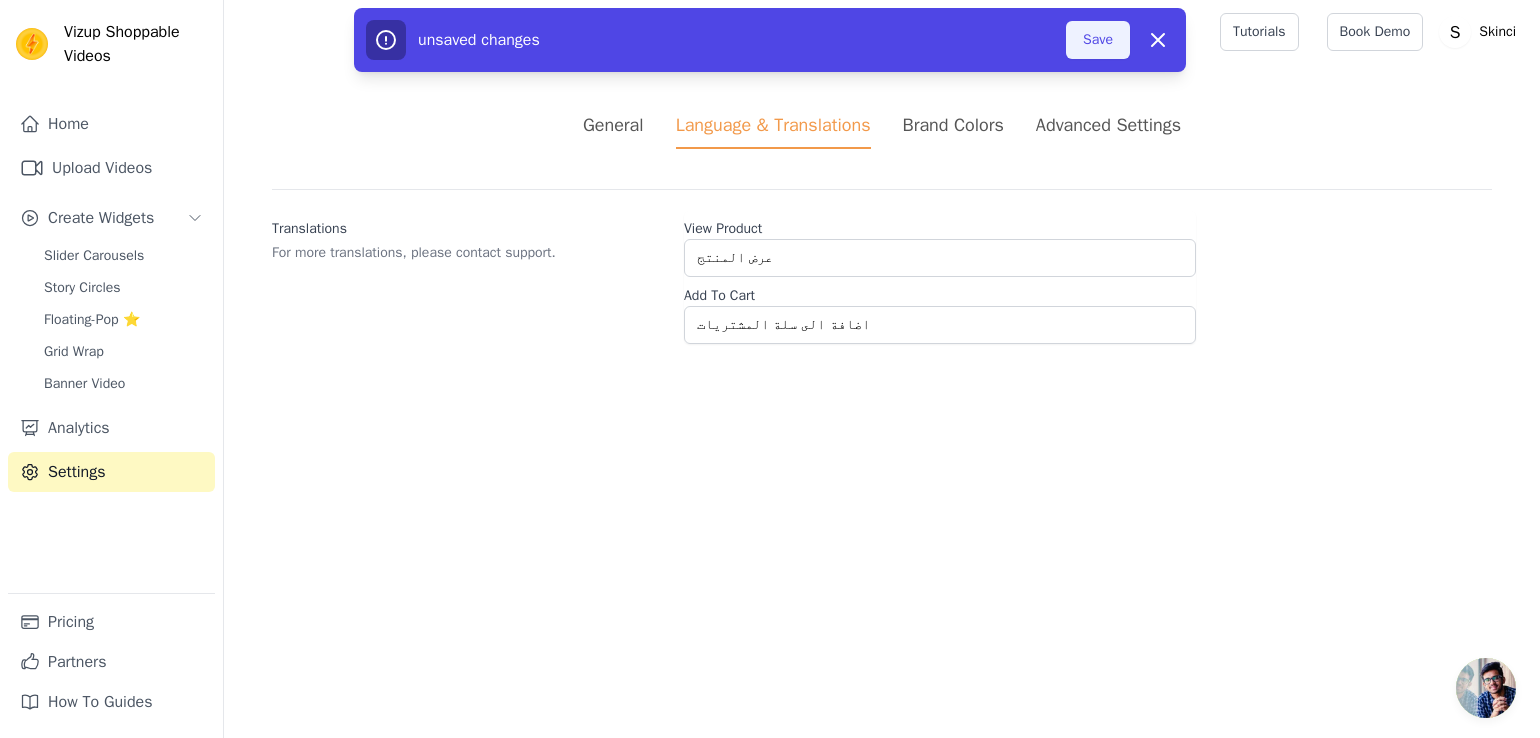 click on "Save" at bounding box center [1098, 40] 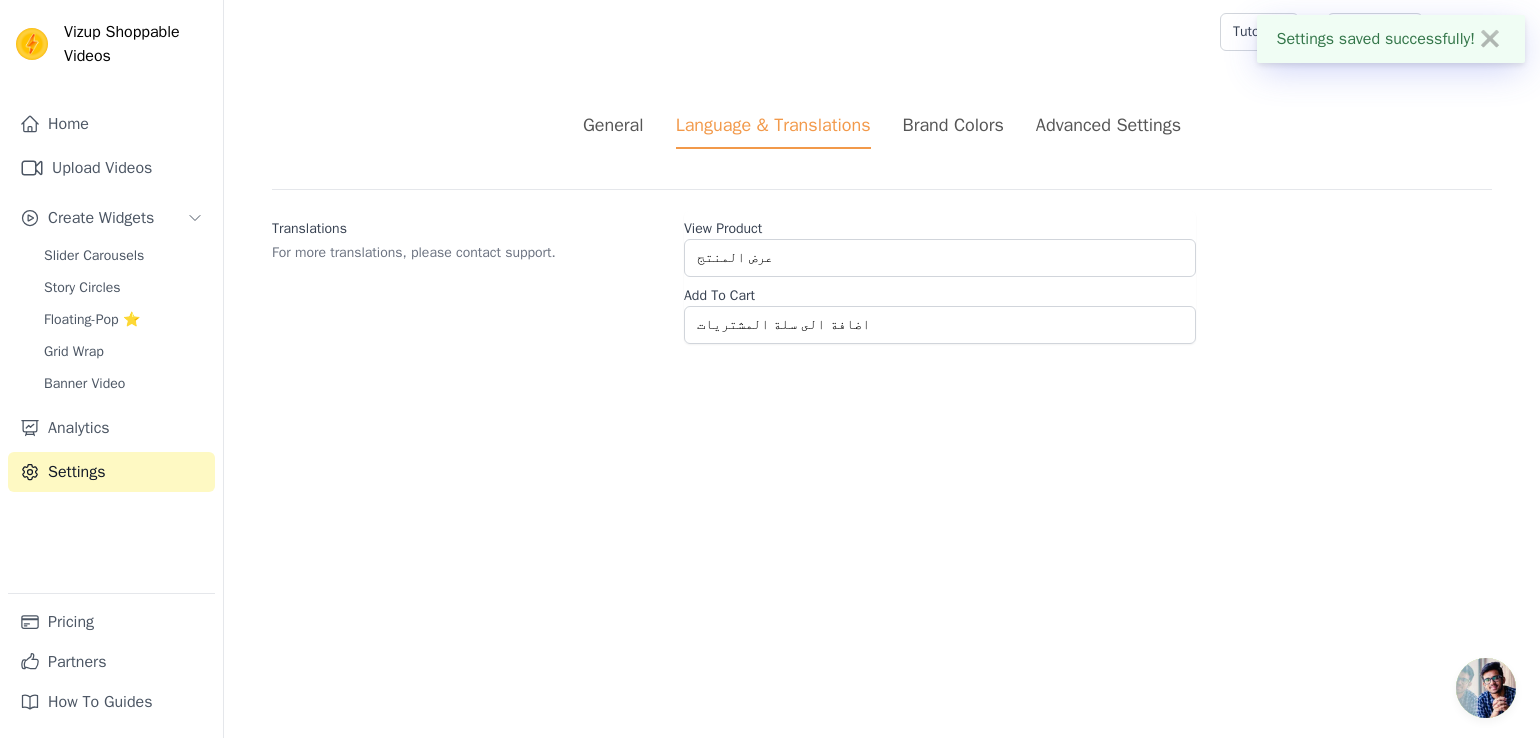 click on "Brand Colors" at bounding box center [953, 125] 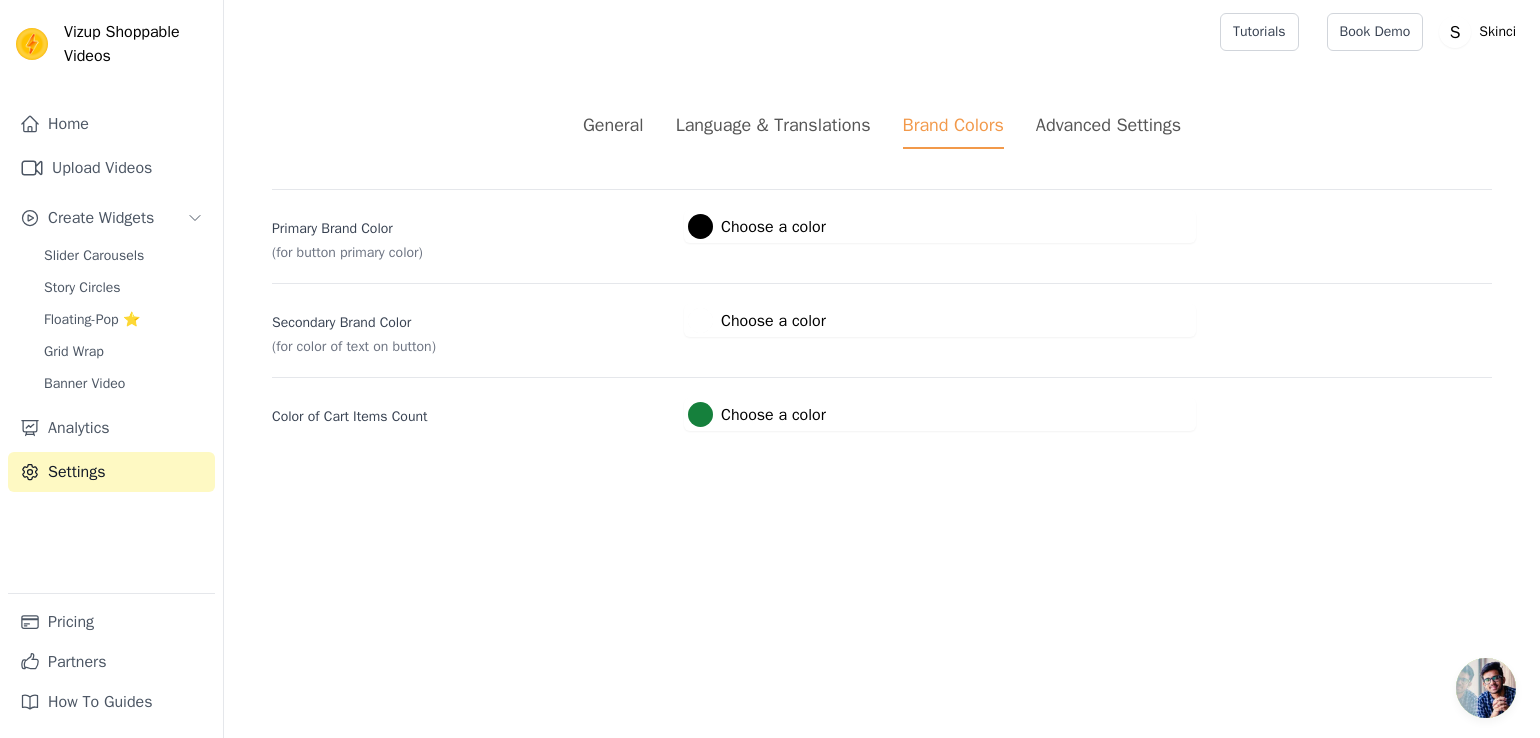 click on "Advanced Settings" at bounding box center [1108, 125] 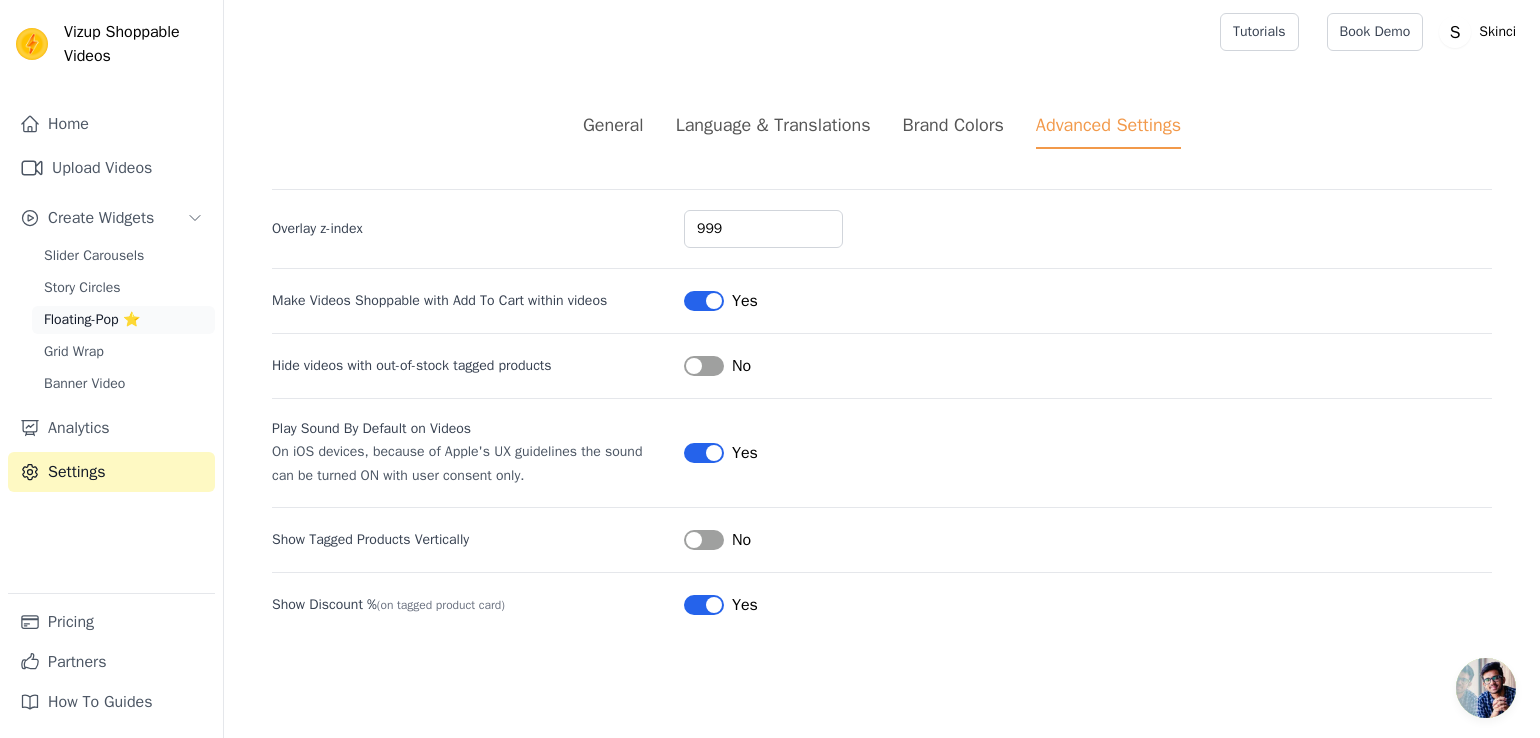 click on "Floating-Pop ⭐" at bounding box center [123, 320] 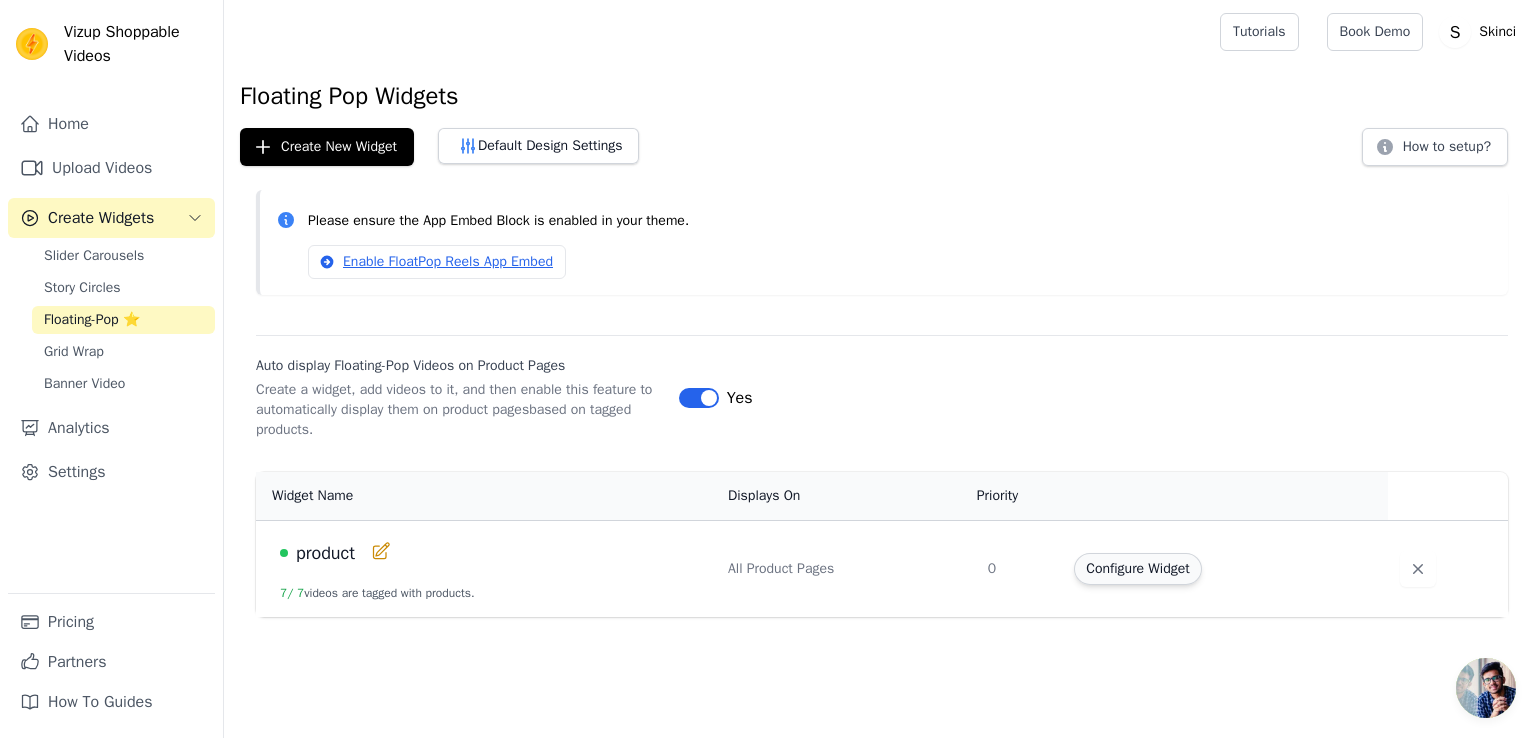 click on "Configure Widget" at bounding box center [1137, 569] 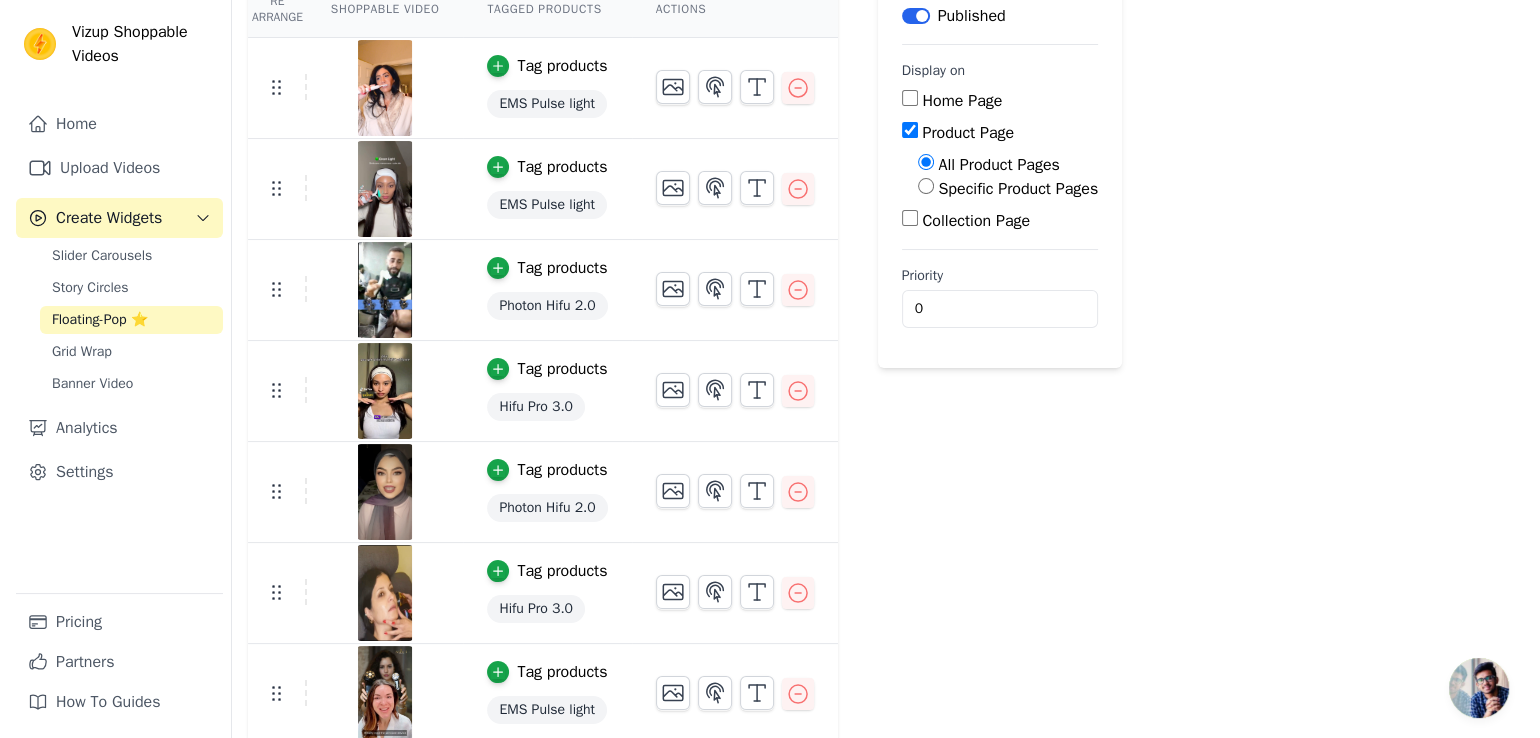 scroll, scrollTop: 0, scrollLeft: 0, axis: both 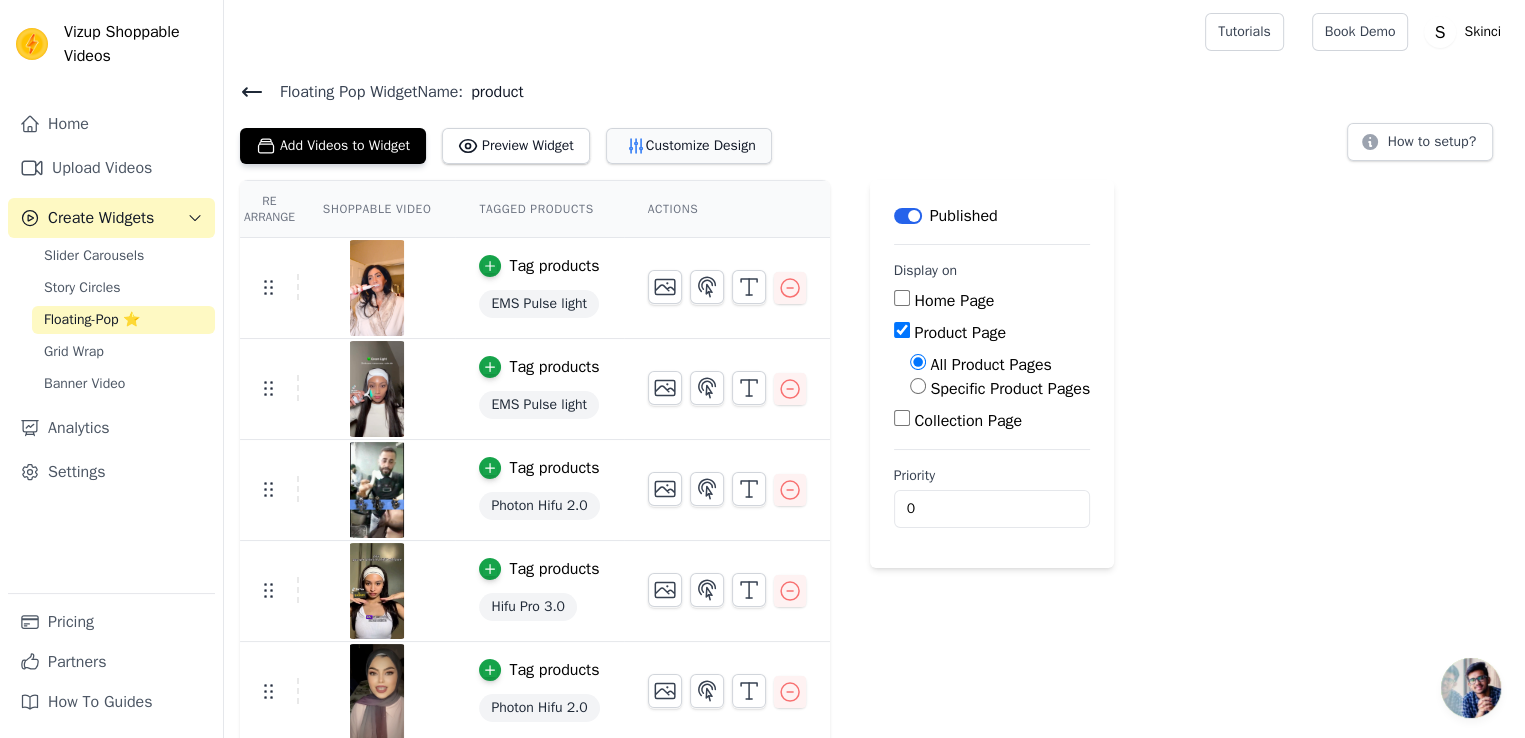 click on "Customize Design" at bounding box center [689, 146] 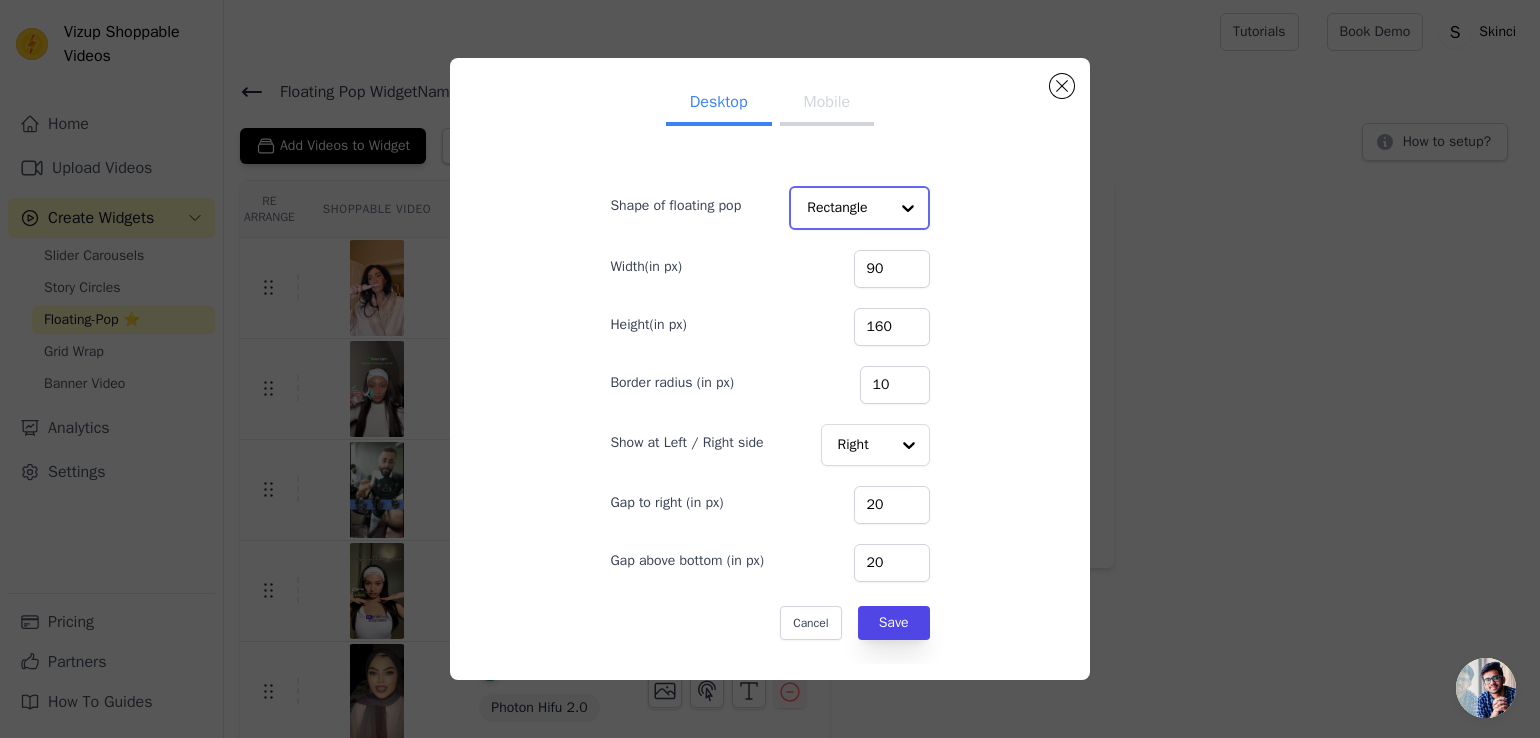 click on "Shape of floating pop" 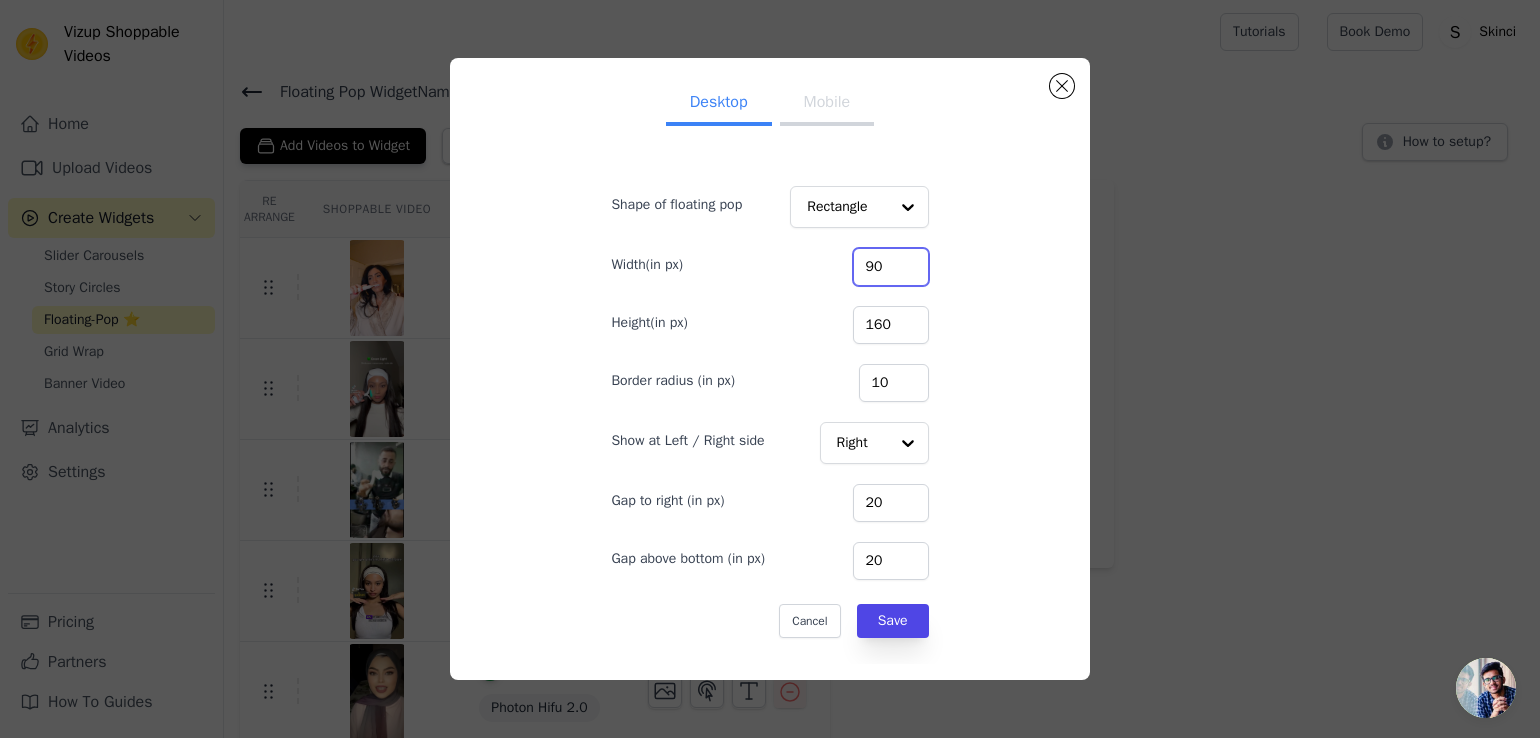 click on "Desktop Mobile   Shape of floating pop         Rectangle               Width(in px)   90   Height(in px)   160   Border radius (in px)   10   Show at Left / Right side         Right               Gap to right (in px)   20   Gap above bottom (in px)   20   Cancel     Save" at bounding box center (770, 369) 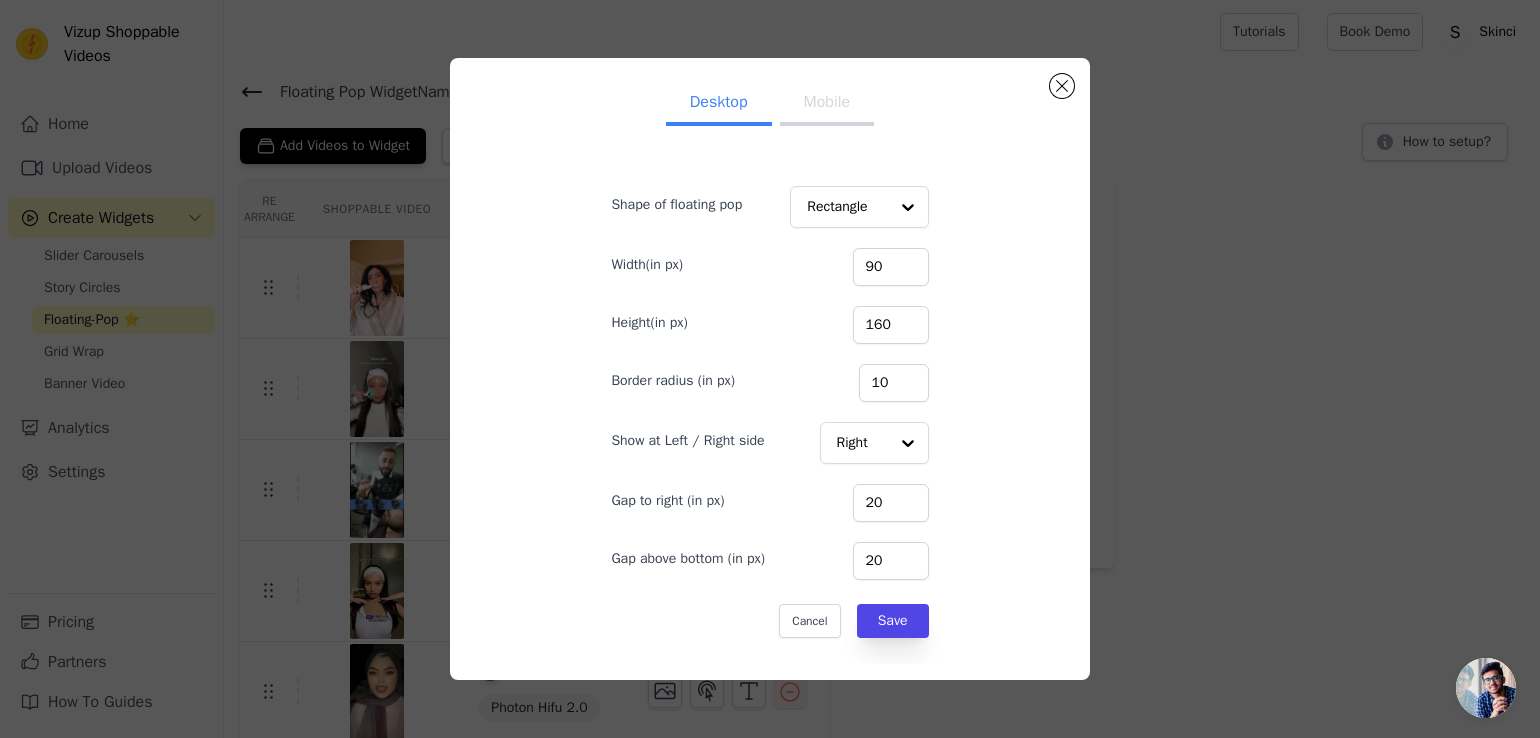 click on "Mobile" at bounding box center (827, 104) 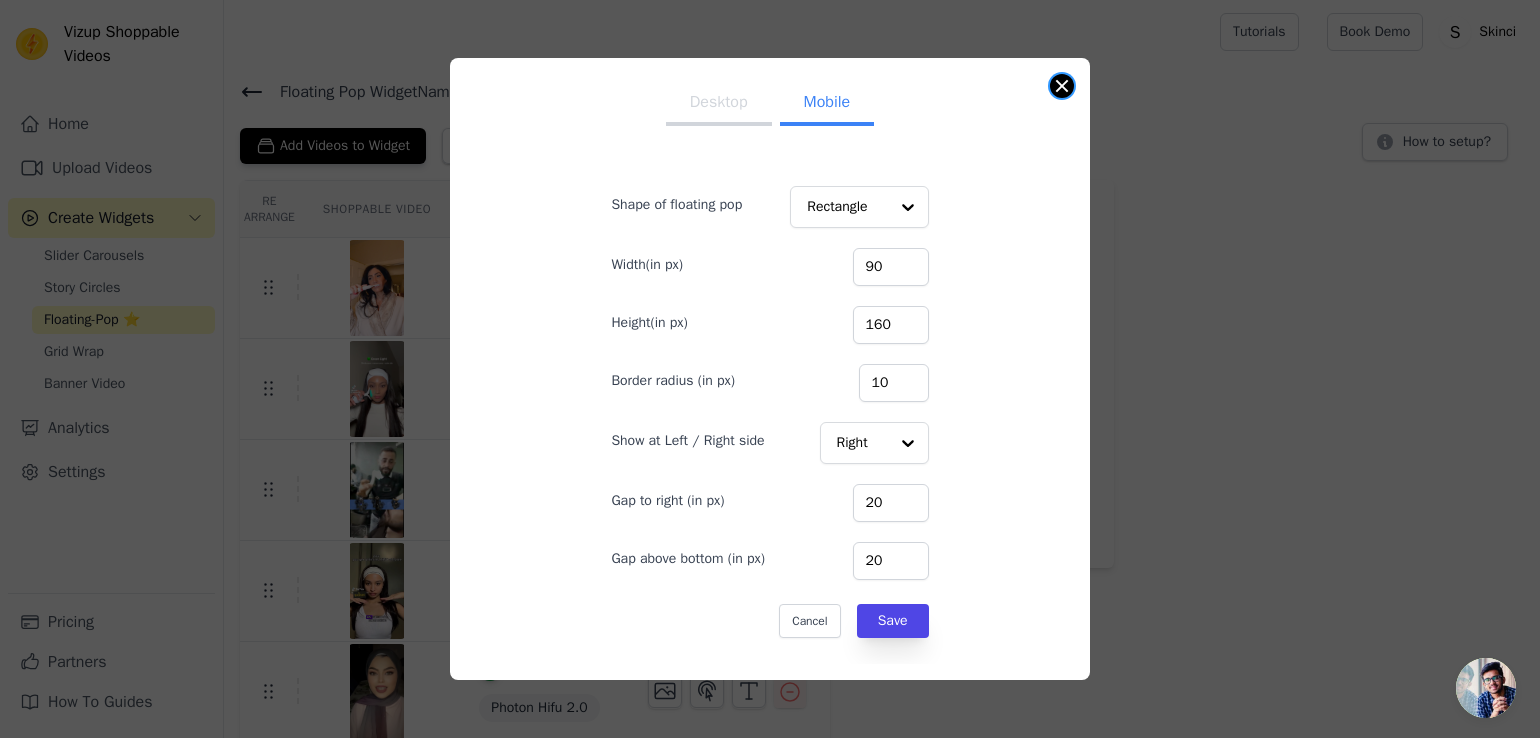 click at bounding box center [1062, 86] 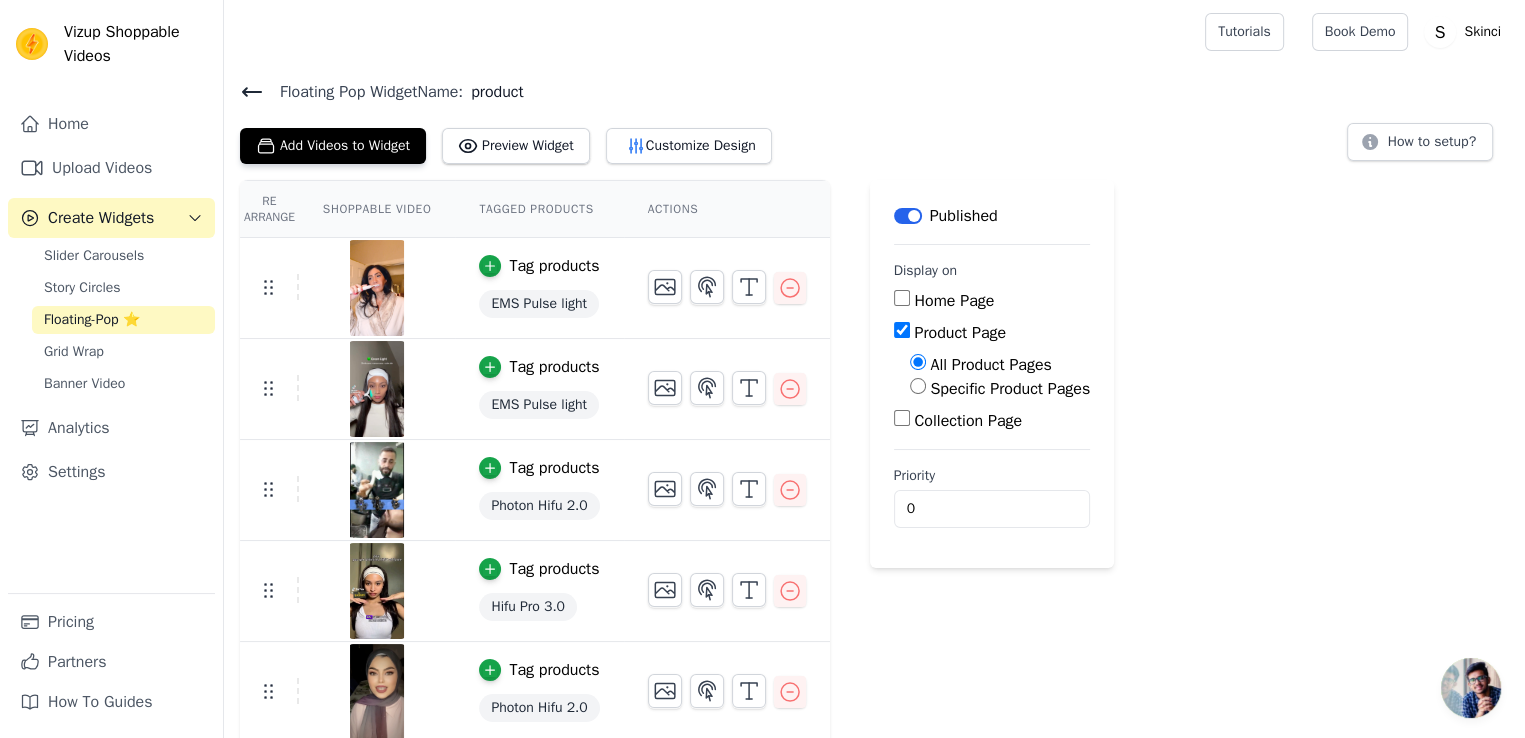 click on "Floating Pop Widget  Name:   product
Add Videos to Widget
Preview Widget       Customize Design
How to setup?" at bounding box center [874, 122] 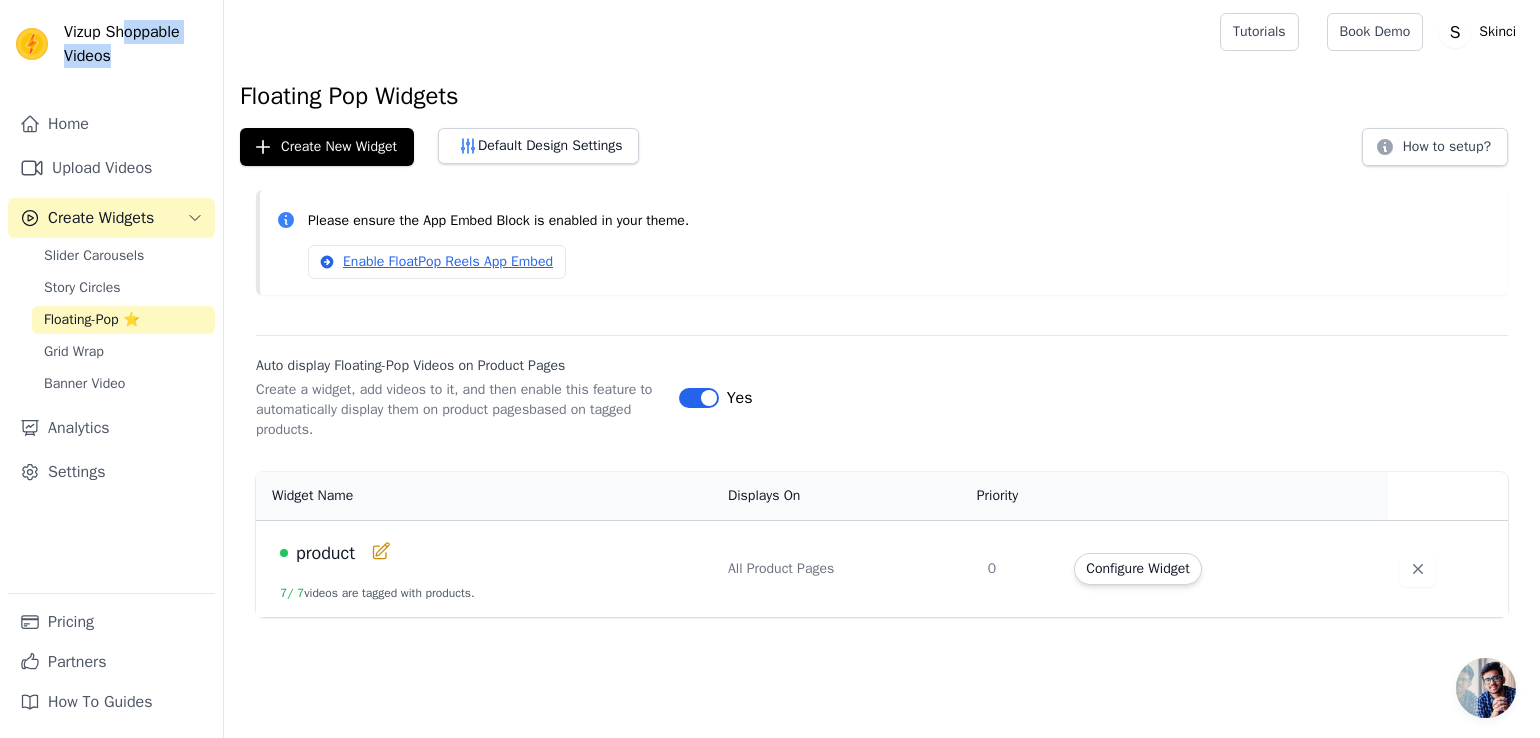 drag, startPoint x: 118, startPoint y: 46, endPoint x: 135, endPoint y: 39, distance: 18.384777 